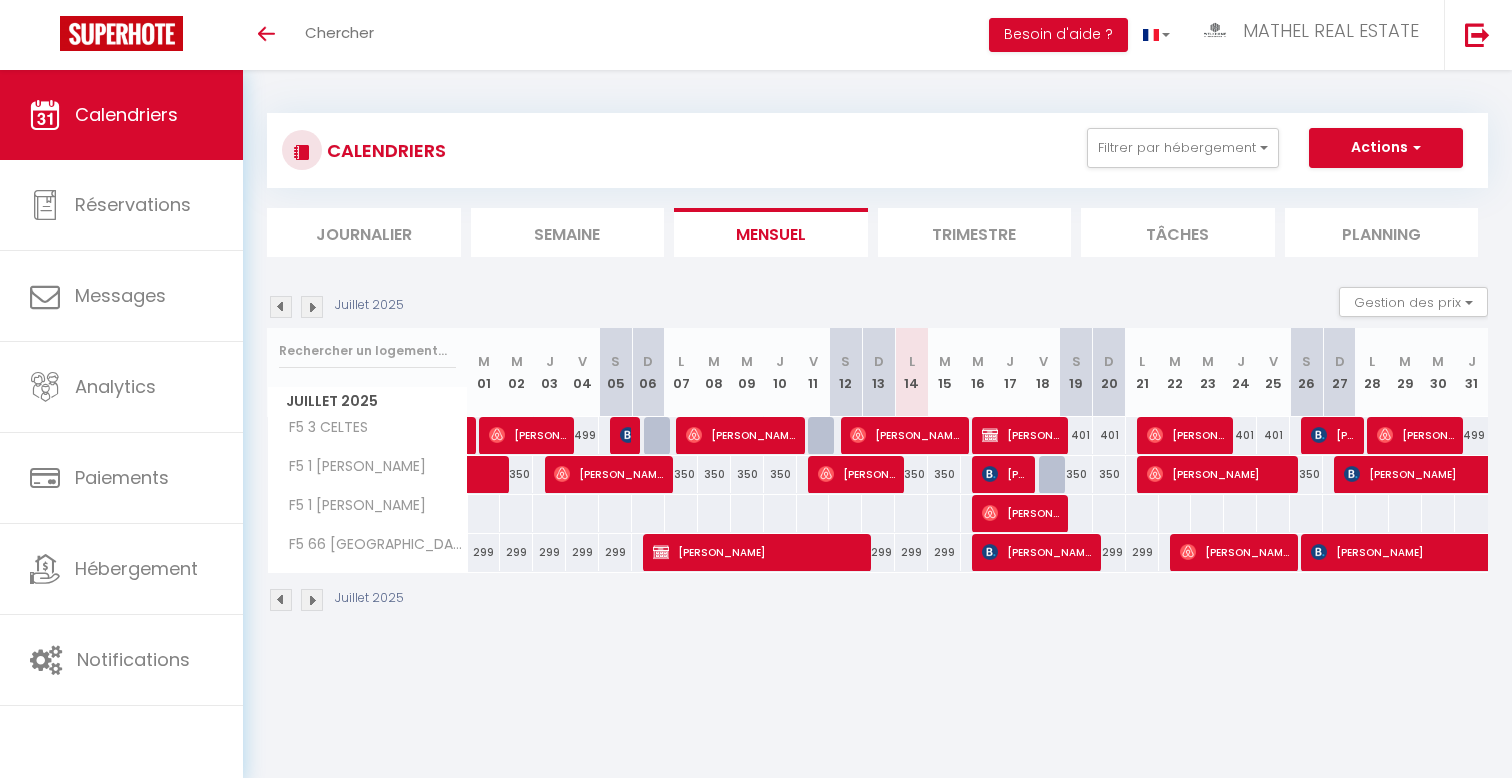 scroll, scrollTop: 0, scrollLeft: 0, axis: both 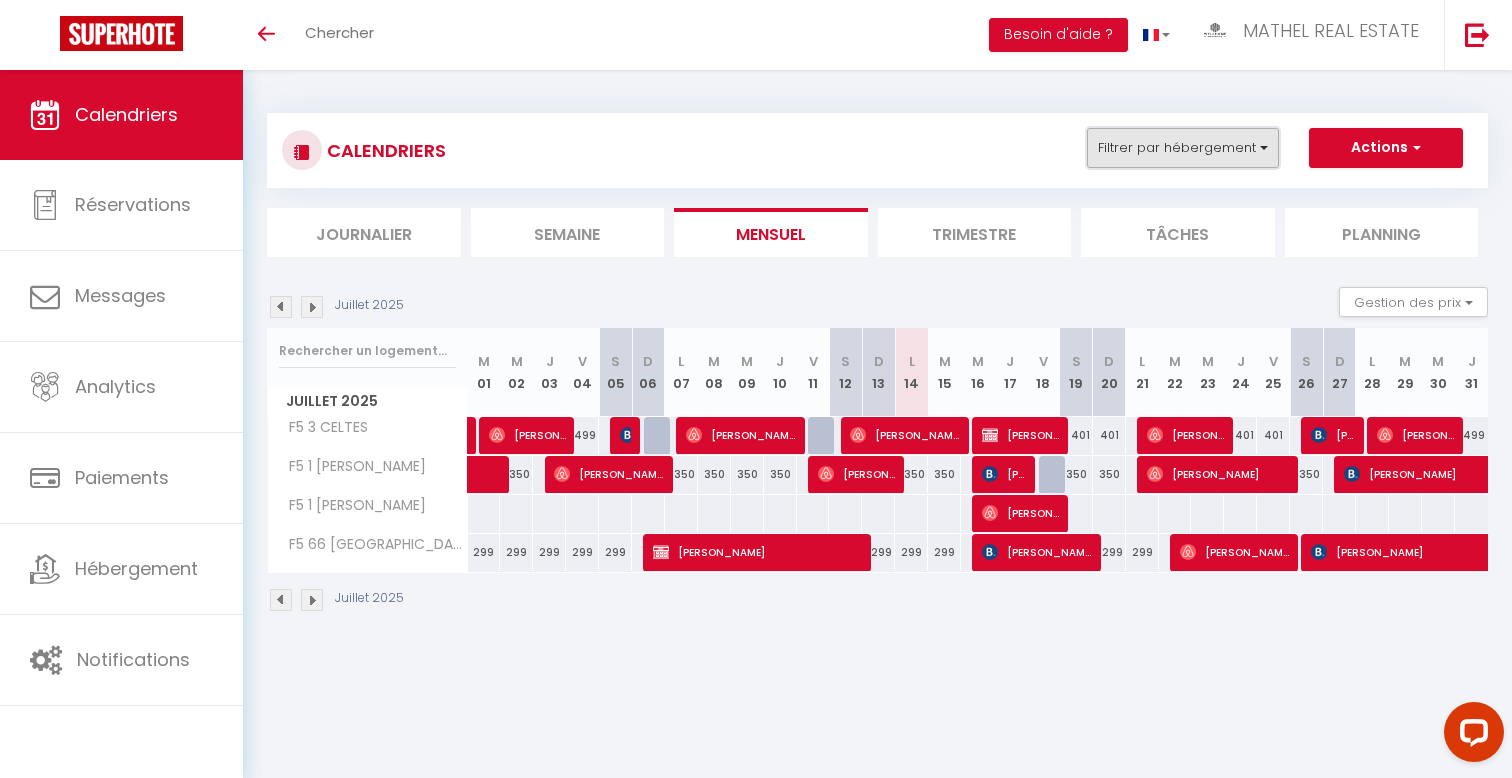 click on "Filtrer par hébergement" at bounding box center (1183, 148) 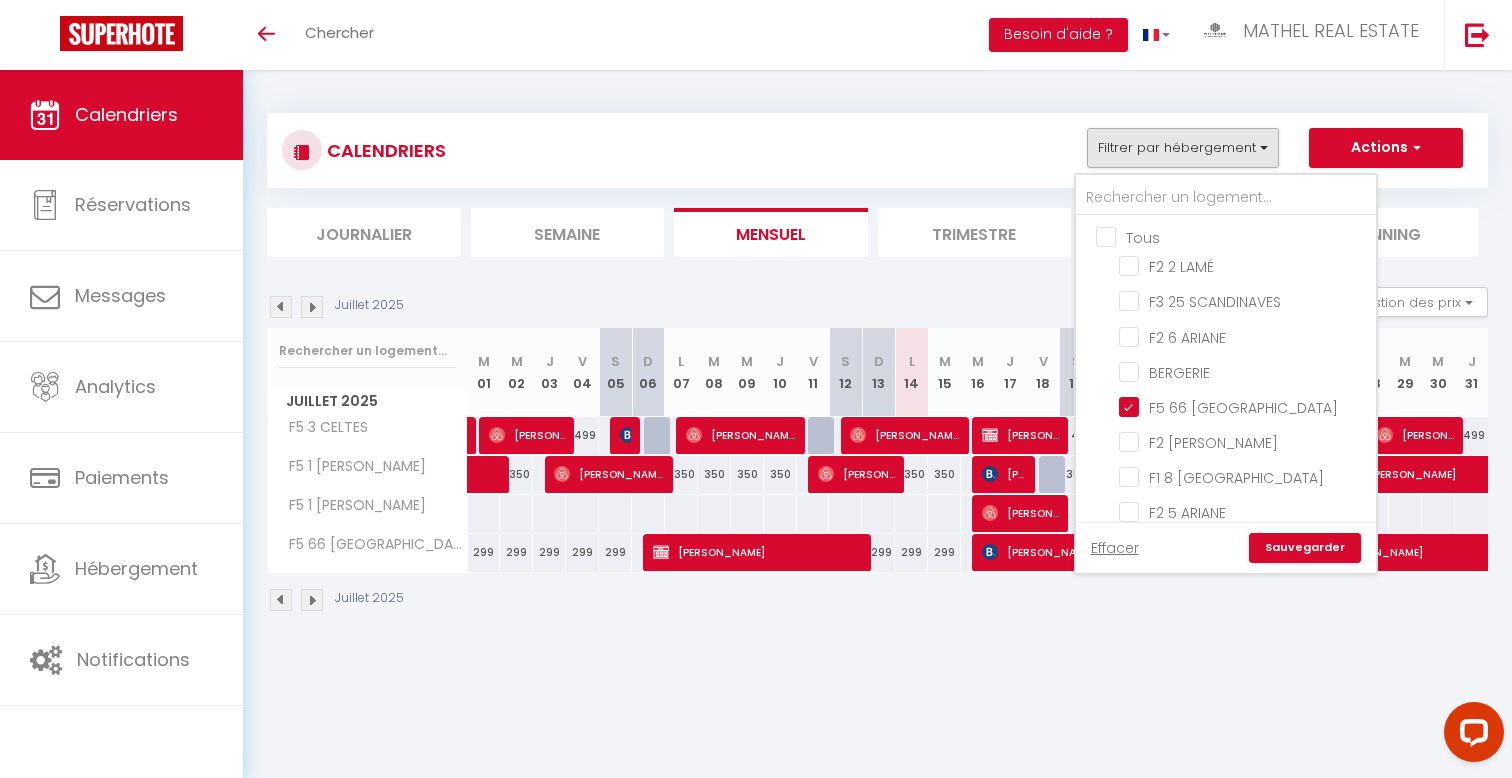 click on "Tous" at bounding box center [1246, 236] 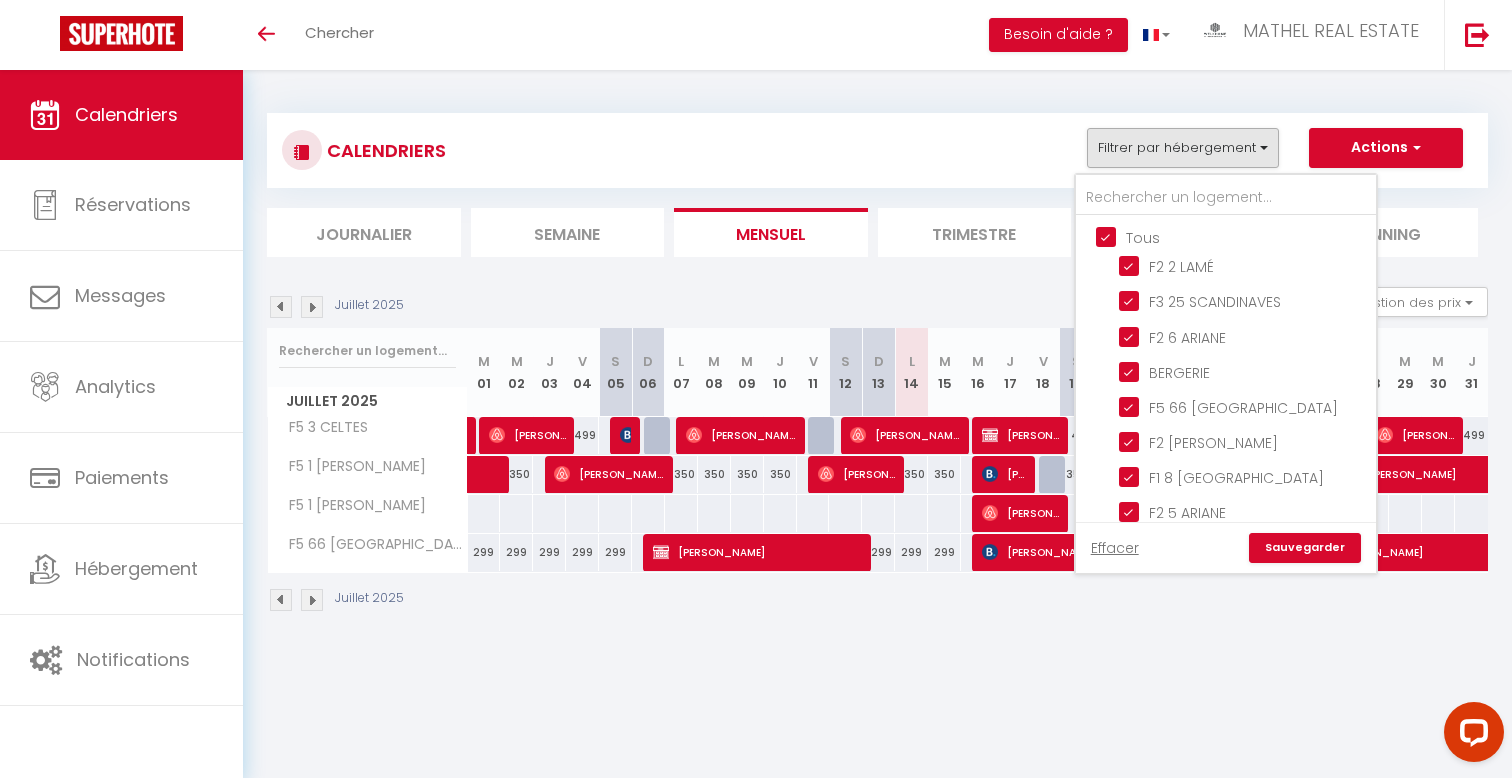 checkbox on "true" 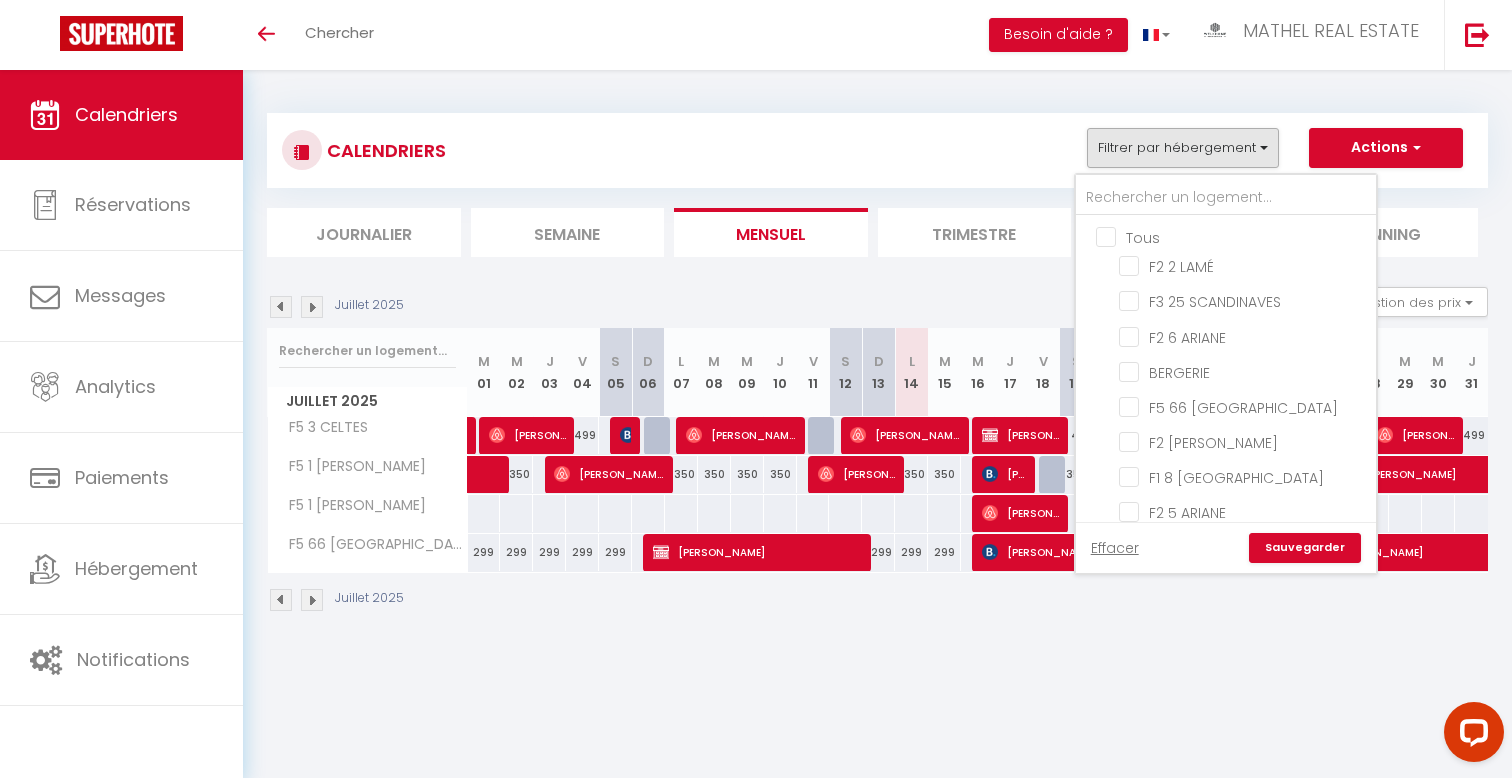 checkbox on "false" 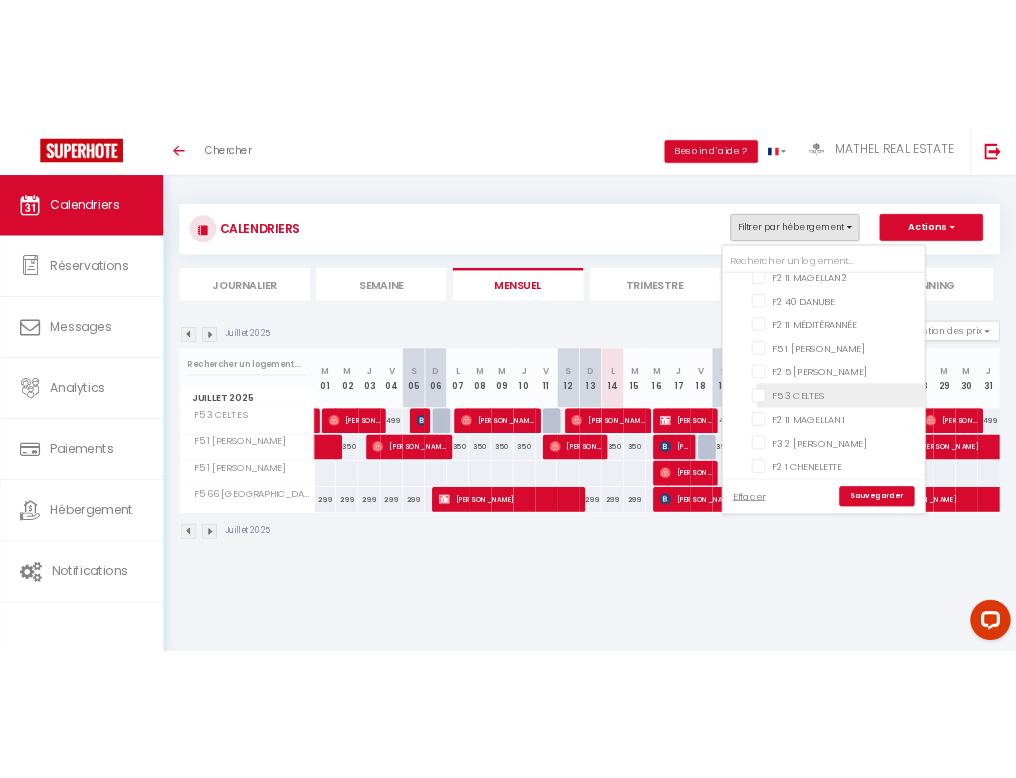 scroll, scrollTop: 0, scrollLeft: 0, axis: both 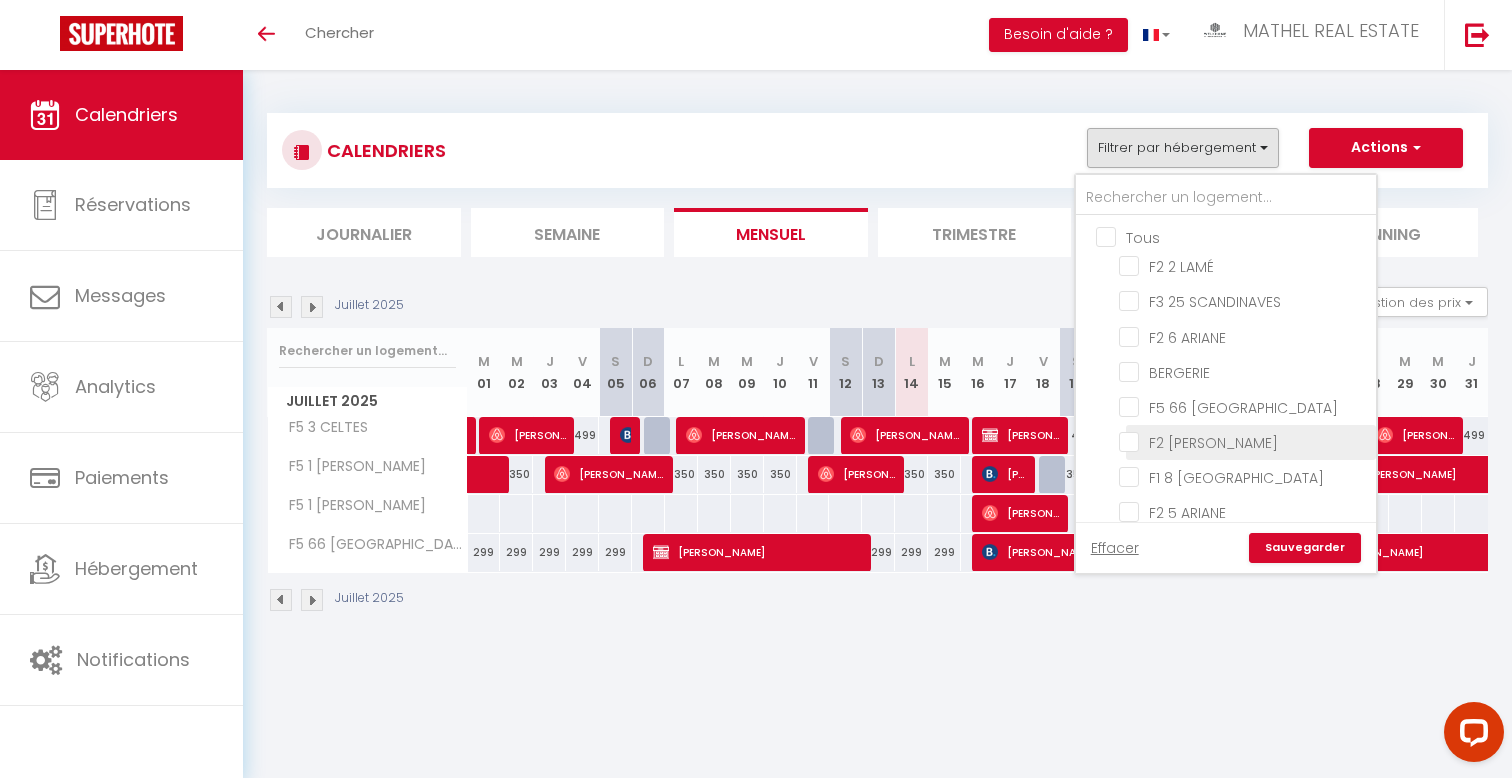 click on "F2 FONTAINE" at bounding box center [1244, 441] 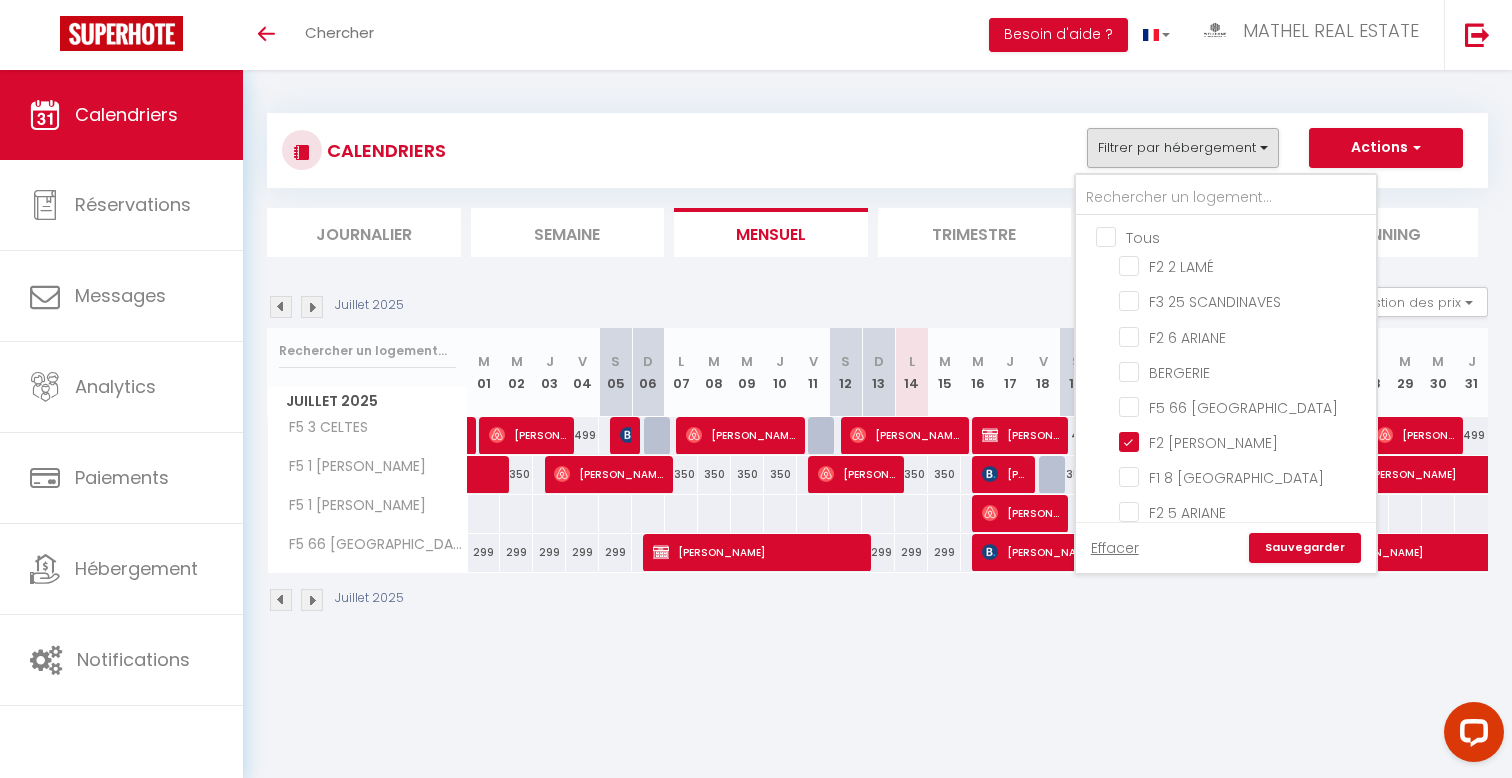 click on "Sauvegarder" at bounding box center (1305, 548) 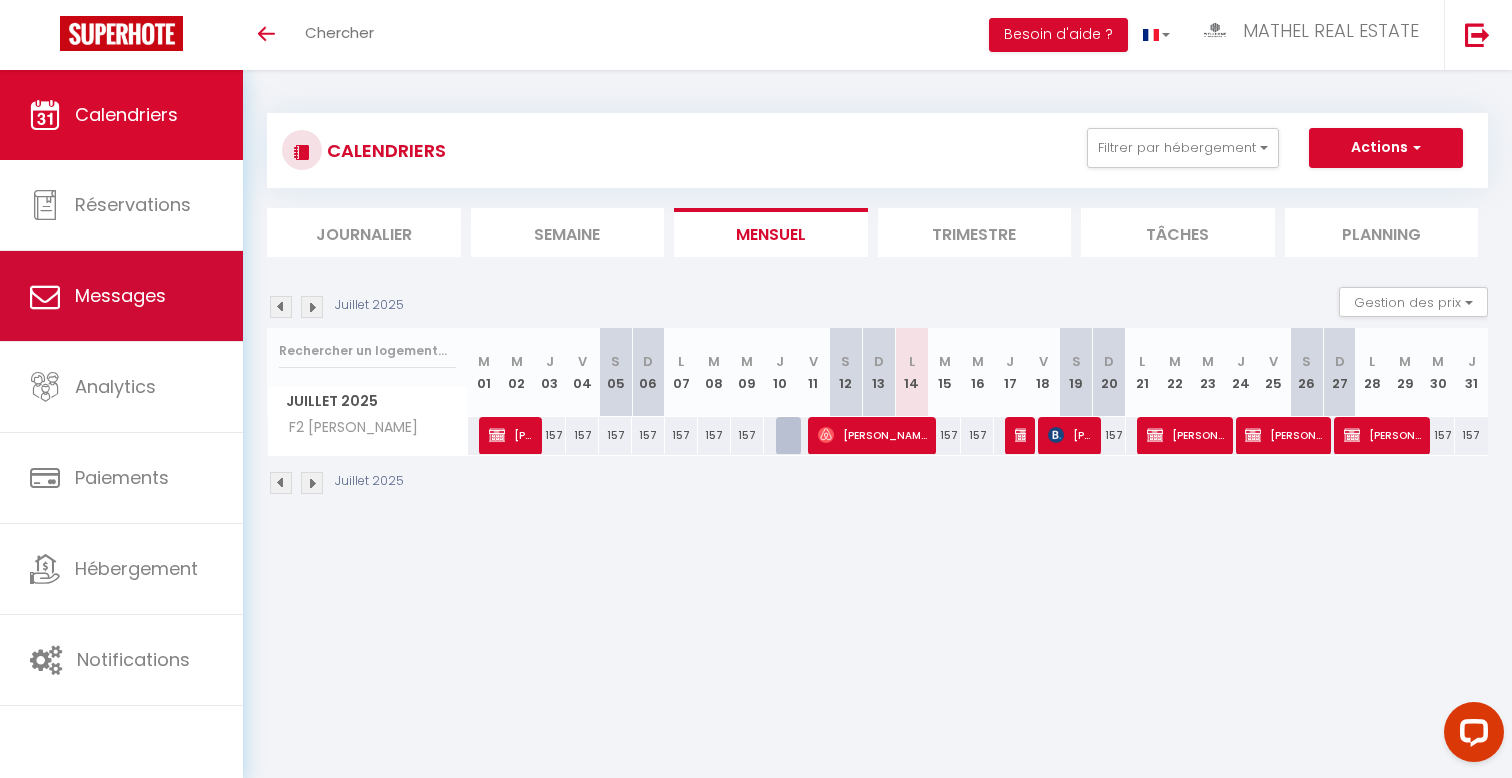 select 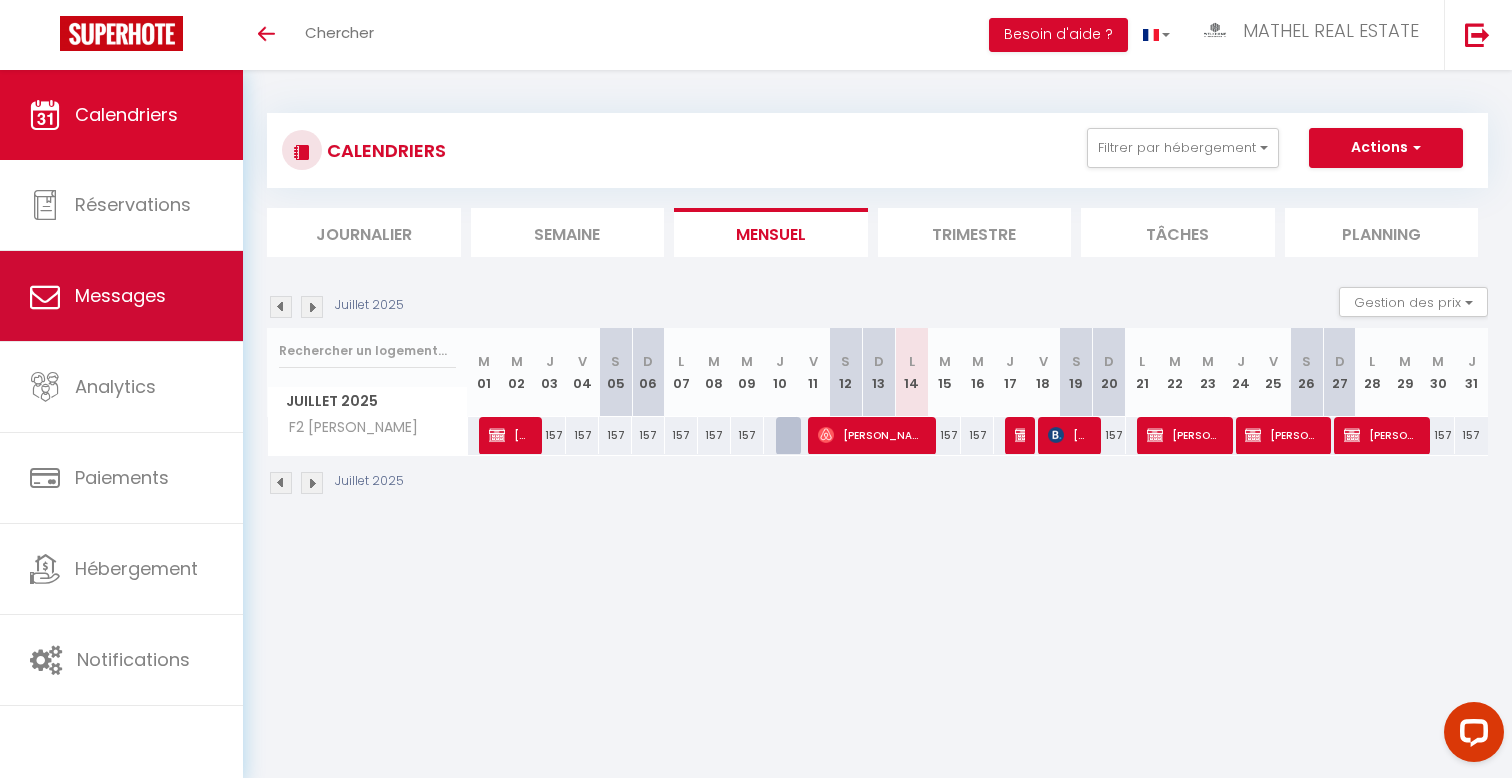 select 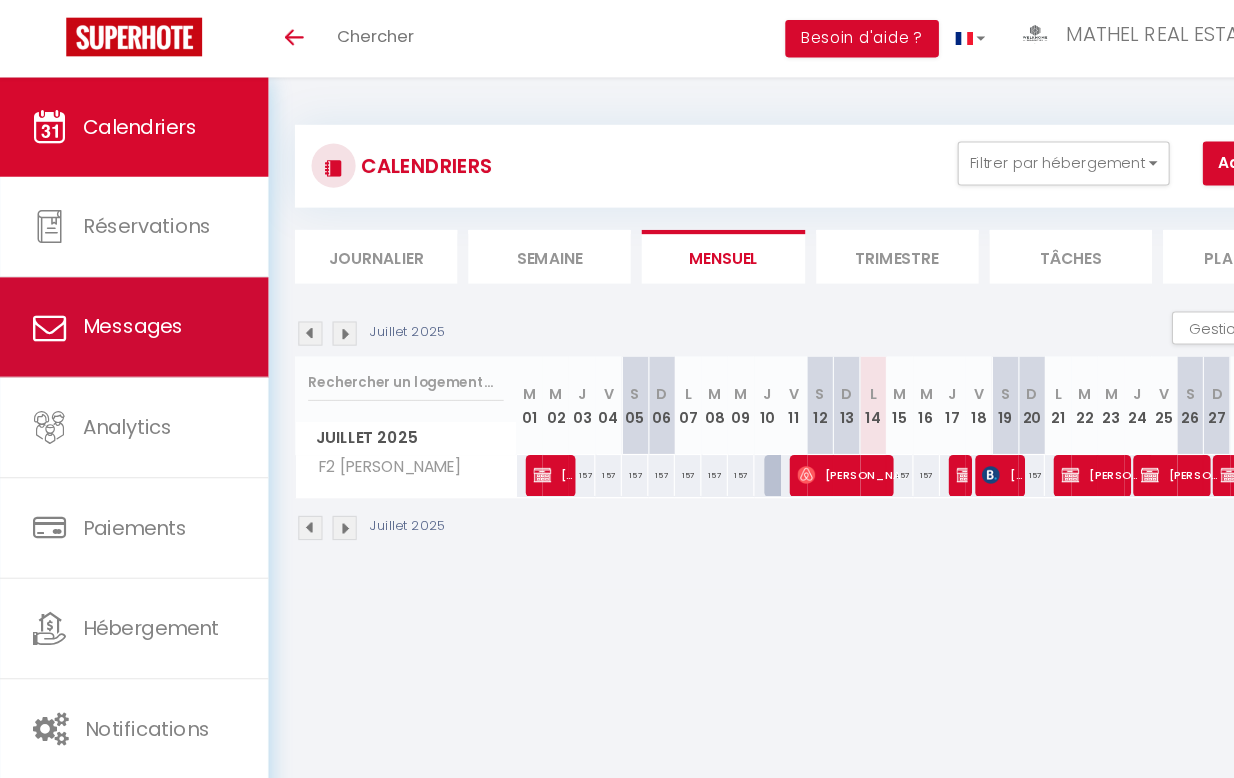 select 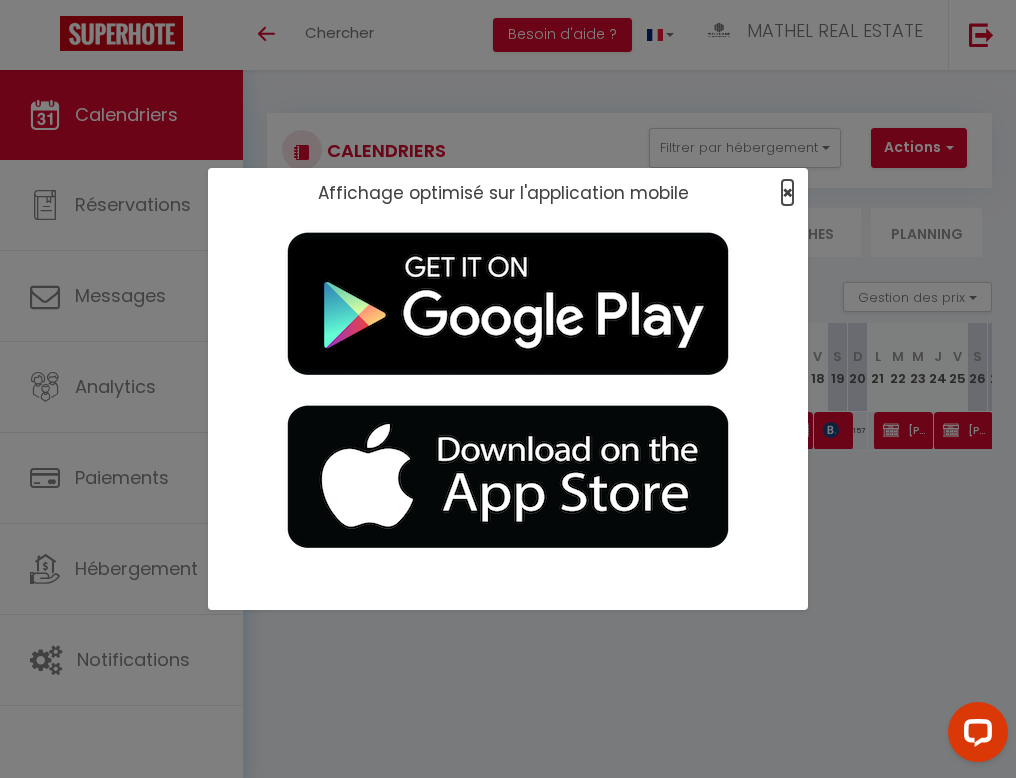click on "×" at bounding box center [787, 192] 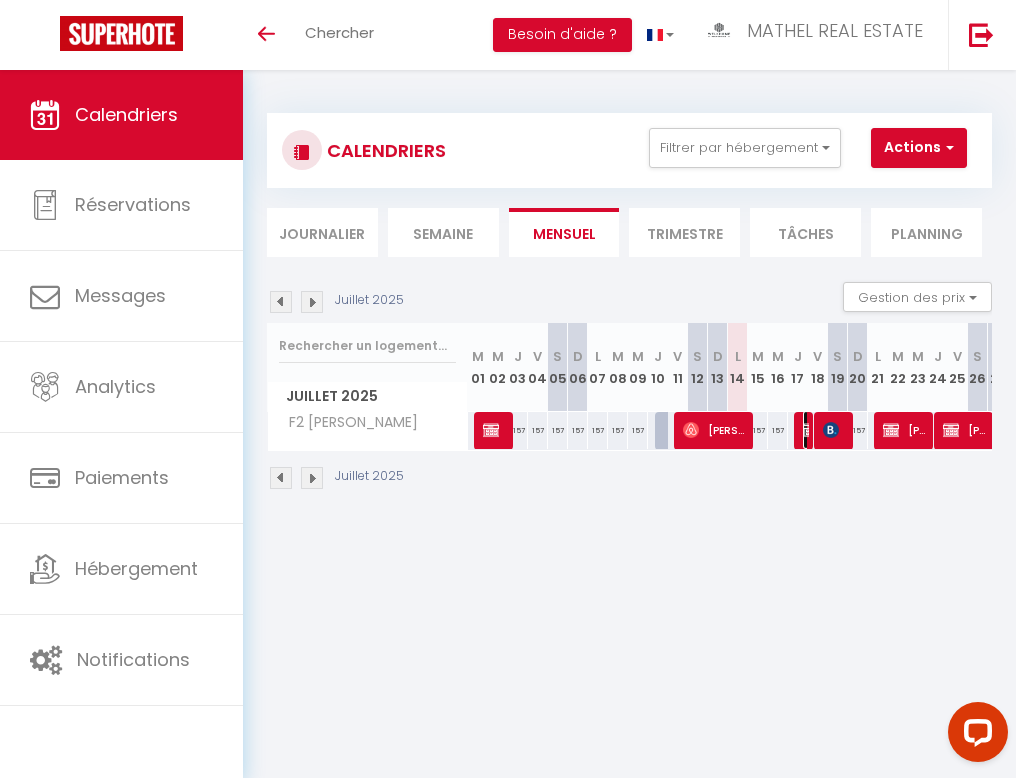 click at bounding box center (811, 430) 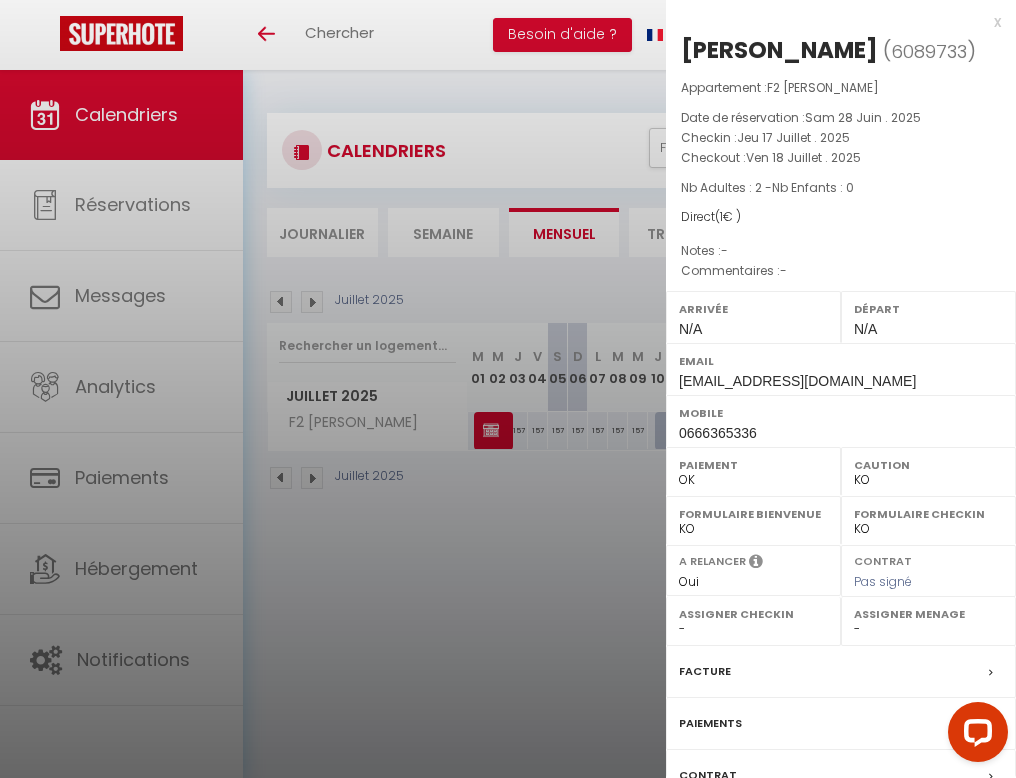 click at bounding box center [508, 389] 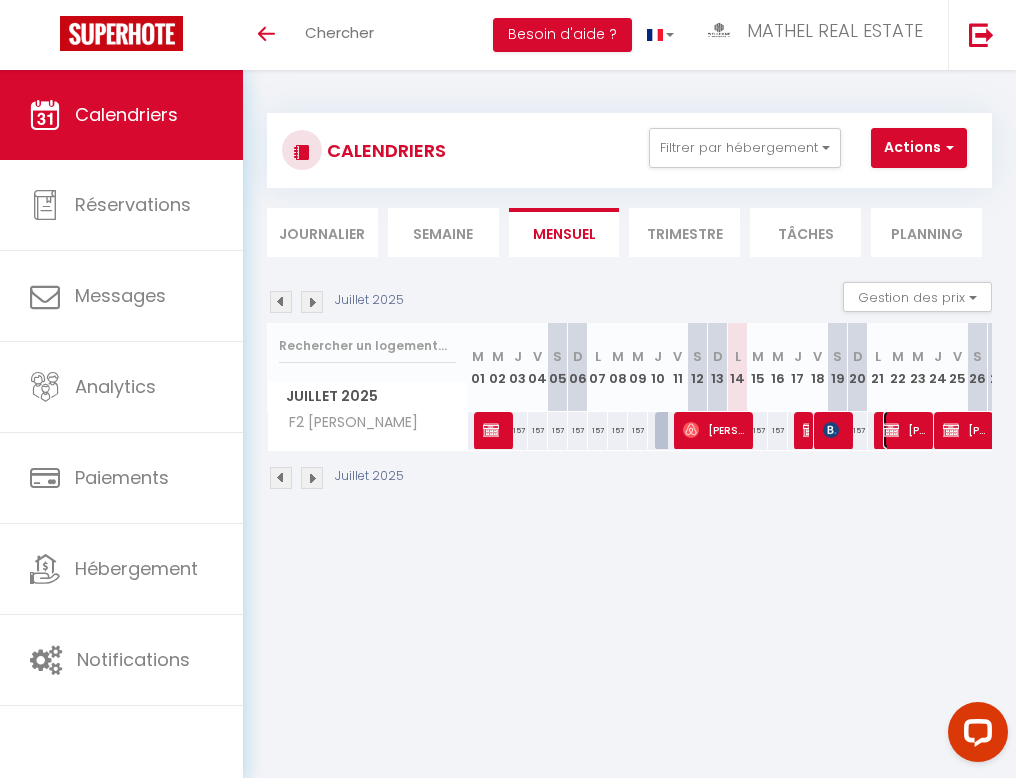 click on "Alenas Gumuliauskas" at bounding box center [906, 430] 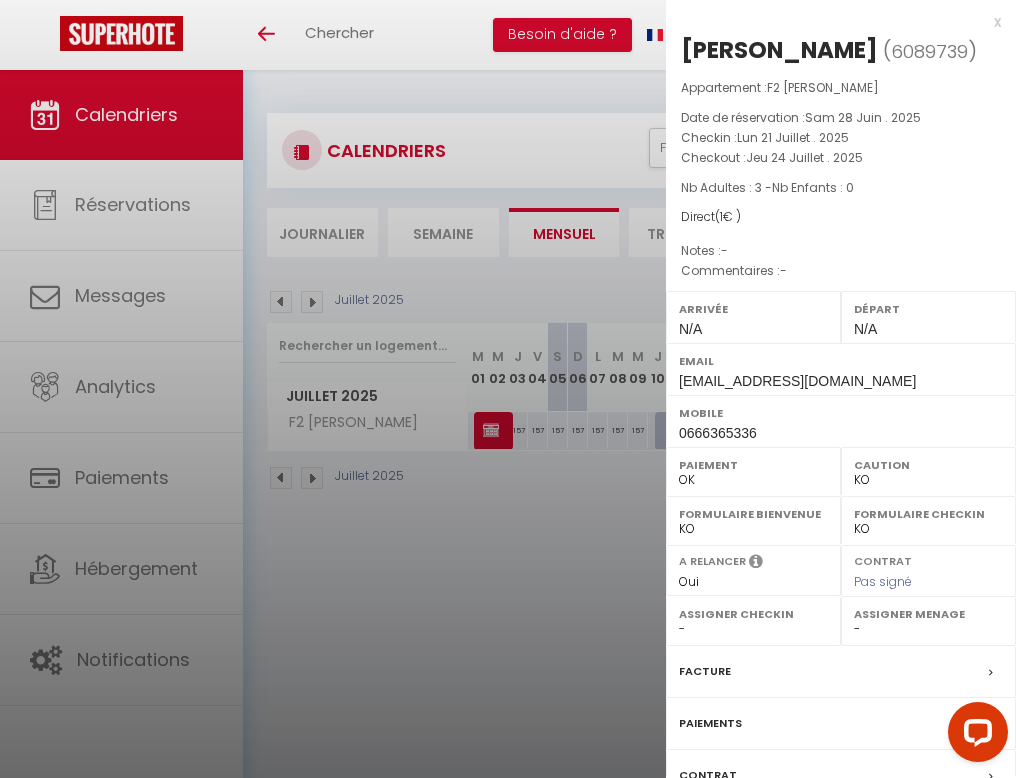 click at bounding box center (508, 389) 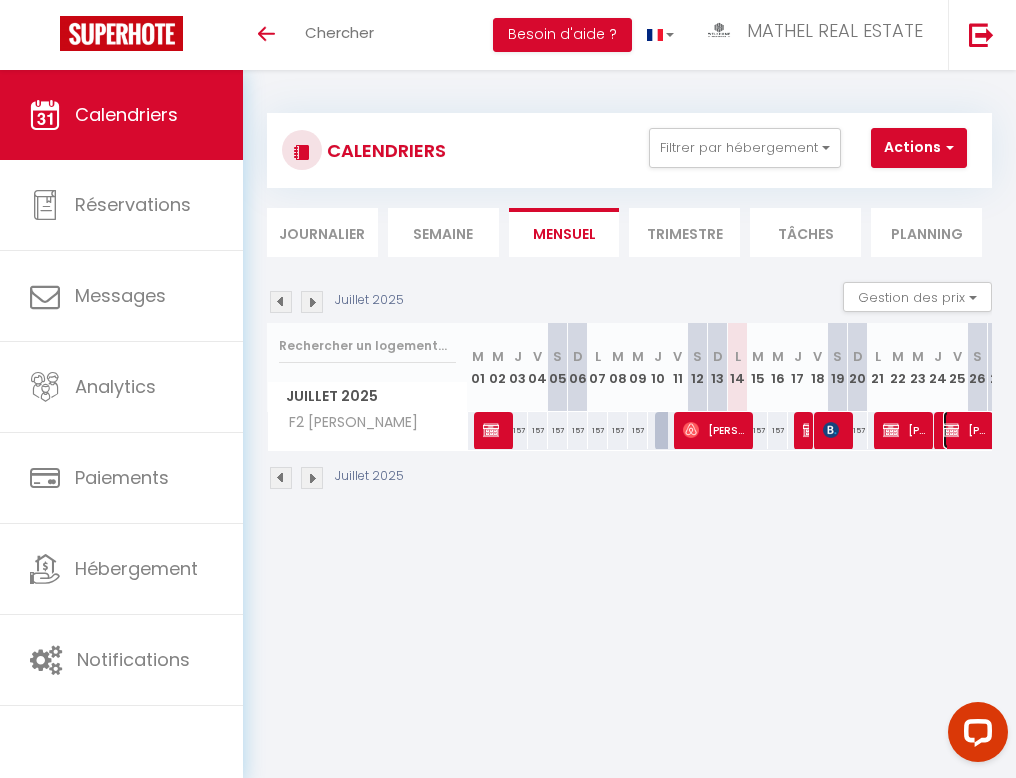 click on "Lauryn McMillan" at bounding box center (966, 430) 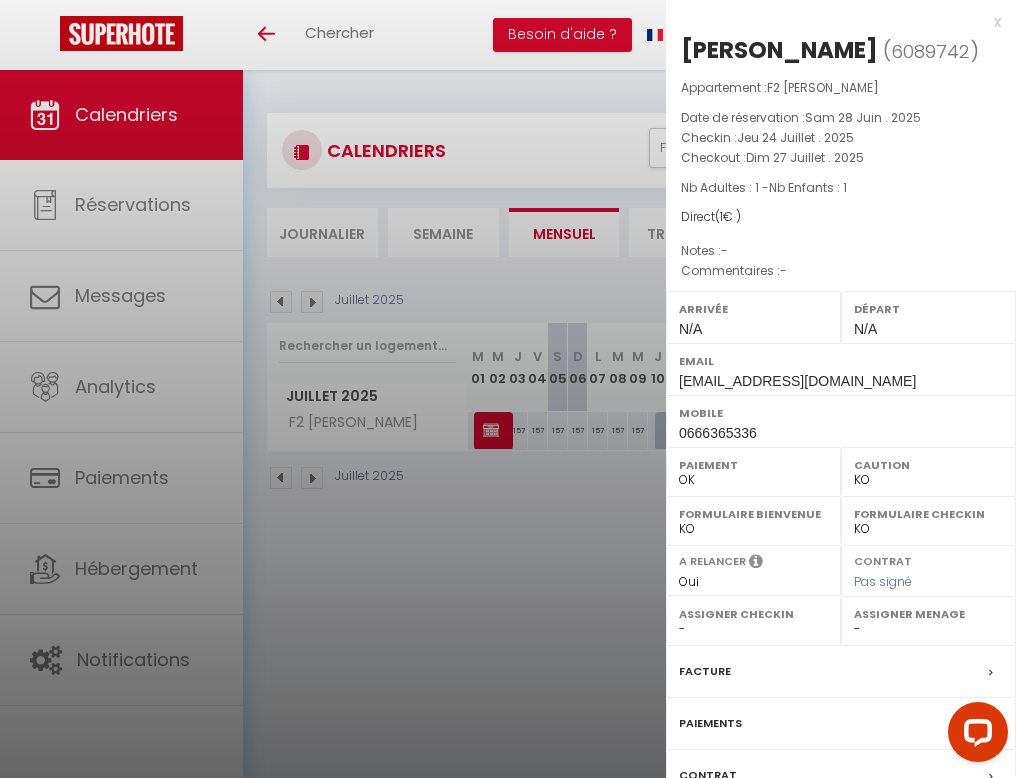 click at bounding box center [508, 389] 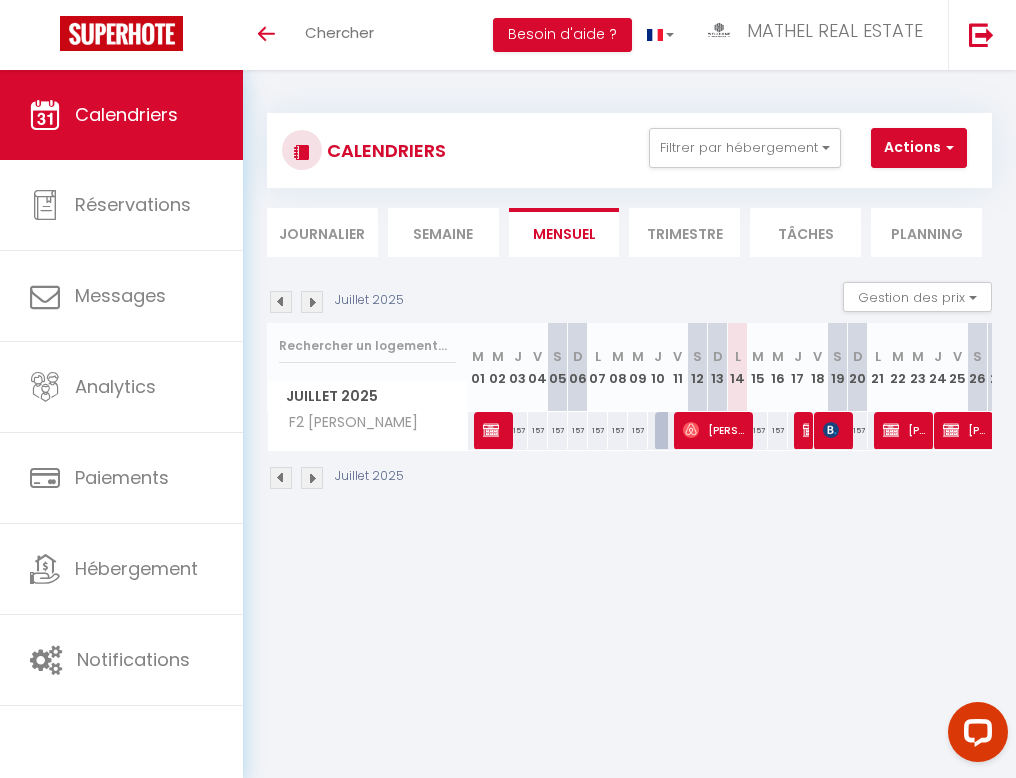 click at bounding box center (312, 302) 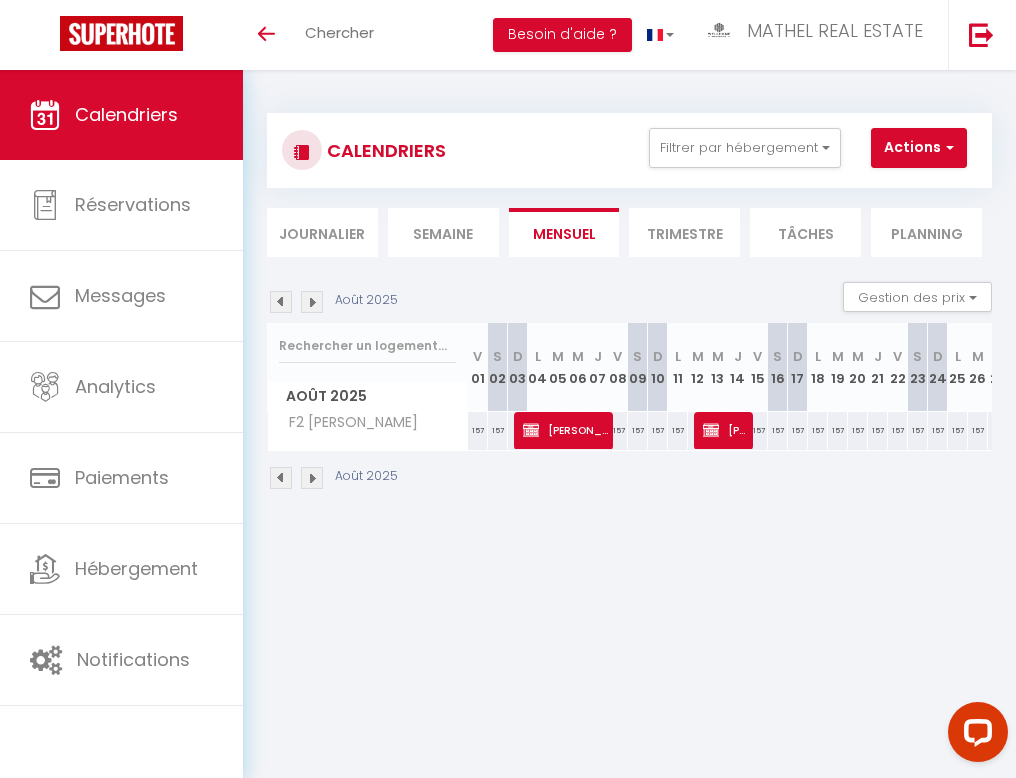 click at bounding box center [281, 302] 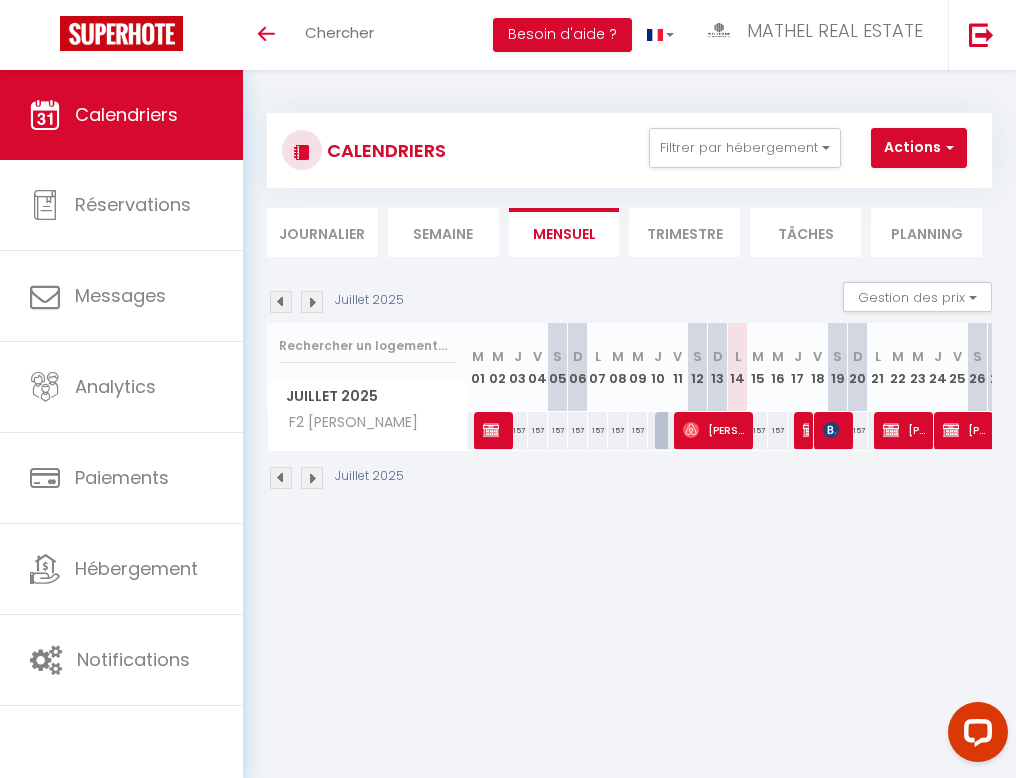 scroll, scrollTop: 0, scrollLeft: 95, axis: horizontal 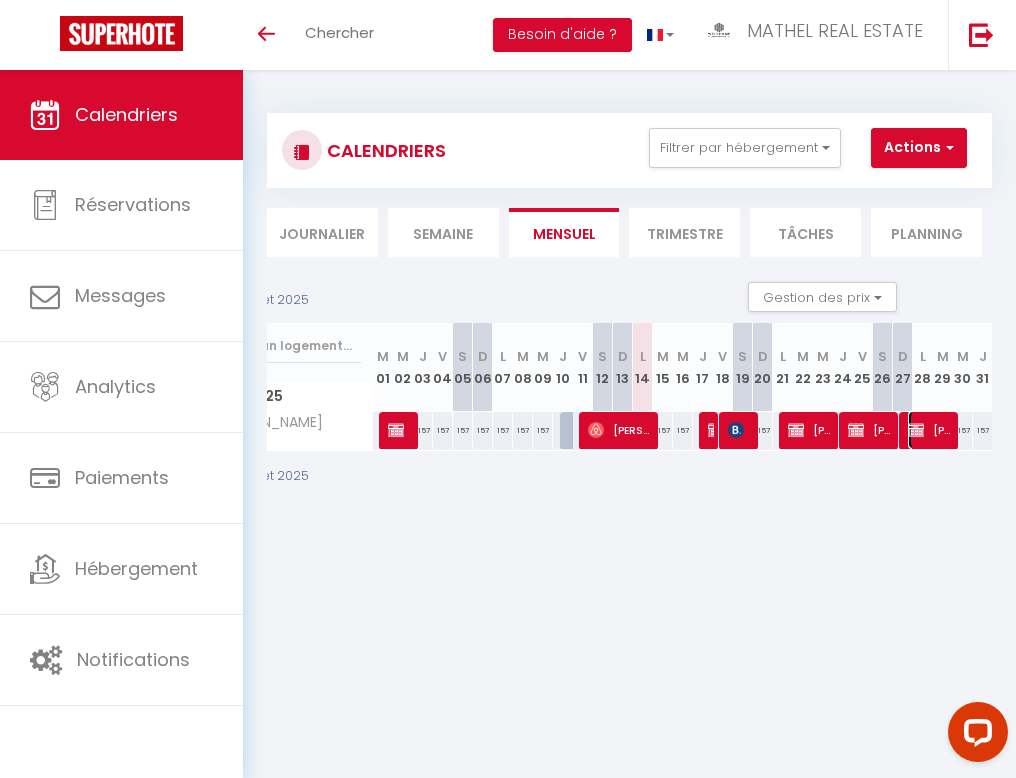 click on "Jakko Boersma" at bounding box center [931, 430] 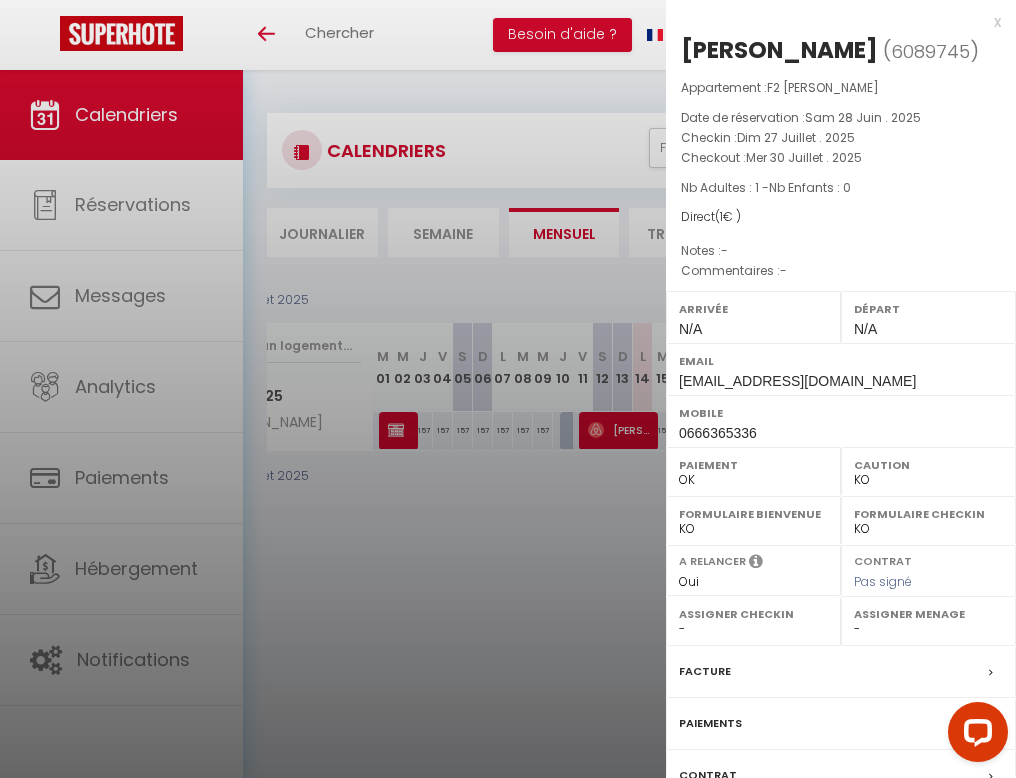 click at bounding box center (508, 389) 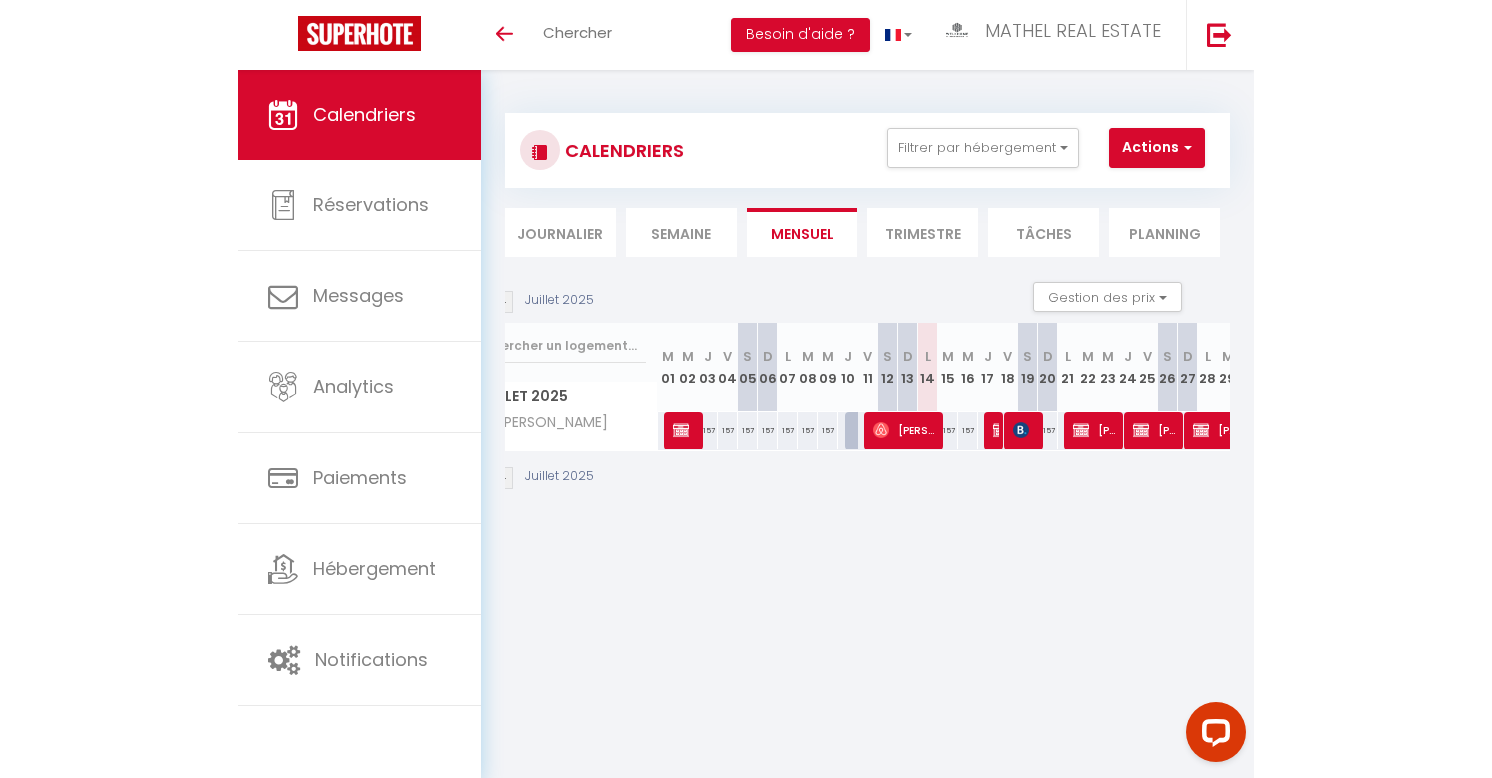 scroll, scrollTop: 0, scrollLeft: 0, axis: both 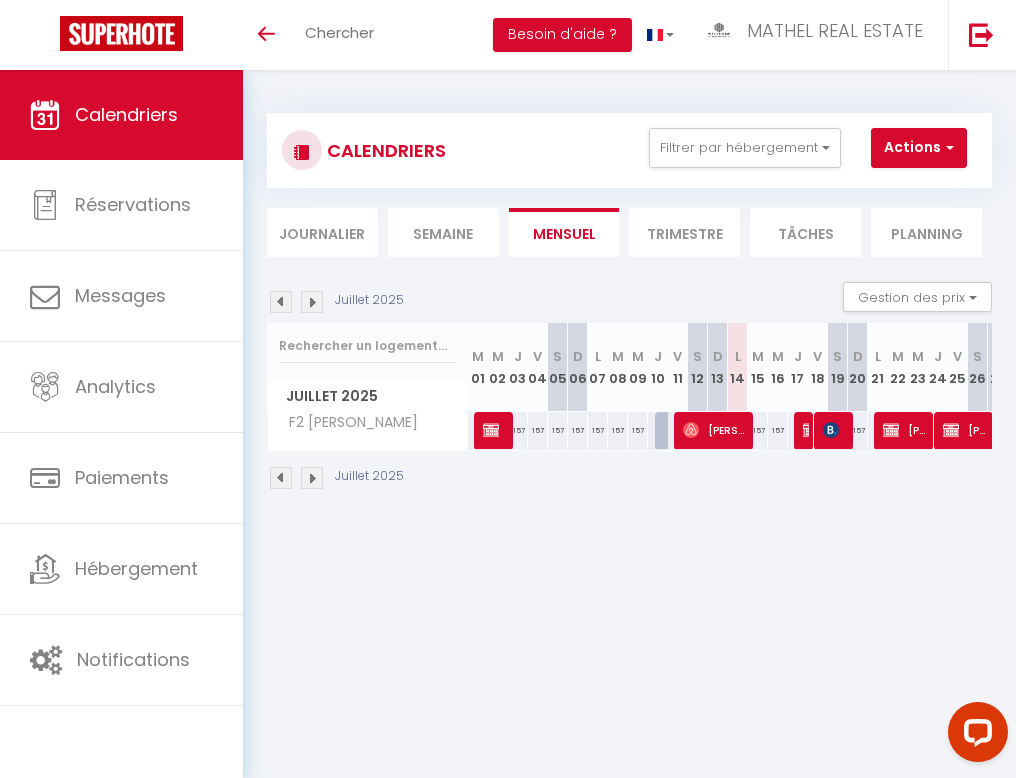 click at bounding box center [312, 302] 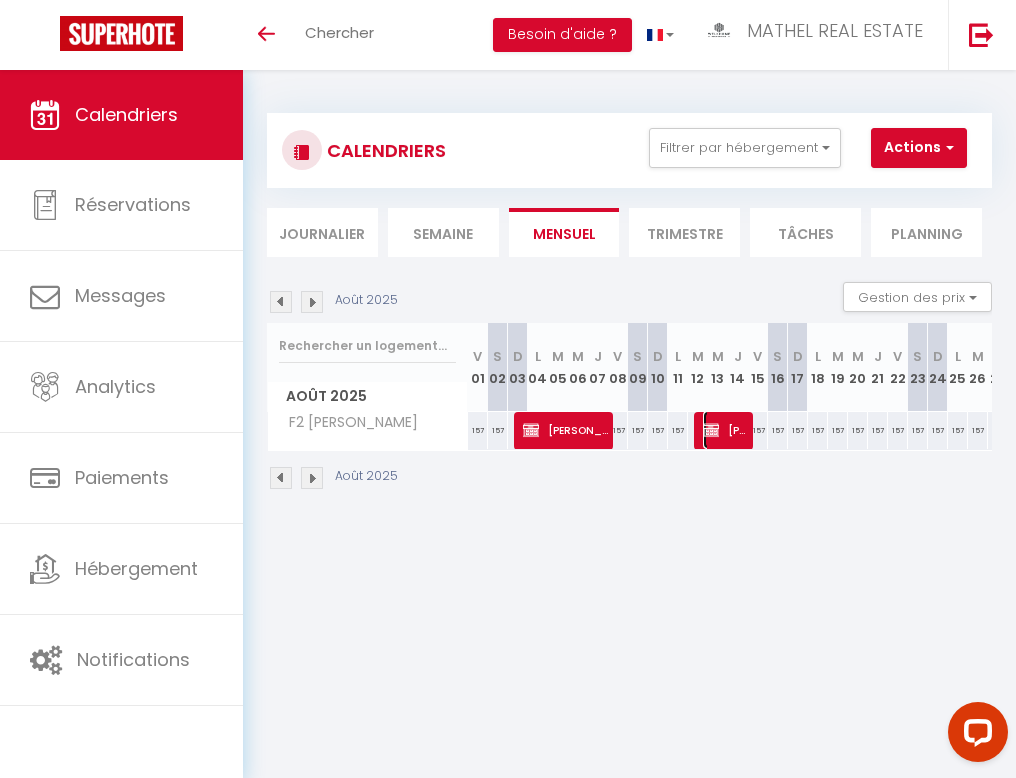 click on "Jenna Hales" at bounding box center [726, 430] 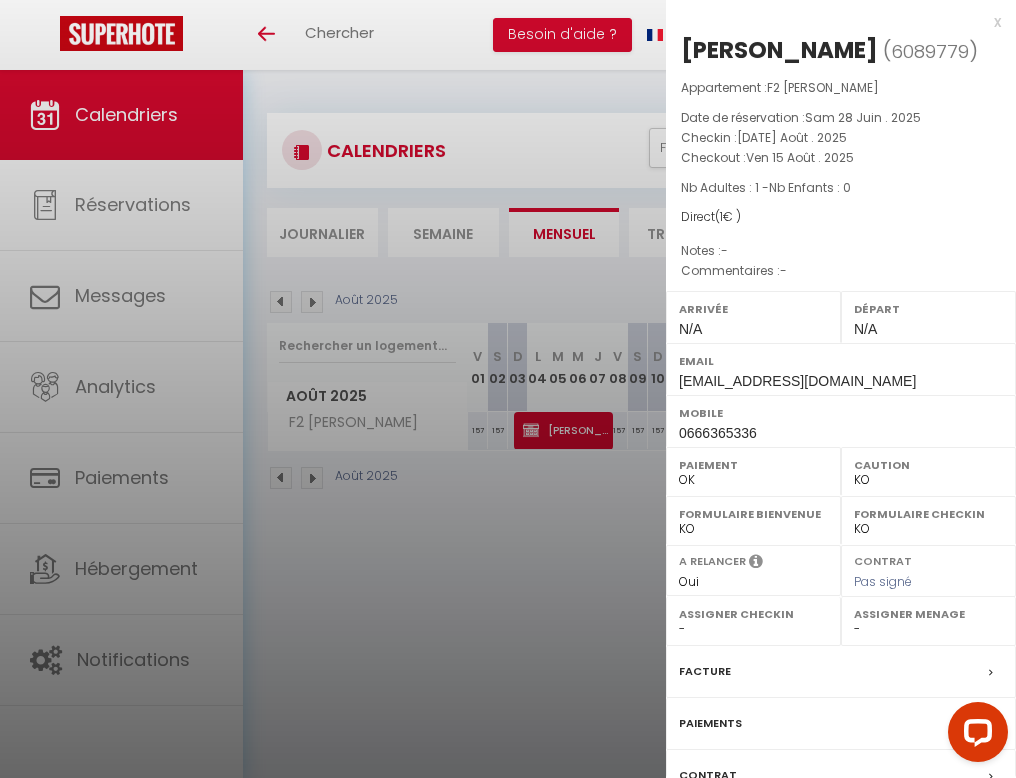 click at bounding box center [508, 389] 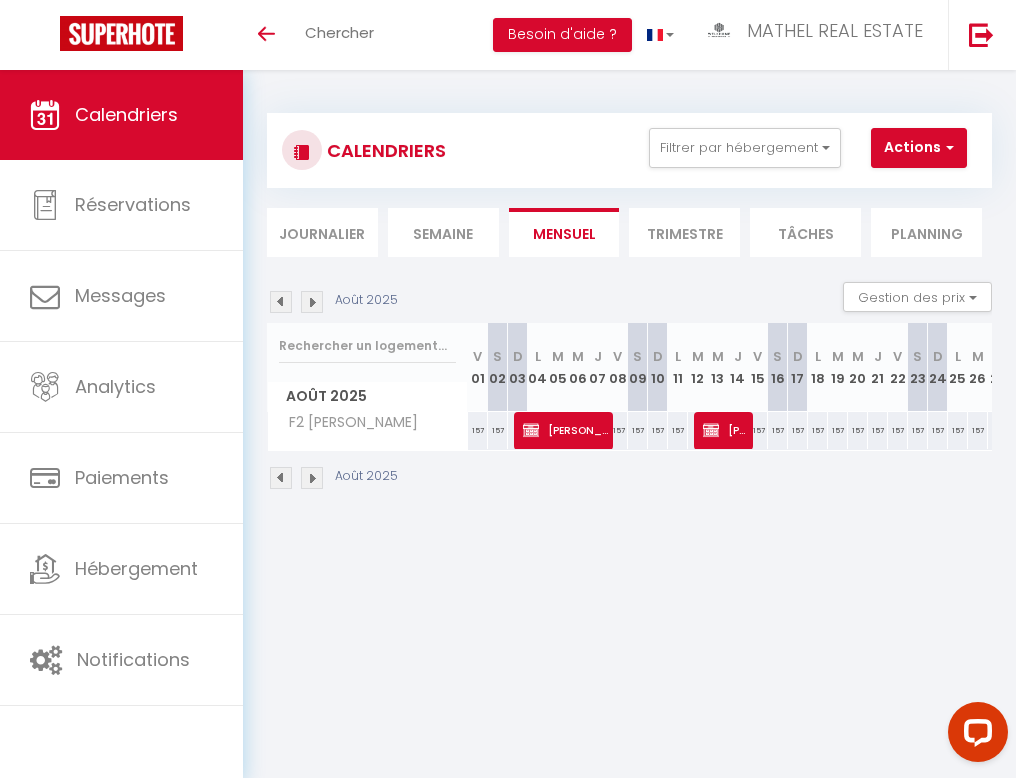 click at bounding box center [312, 302] 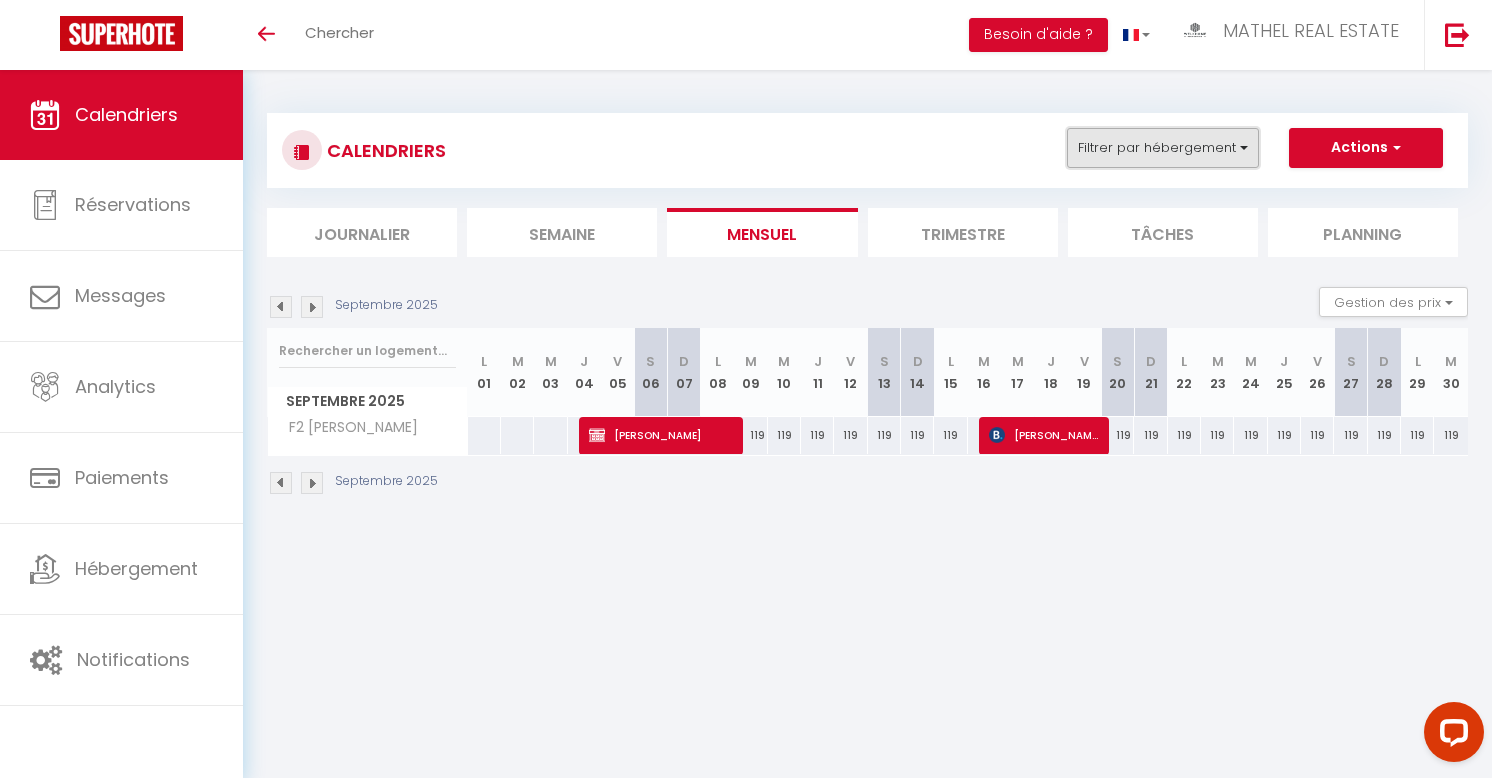click on "Filtrer par hébergement" at bounding box center (1163, 148) 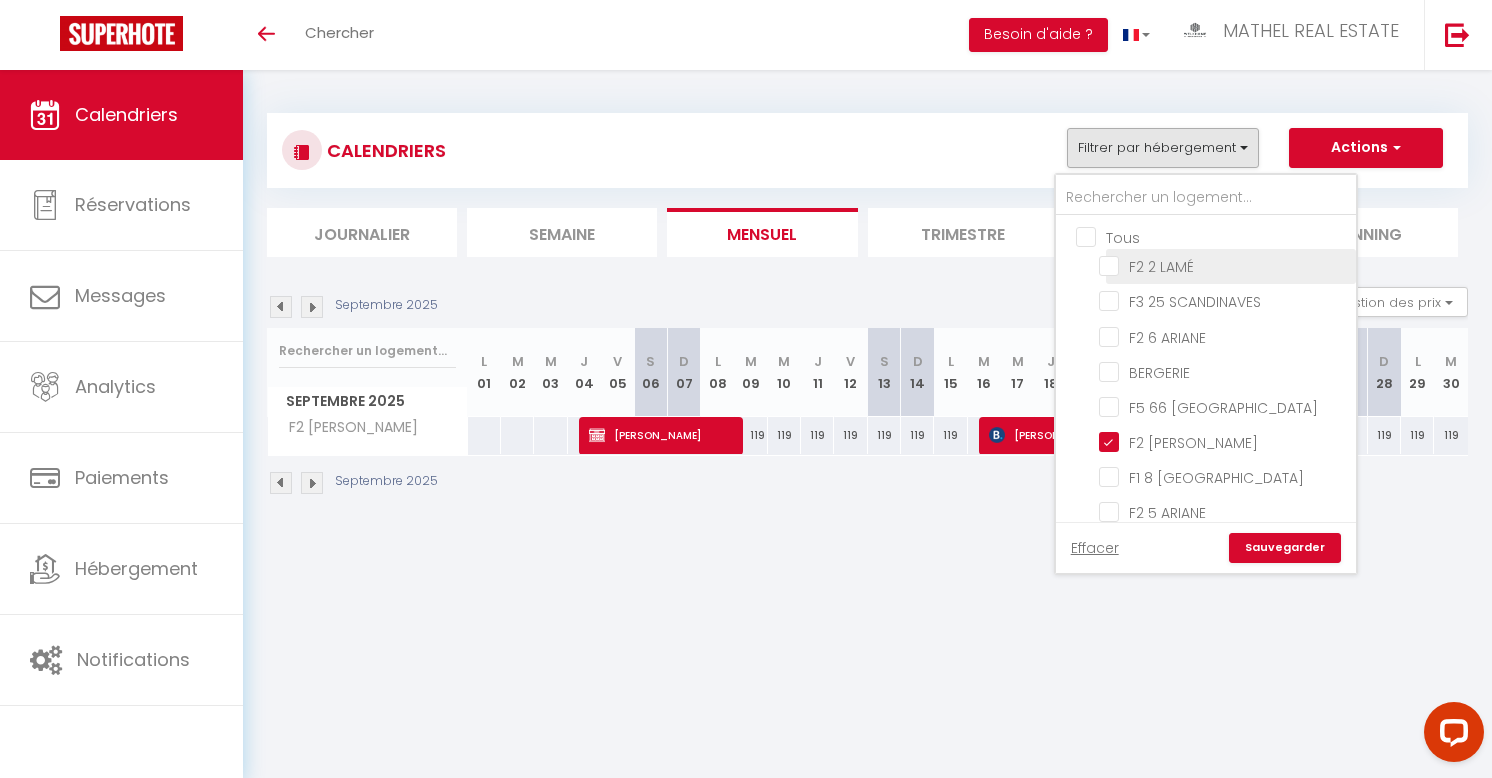 click on "F2 2 LAMÉ" at bounding box center [1224, 265] 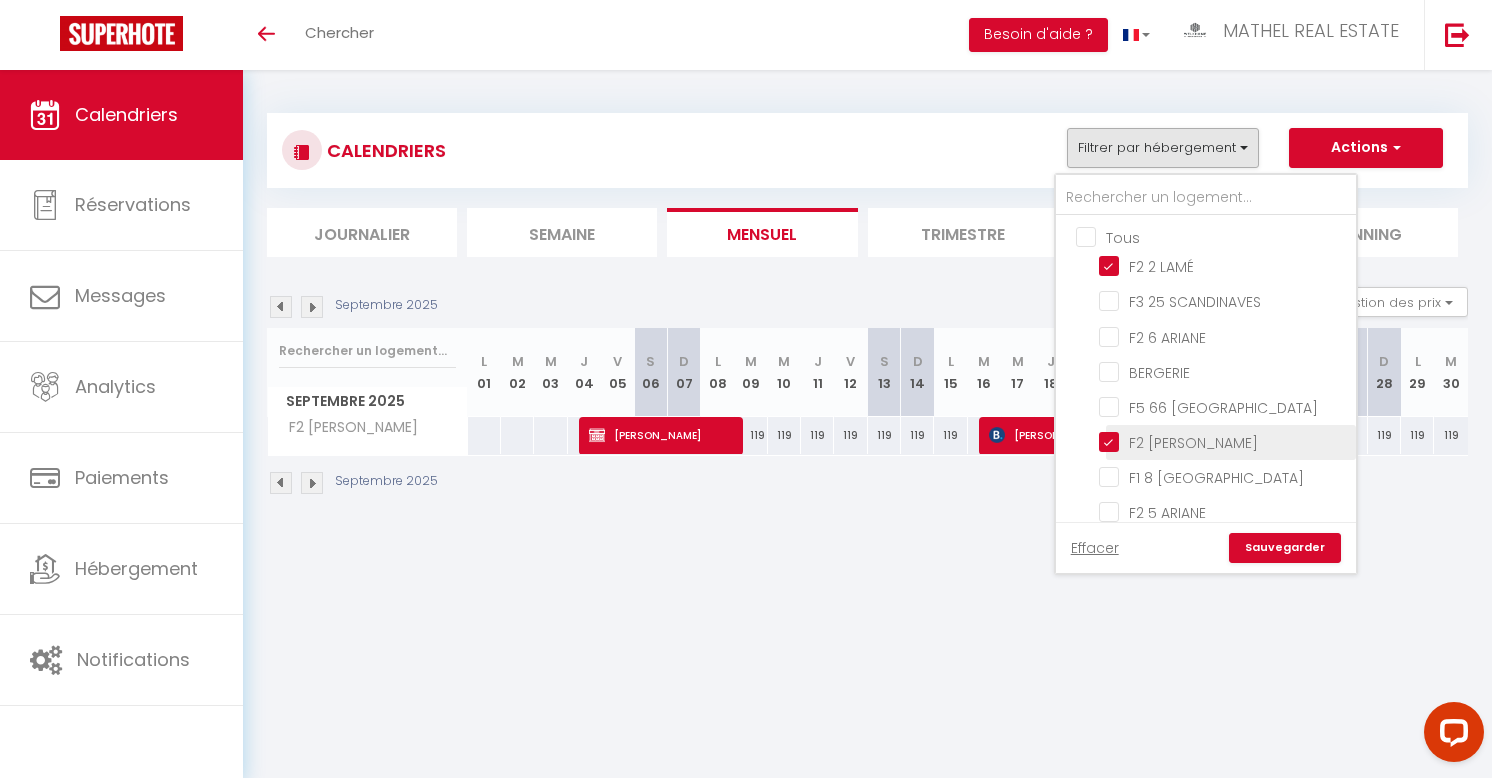 click on "F2 FONTAINE" at bounding box center [1224, 441] 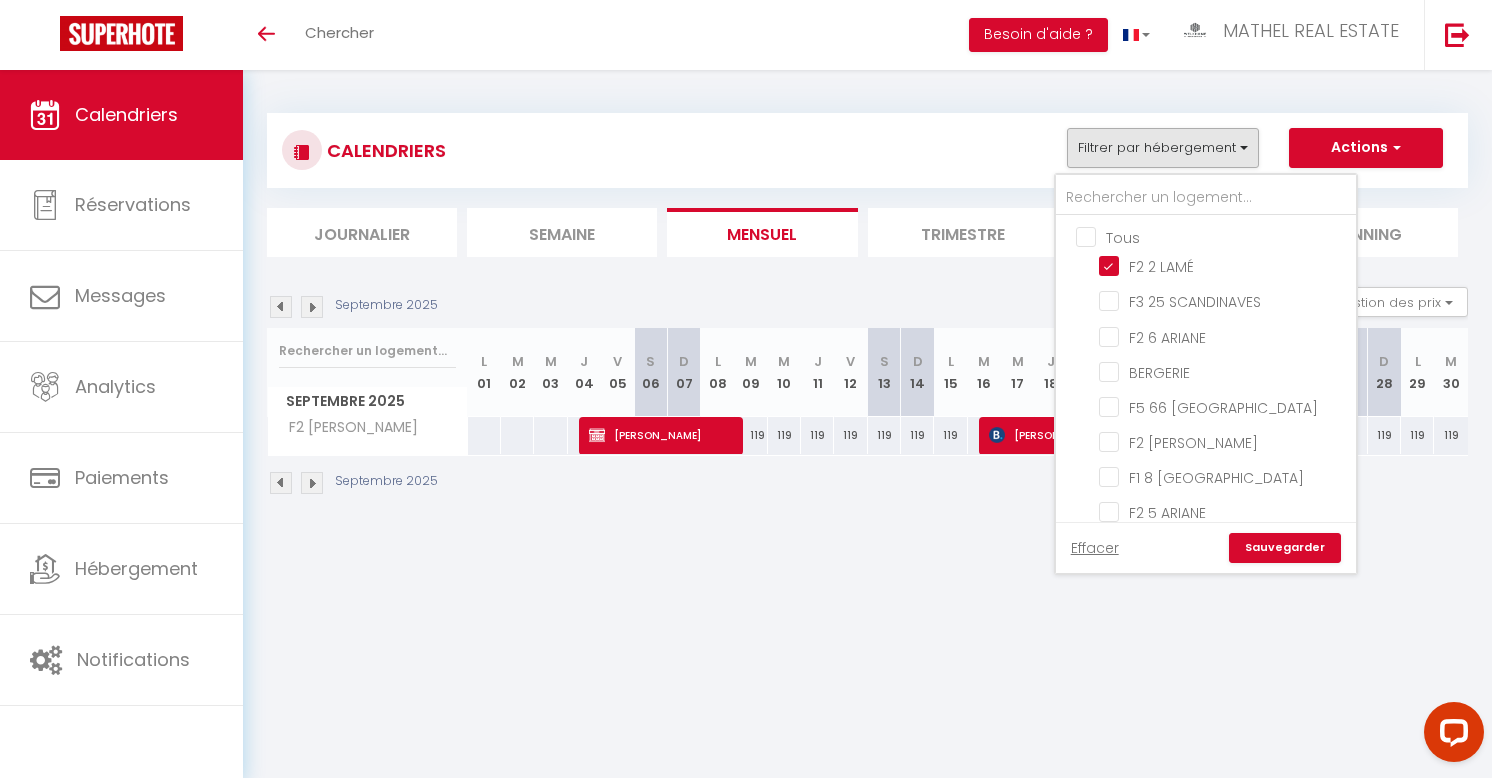 click on "Sauvegarder" at bounding box center (1285, 548) 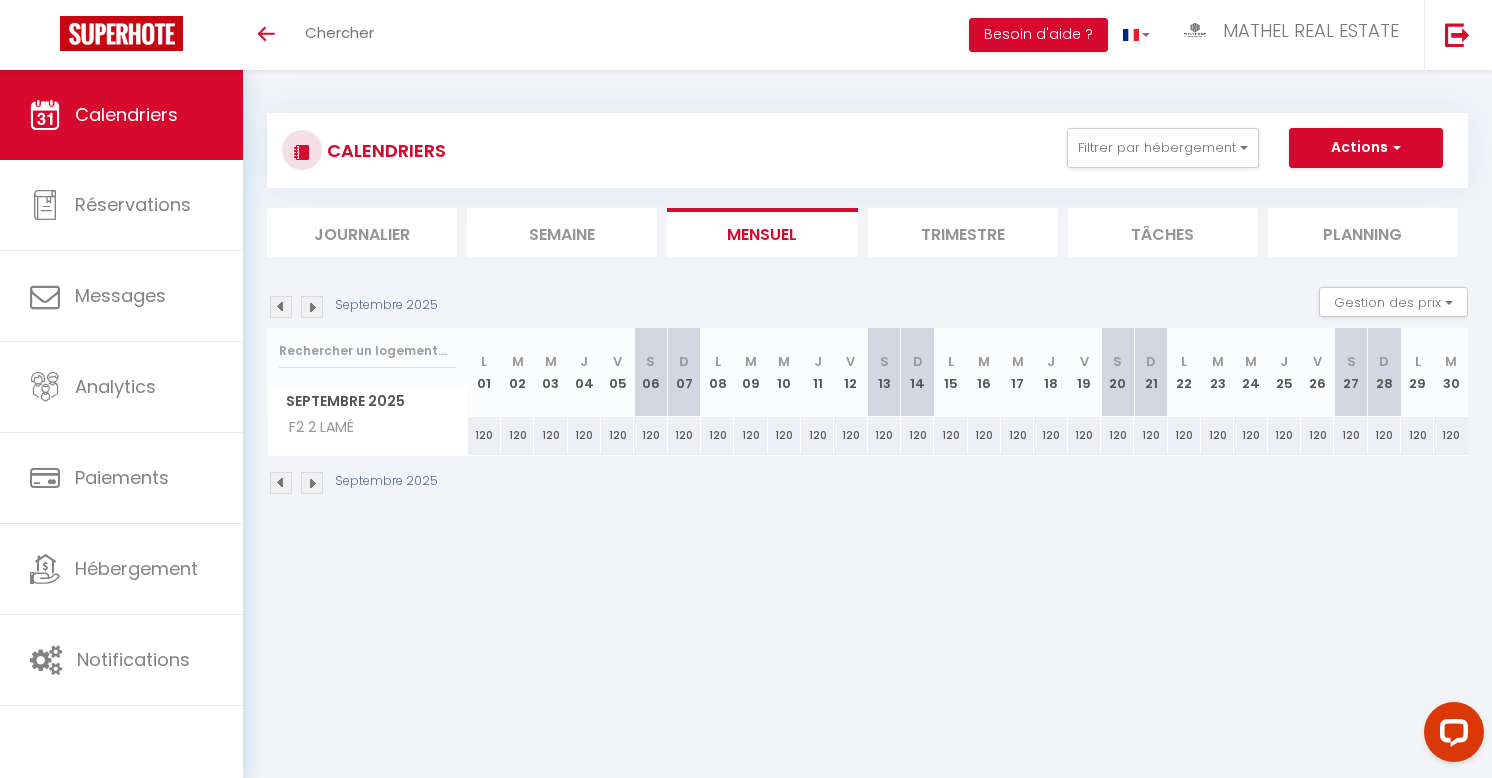 click at bounding box center (281, 307) 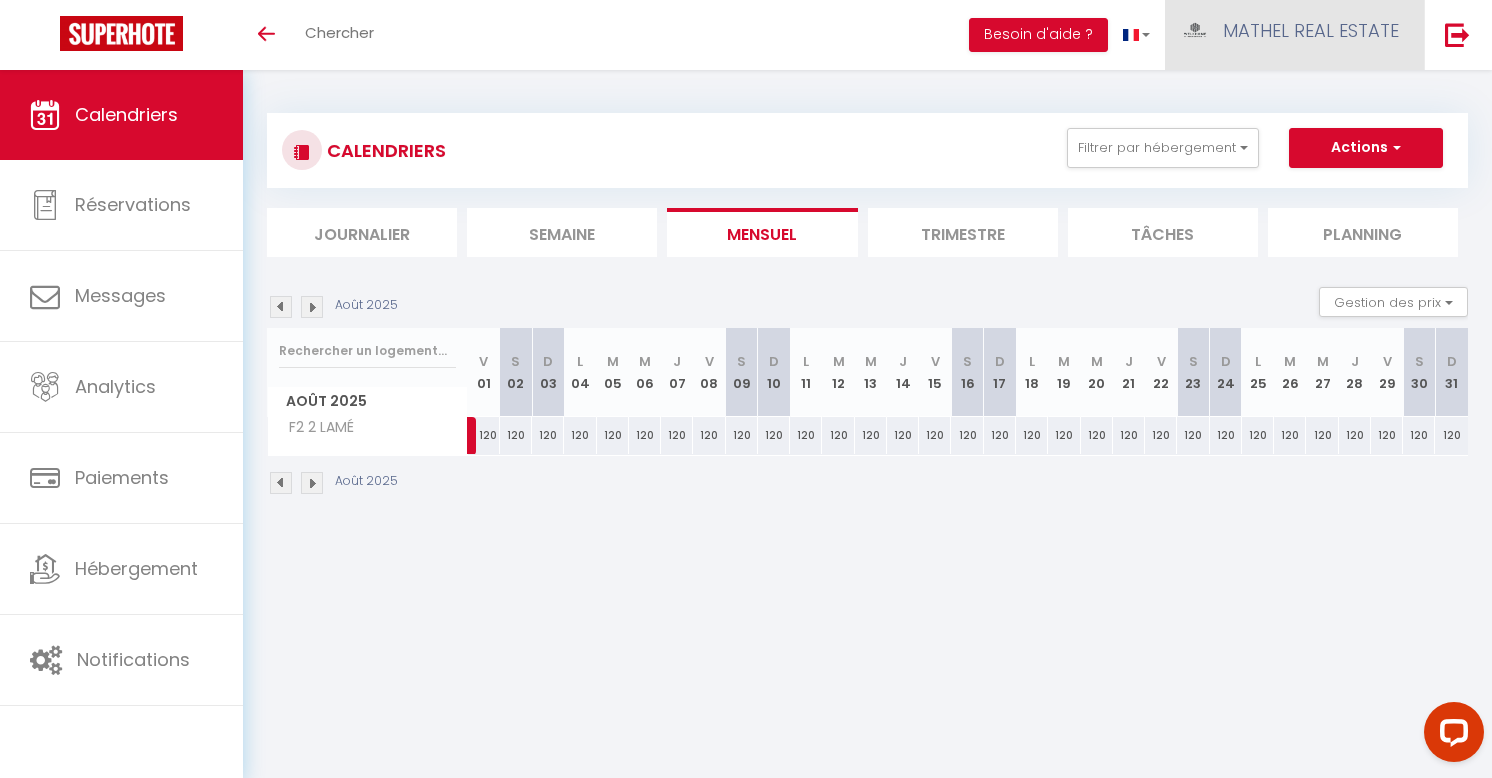click on "MATHEL REAL ESTATE" at bounding box center (1311, 30) 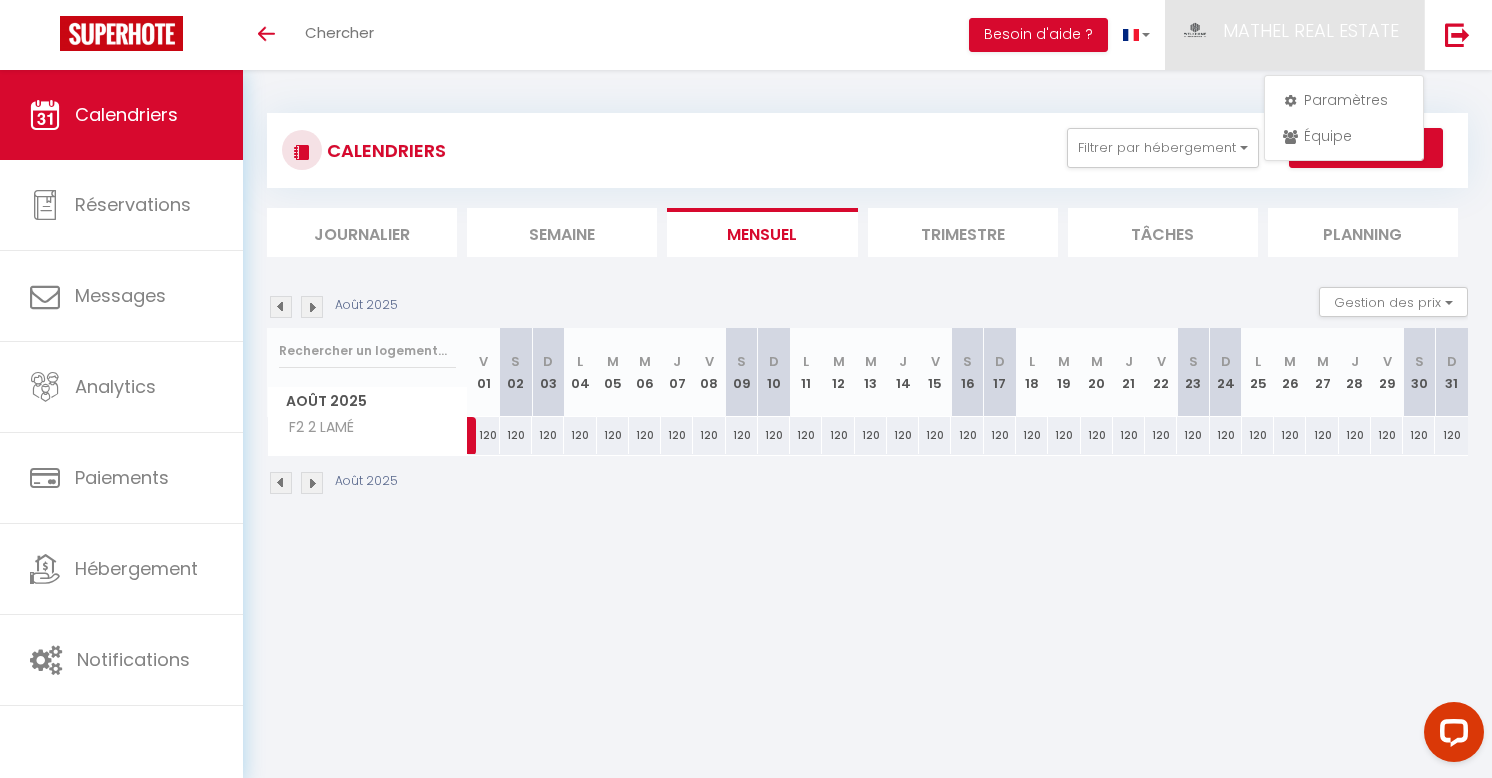 click on "CALENDRIERS
Filtrer par hébergement
Tous       F2 2 LAMÉ     F3 25 SCANDINAVES     F2 6 ARIANE     BERGERIE     F5 66 PRAGUE     F2 FONTAINE     F1 8 AMSTERDAM     F2 5 ARIANE     F2 4 MARTEL     F2 11 MAGELLAN 2     F2 40 DANUBE     F2 11 MÉDITÉRANNÉE     F5 1 ORMES     F2 5 ANNE FRANK     F5 3 CELTES     F2 11 MAGELLAN 1     F3 2 FONTAINE     F2 1 CHENELETTE    Effacer   Sauvegarder
Actions
Nouvelle réservation   Exporter les réservations   Importer les réservations
Journalier
Semaine
Mensuel
Trimestre
Tâches
Planning" at bounding box center [867, 185] 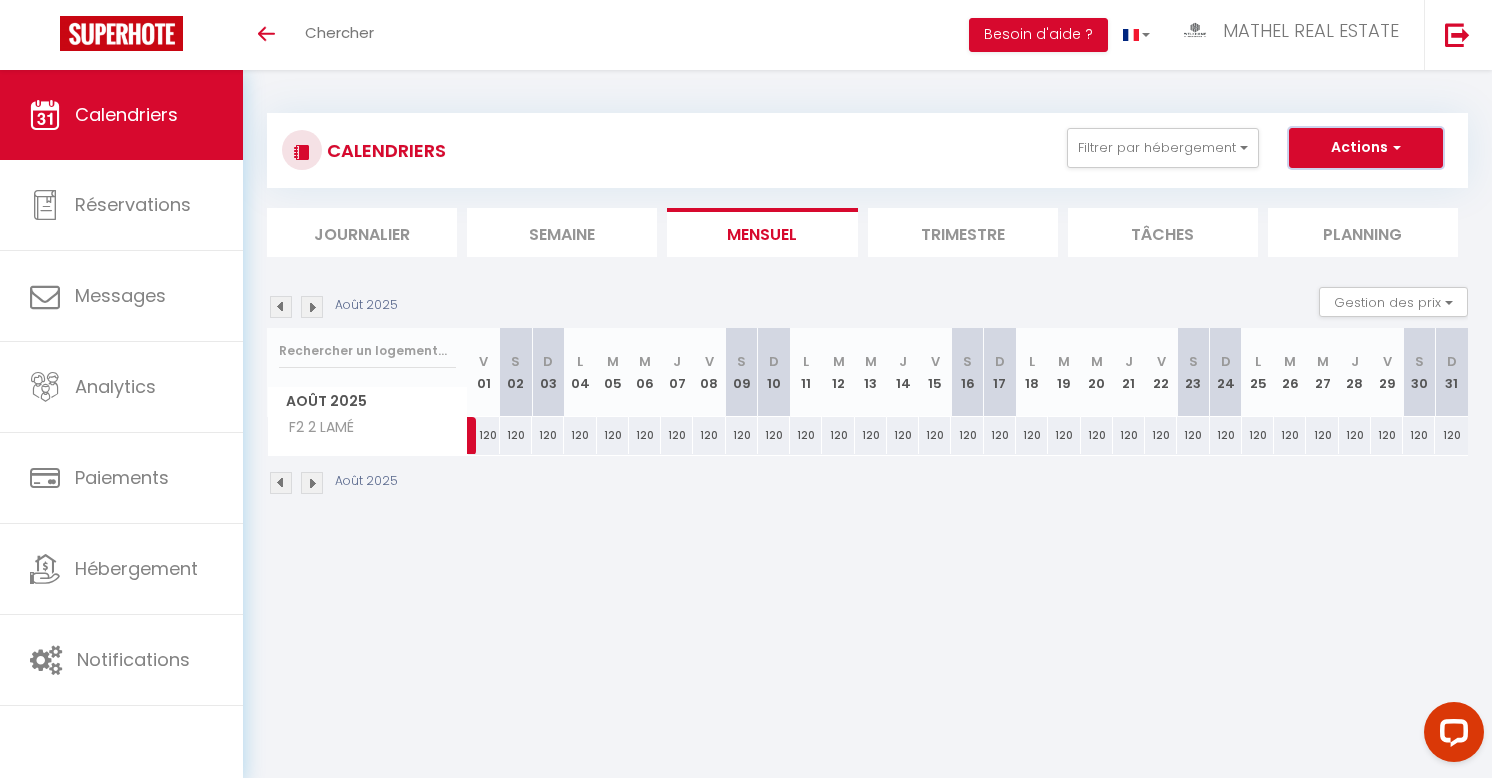 click on "Actions" at bounding box center [1366, 148] 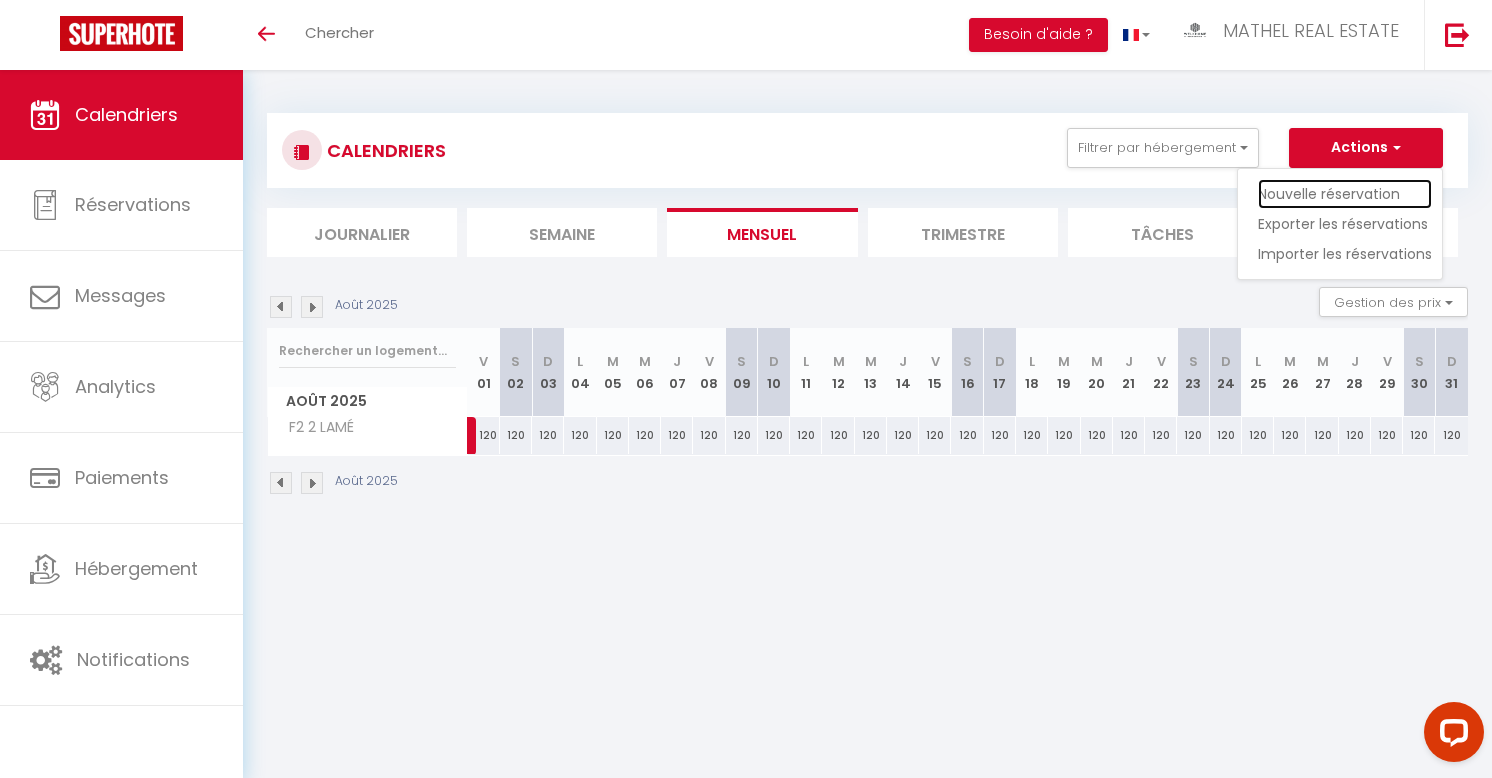 click on "Nouvelle réservation" at bounding box center [1345, 194] 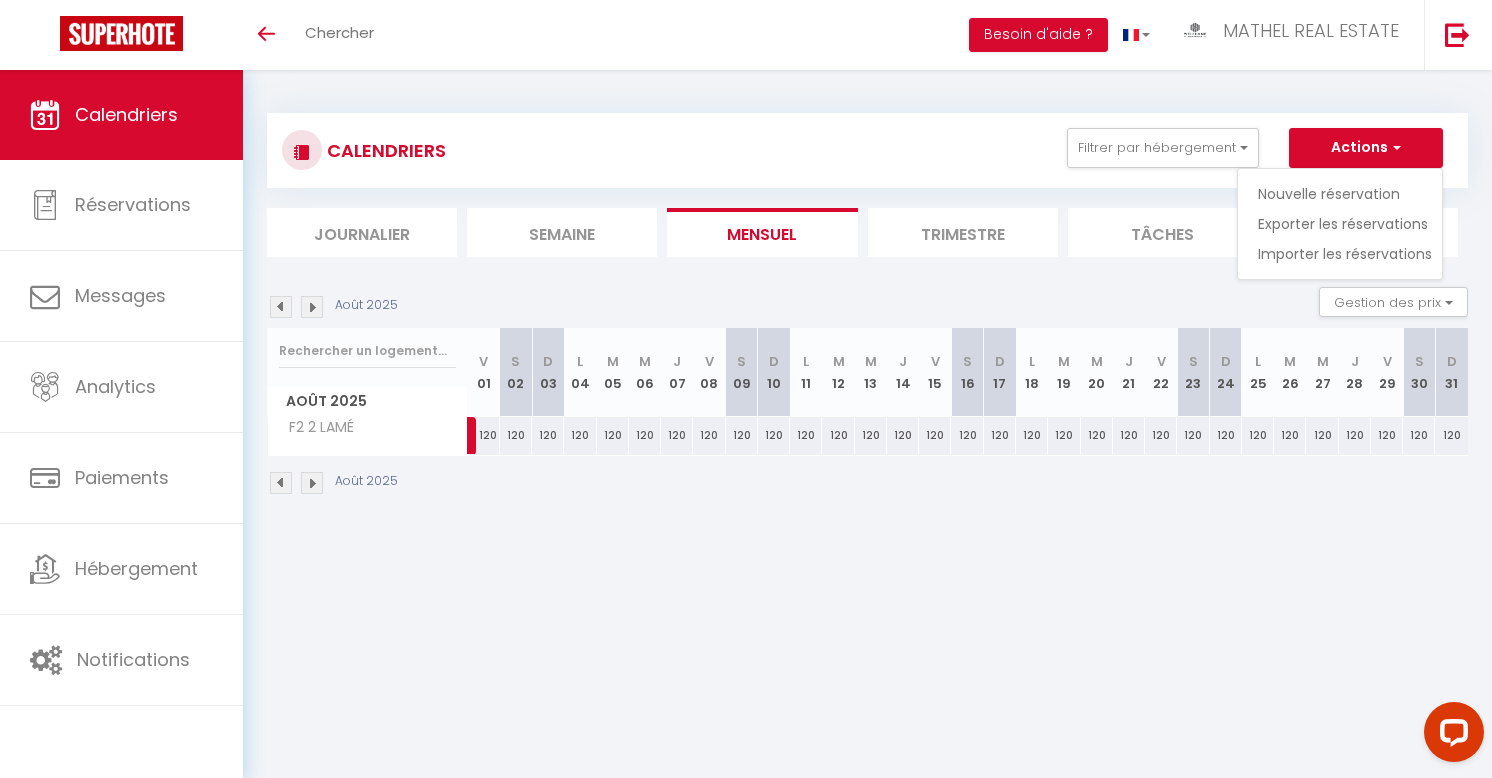 select 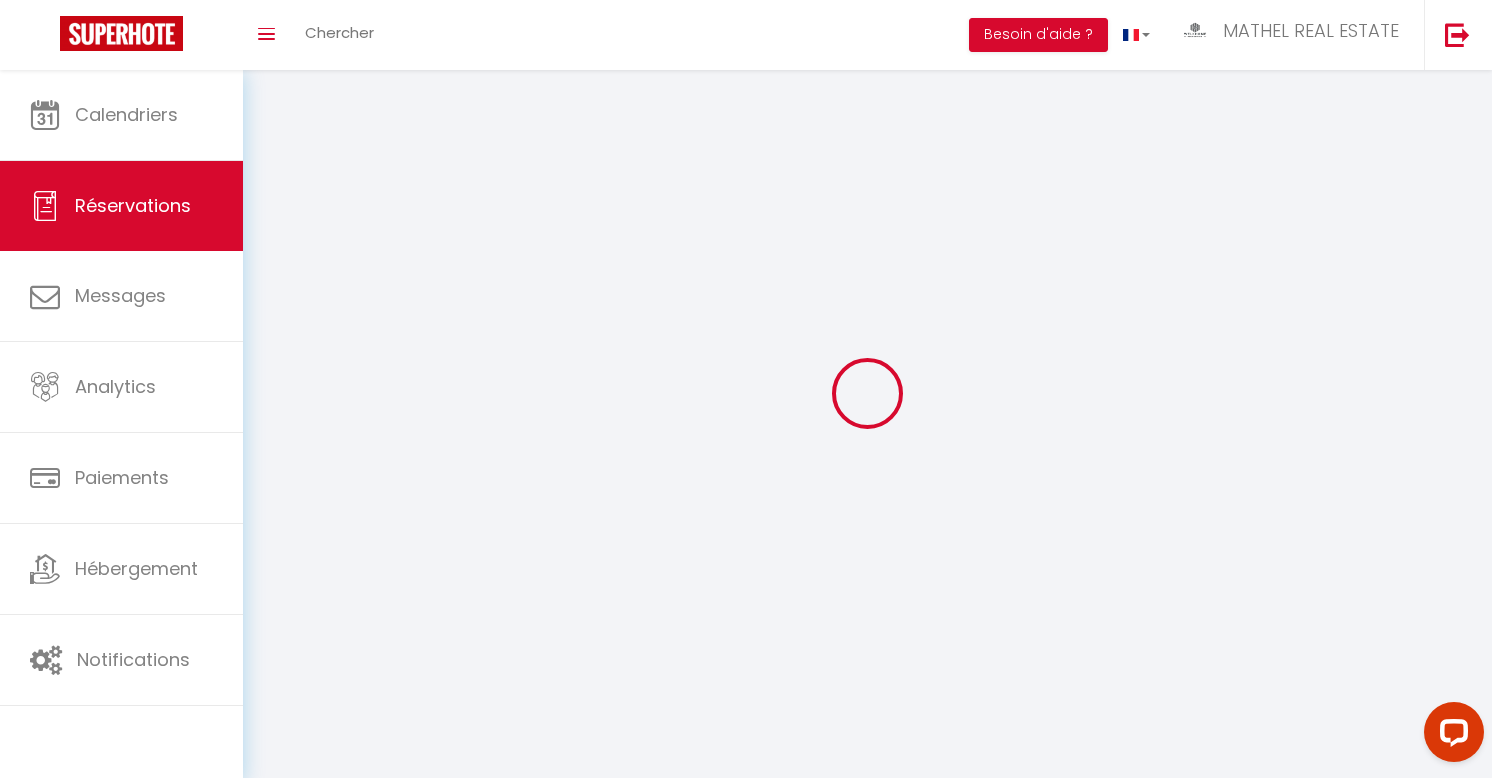 select 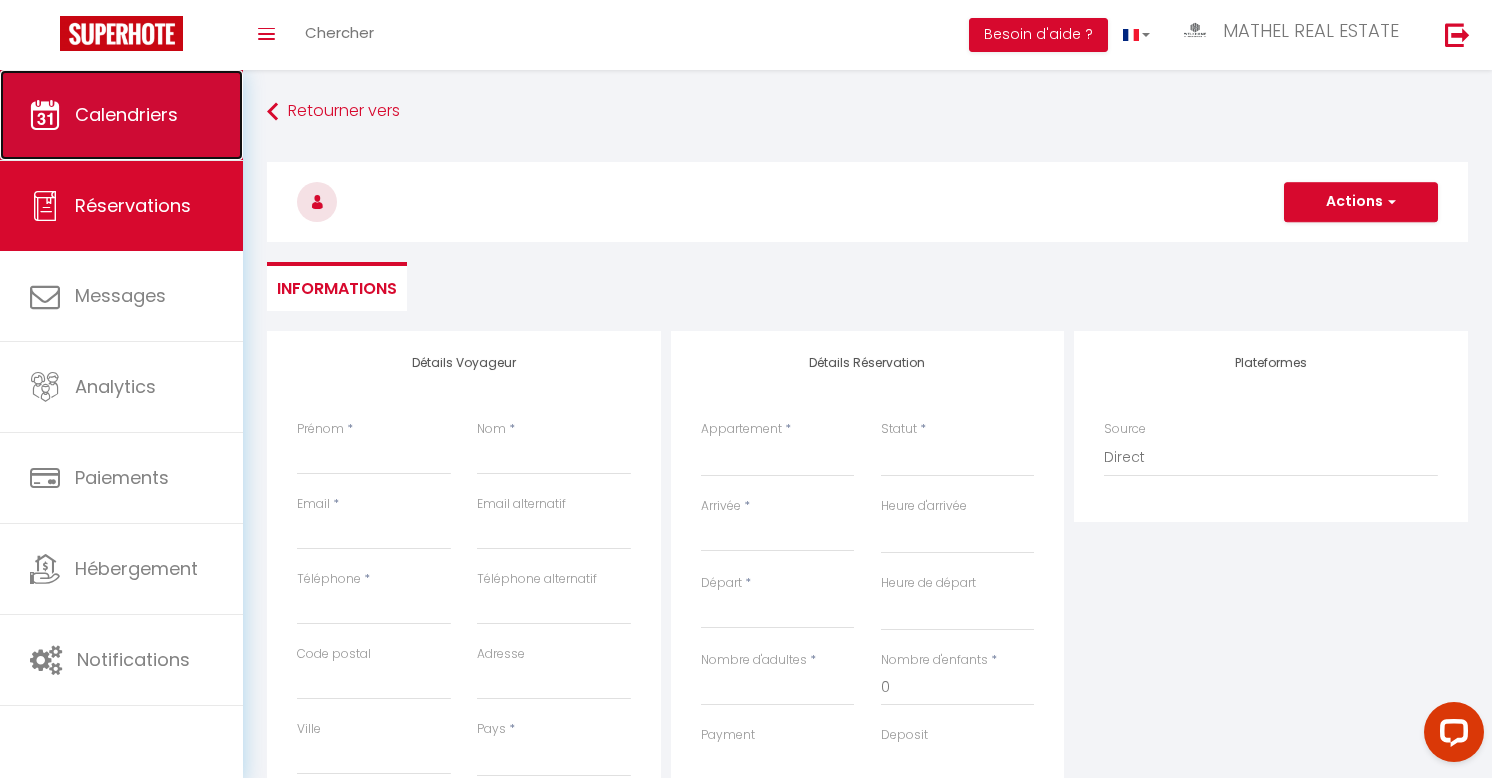 click on "Calendriers" at bounding box center [121, 115] 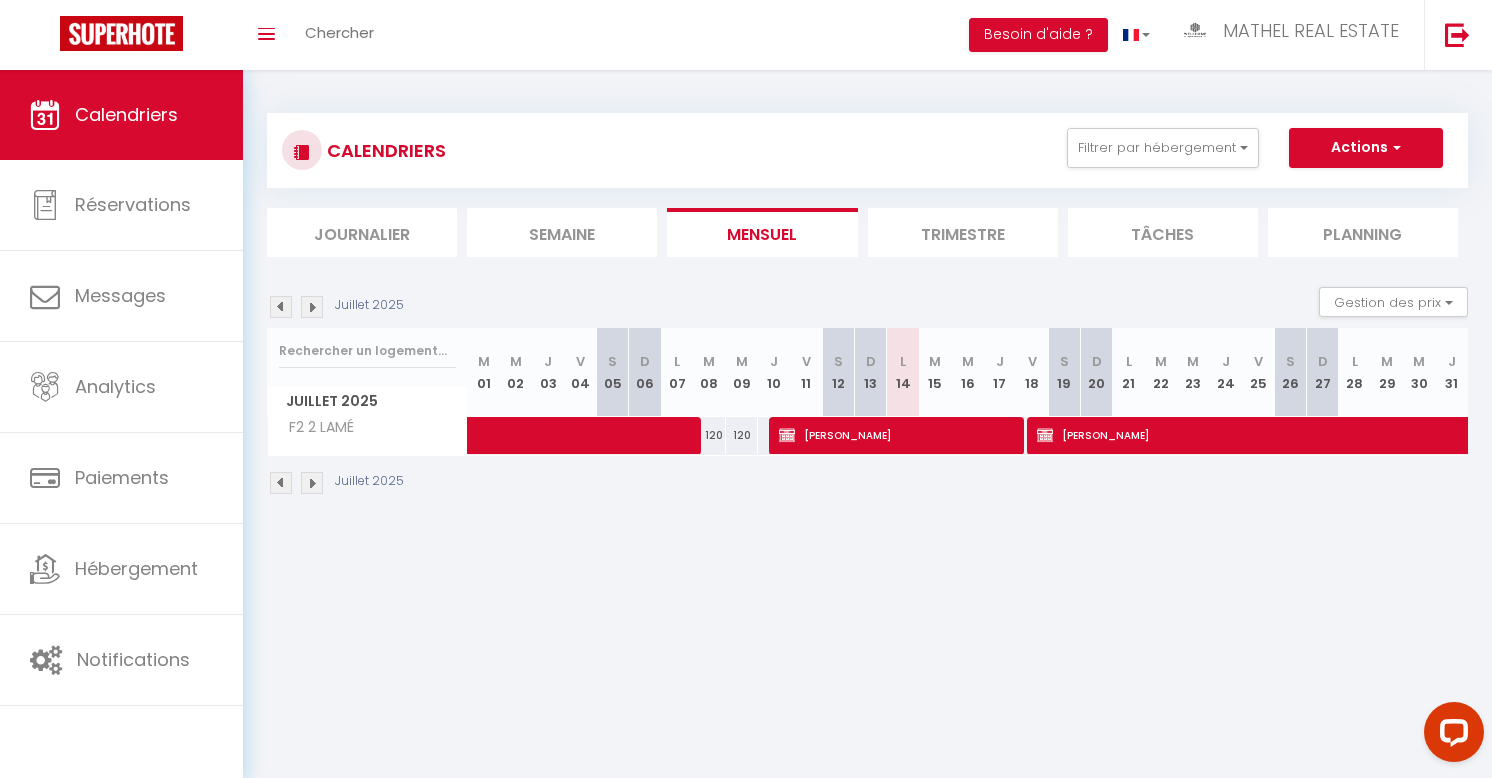 click at bounding box center [312, 307] 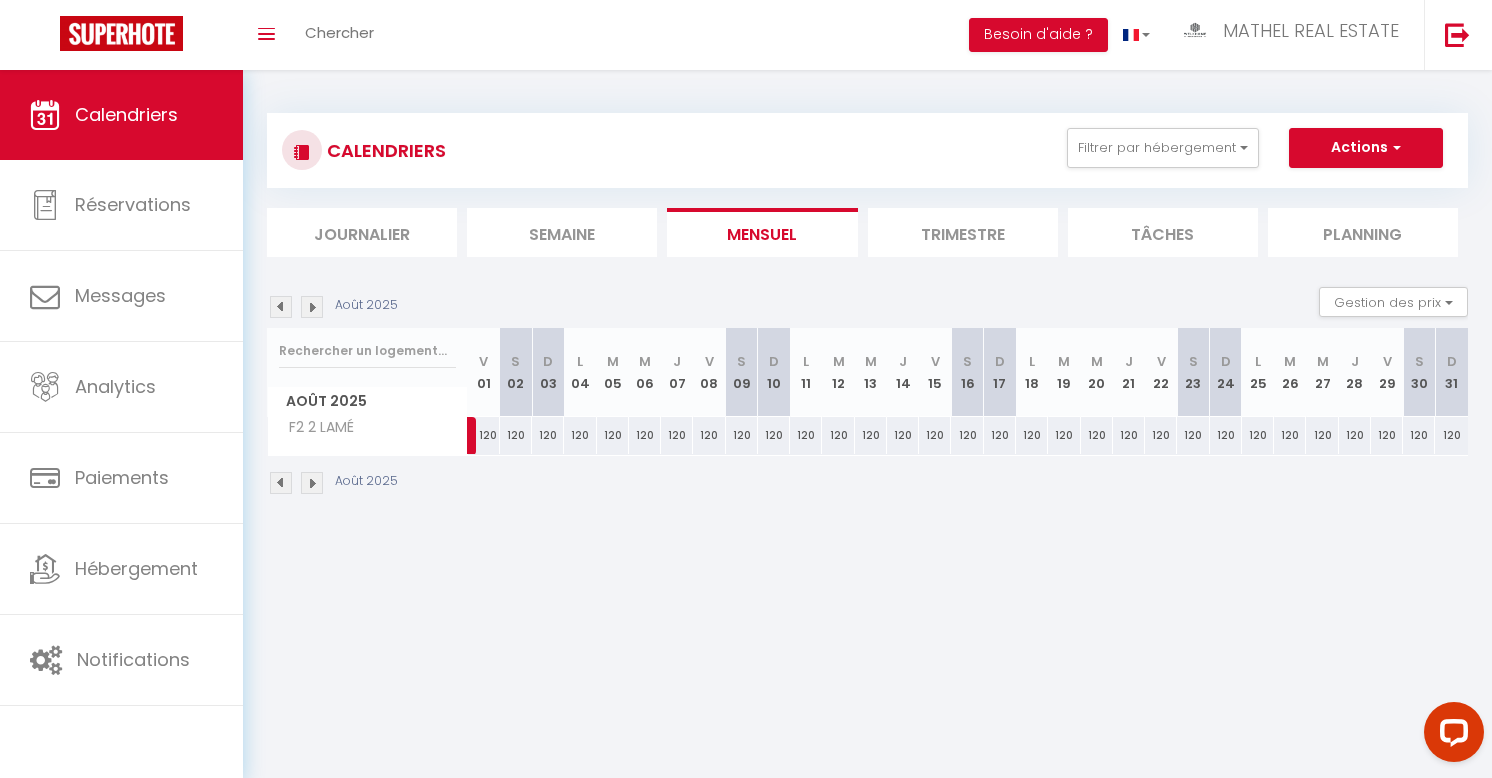 click at bounding box center [312, 307] 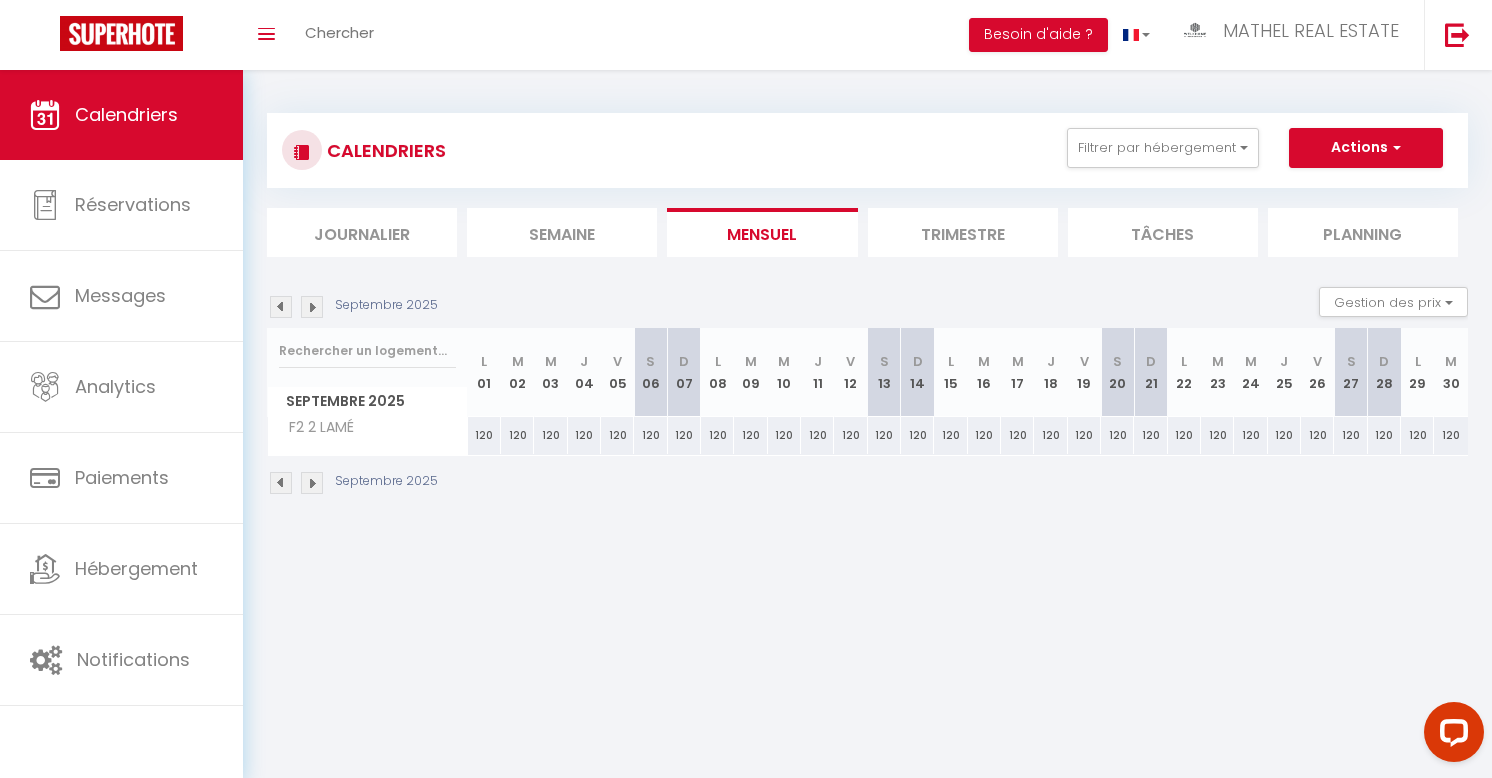 click at bounding box center [312, 307] 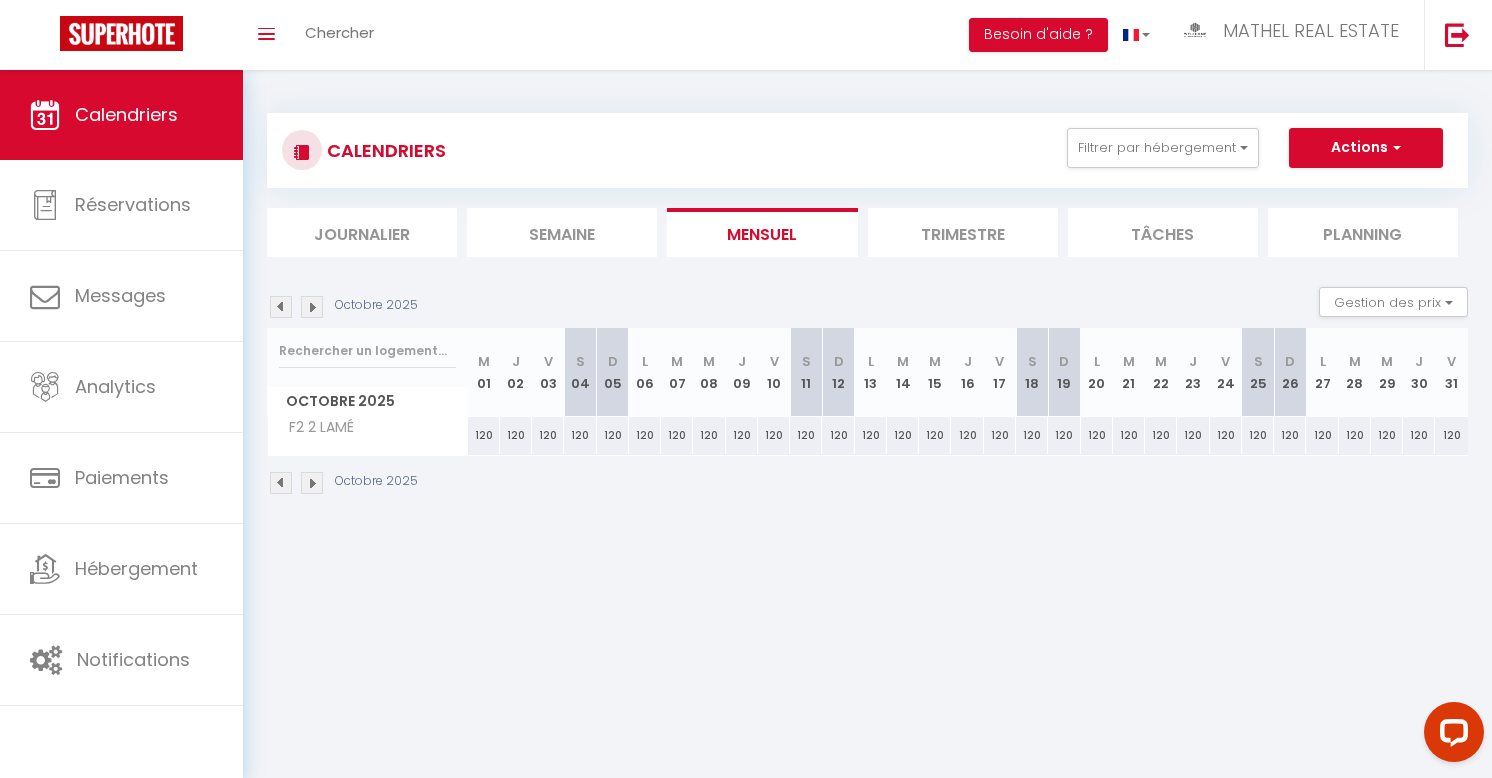 click at bounding box center [281, 307] 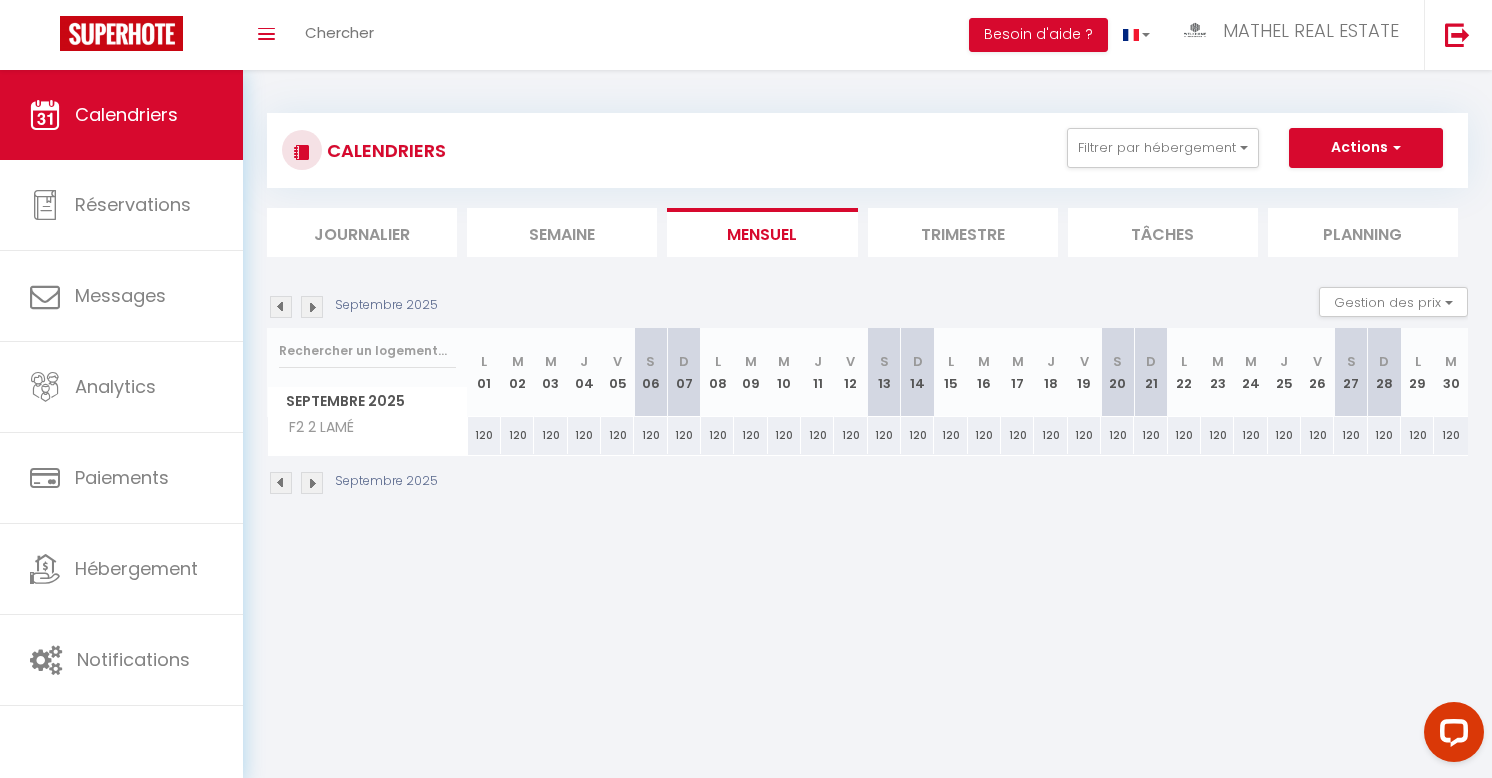 click at bounding box center (281, 307) 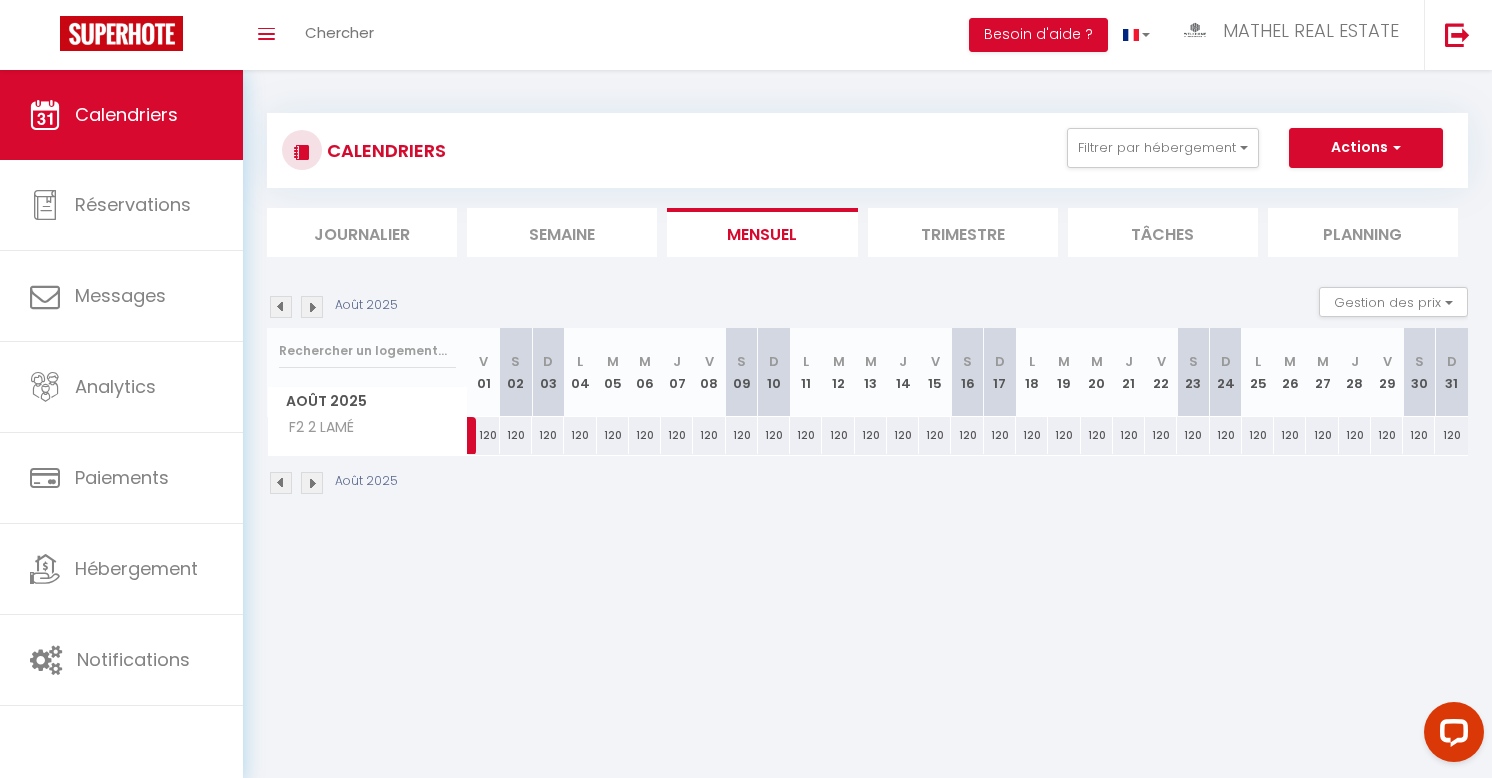 click at bounding box center (281, 307) 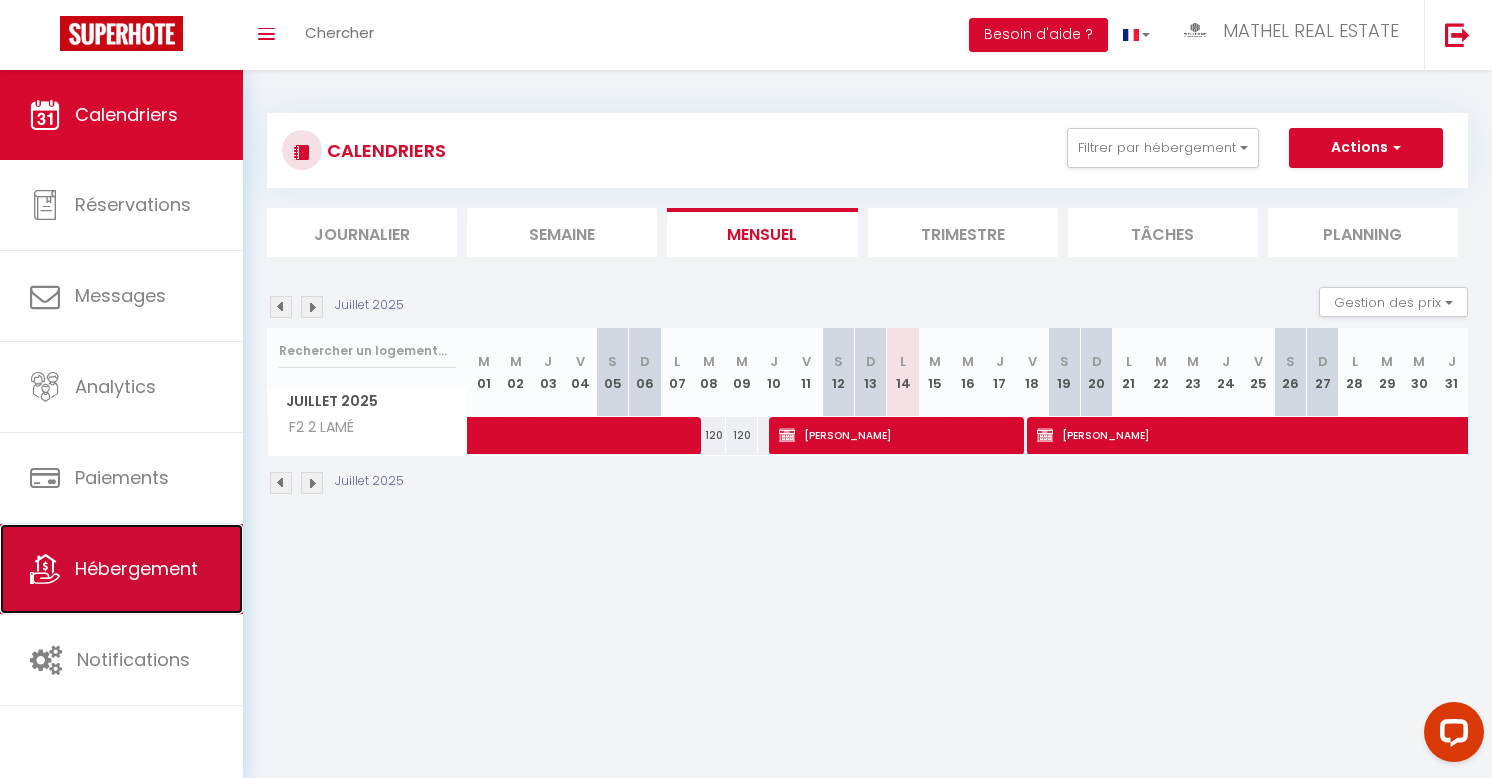 click on "Hébergement" at bounding box center [121, 569] 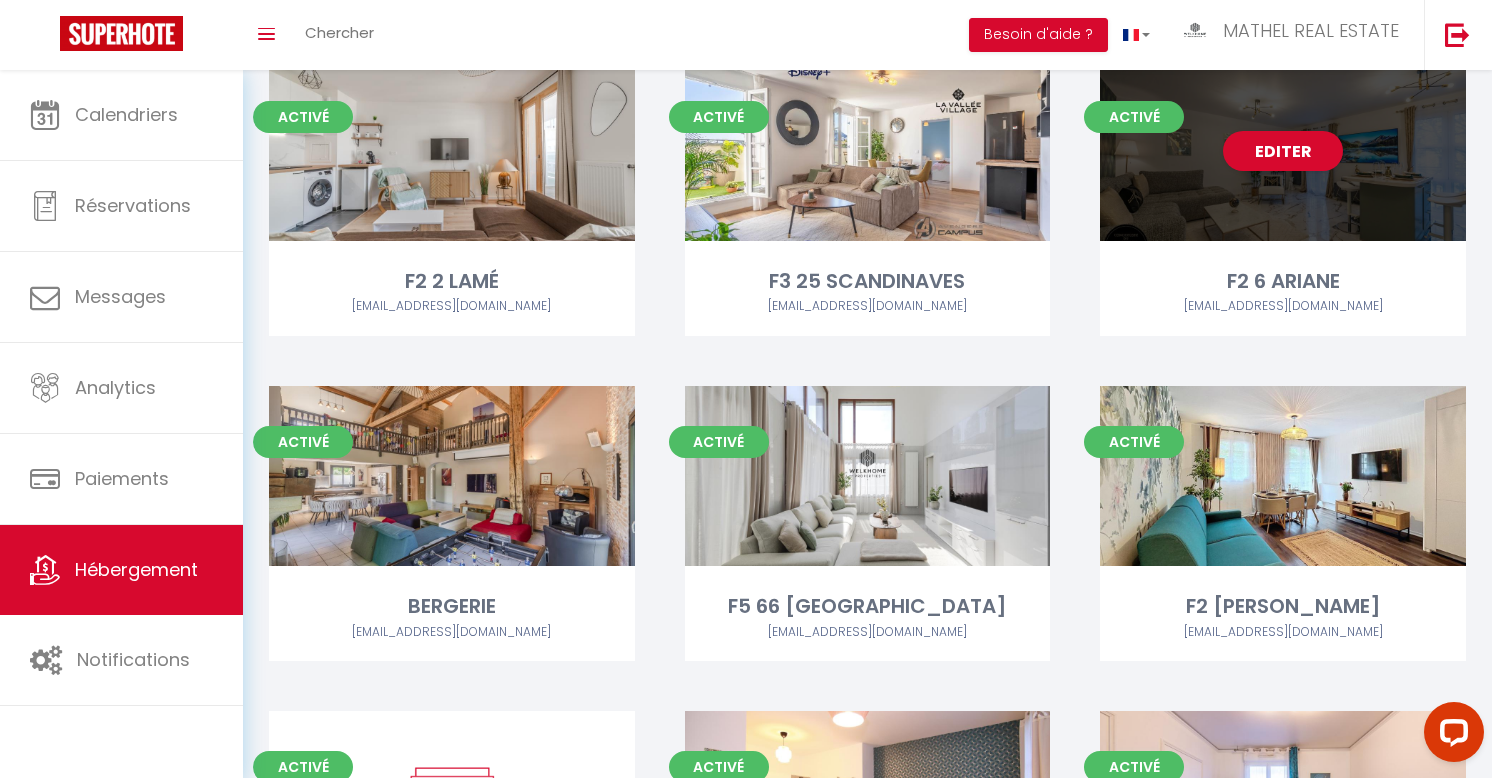 scroll, scrollTop: 159, scrollLeft: 0, axis: vertical 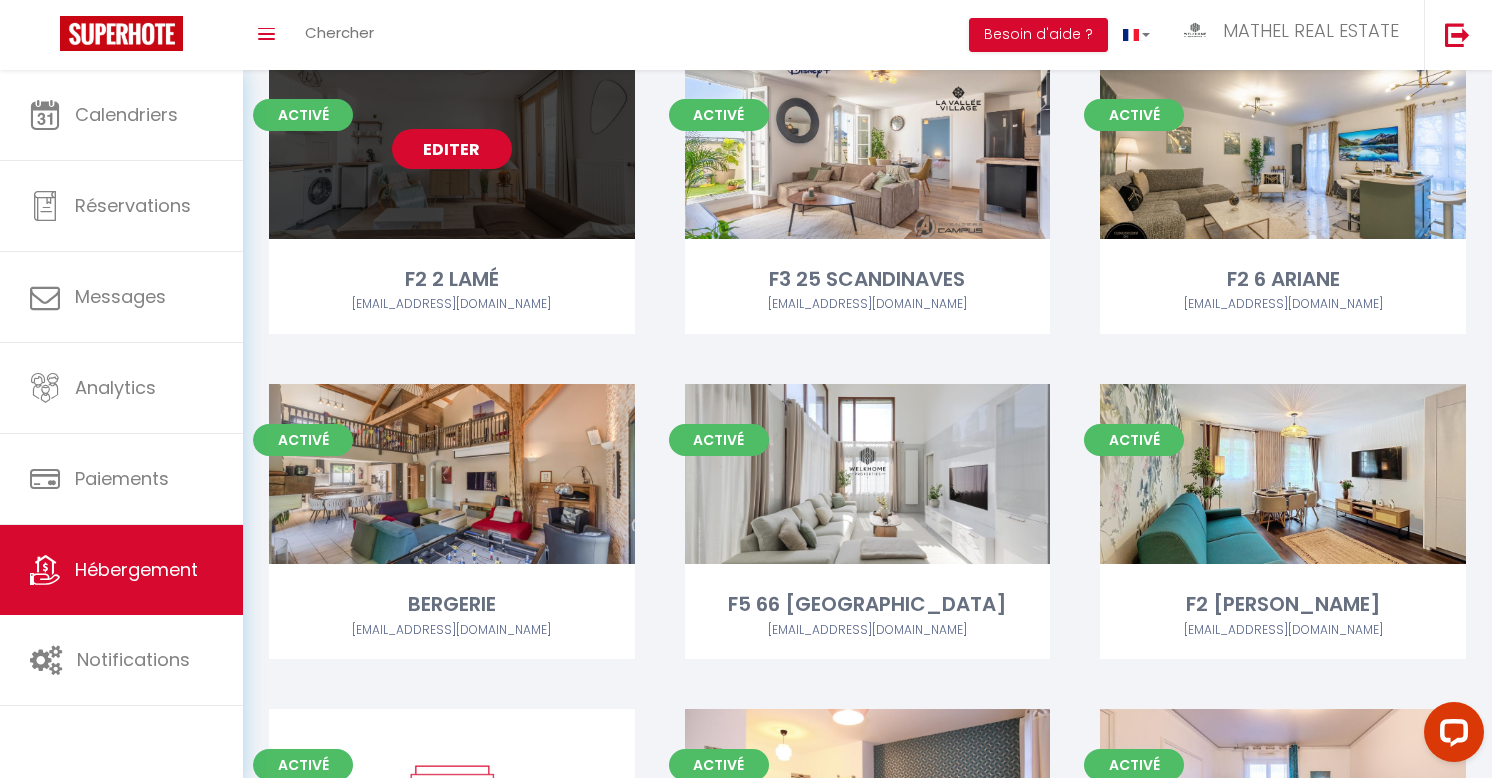 click on "Editer" at bounding box center (452, 149) 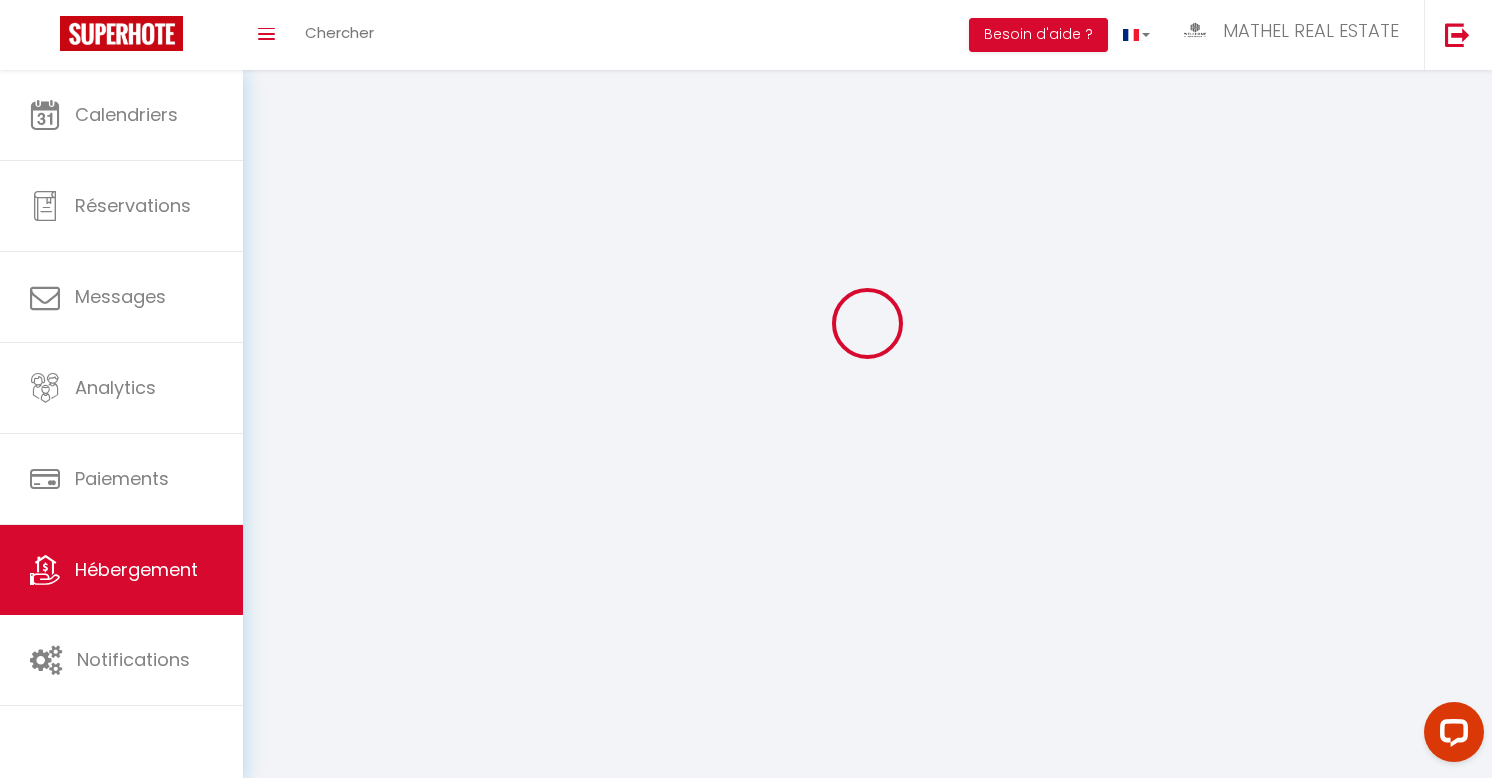 scroll, scrollTop: 0, scrollLeft: 0, axis: both 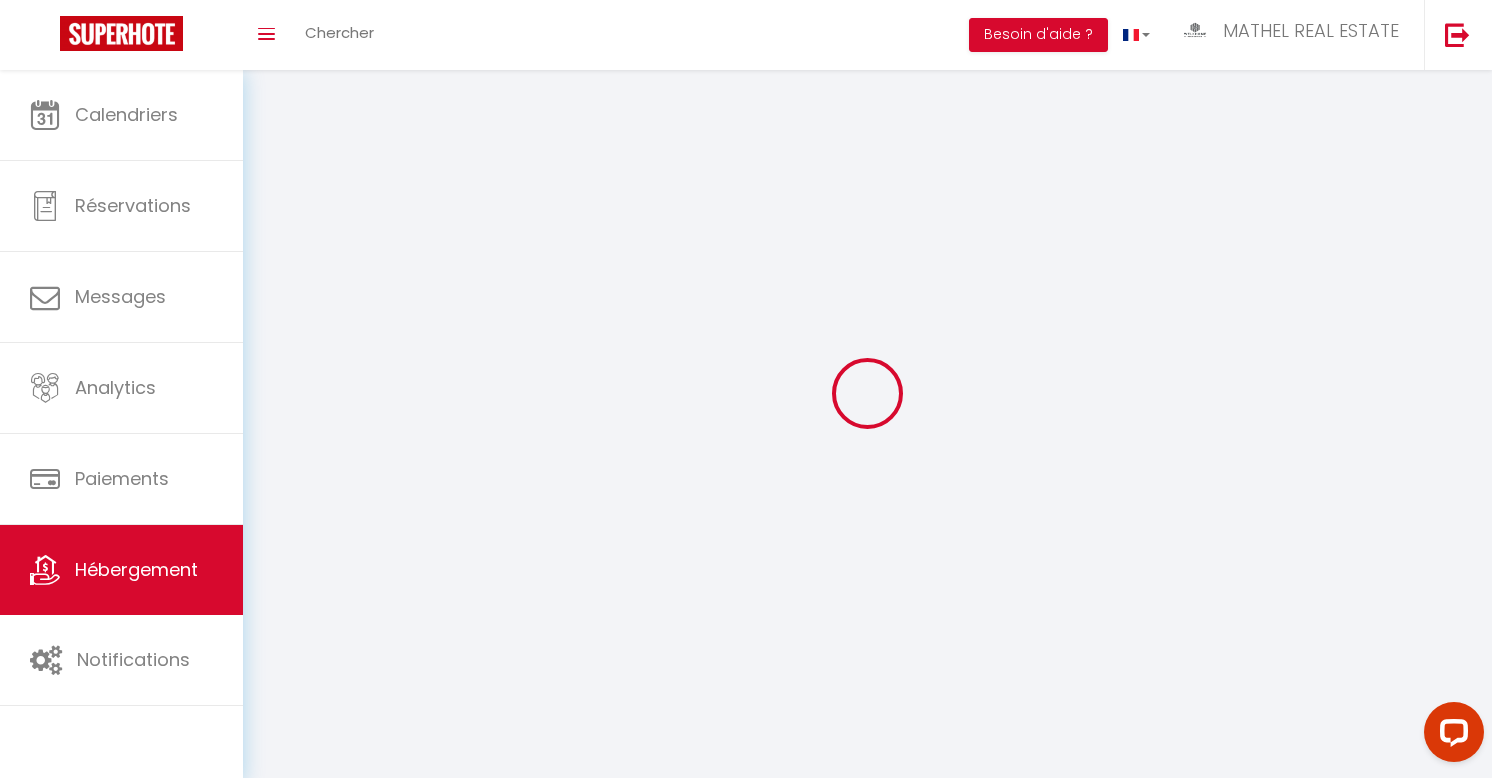 select 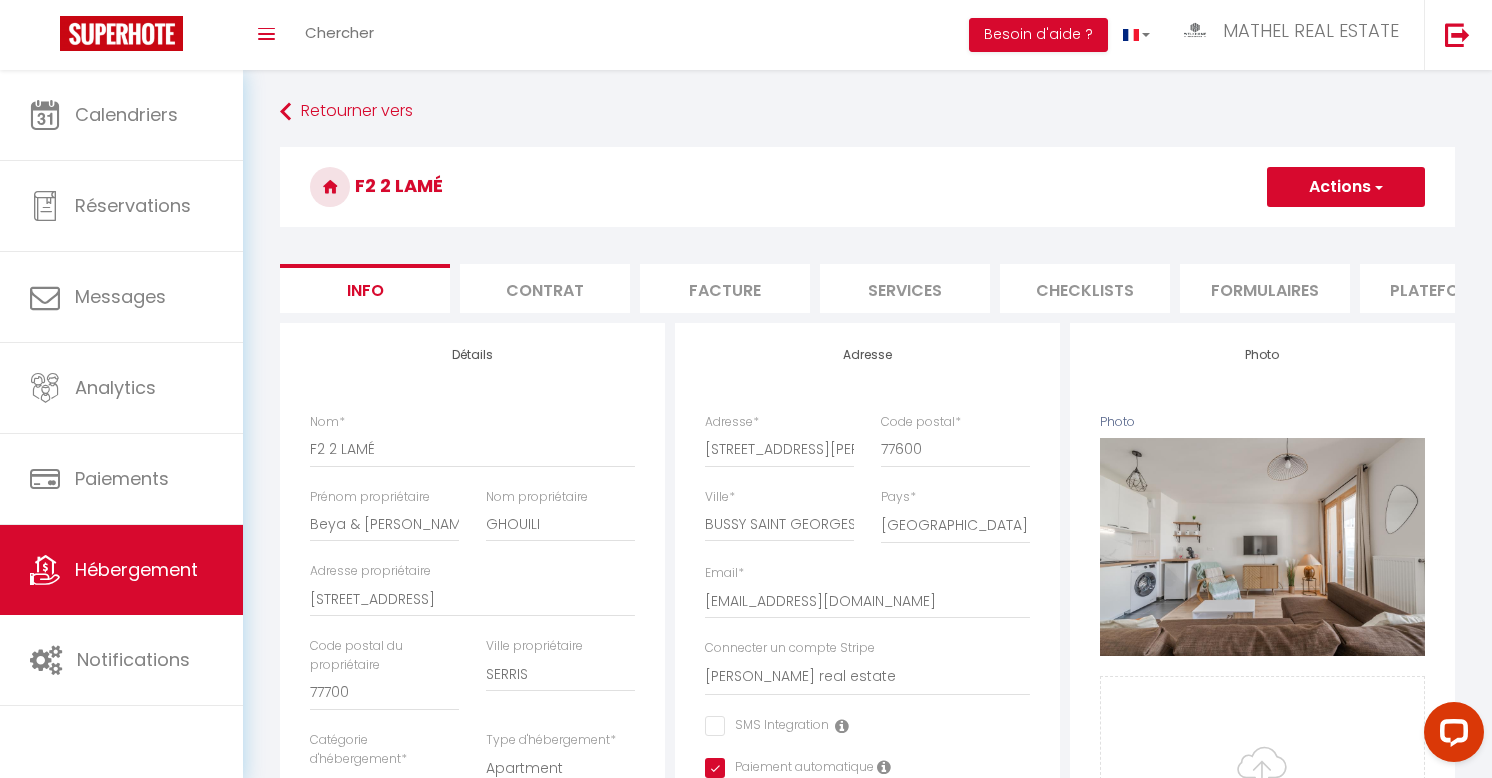 click on "Plateformes" at bounding box center (1445, 288) 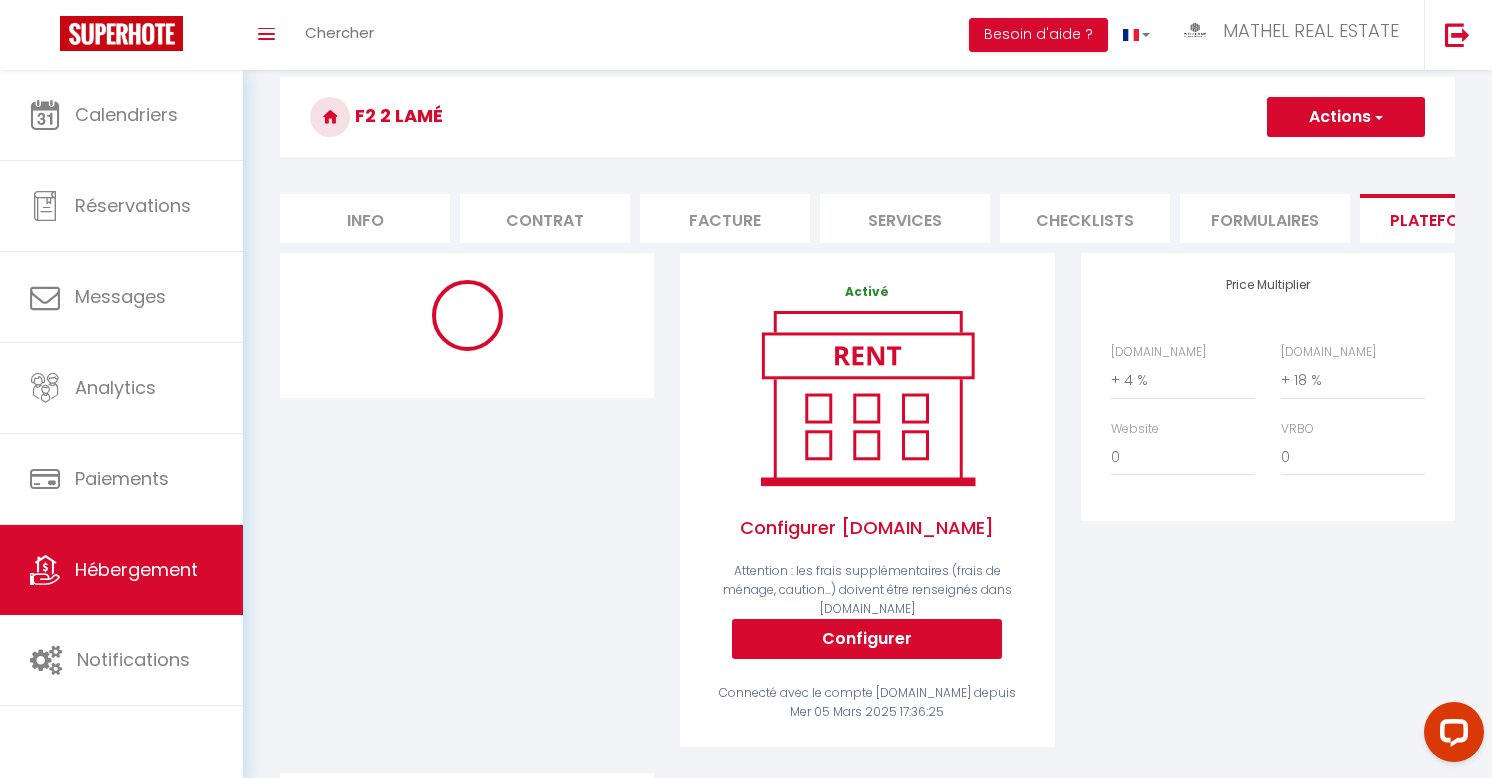 select on "2709-1123076912456564246" 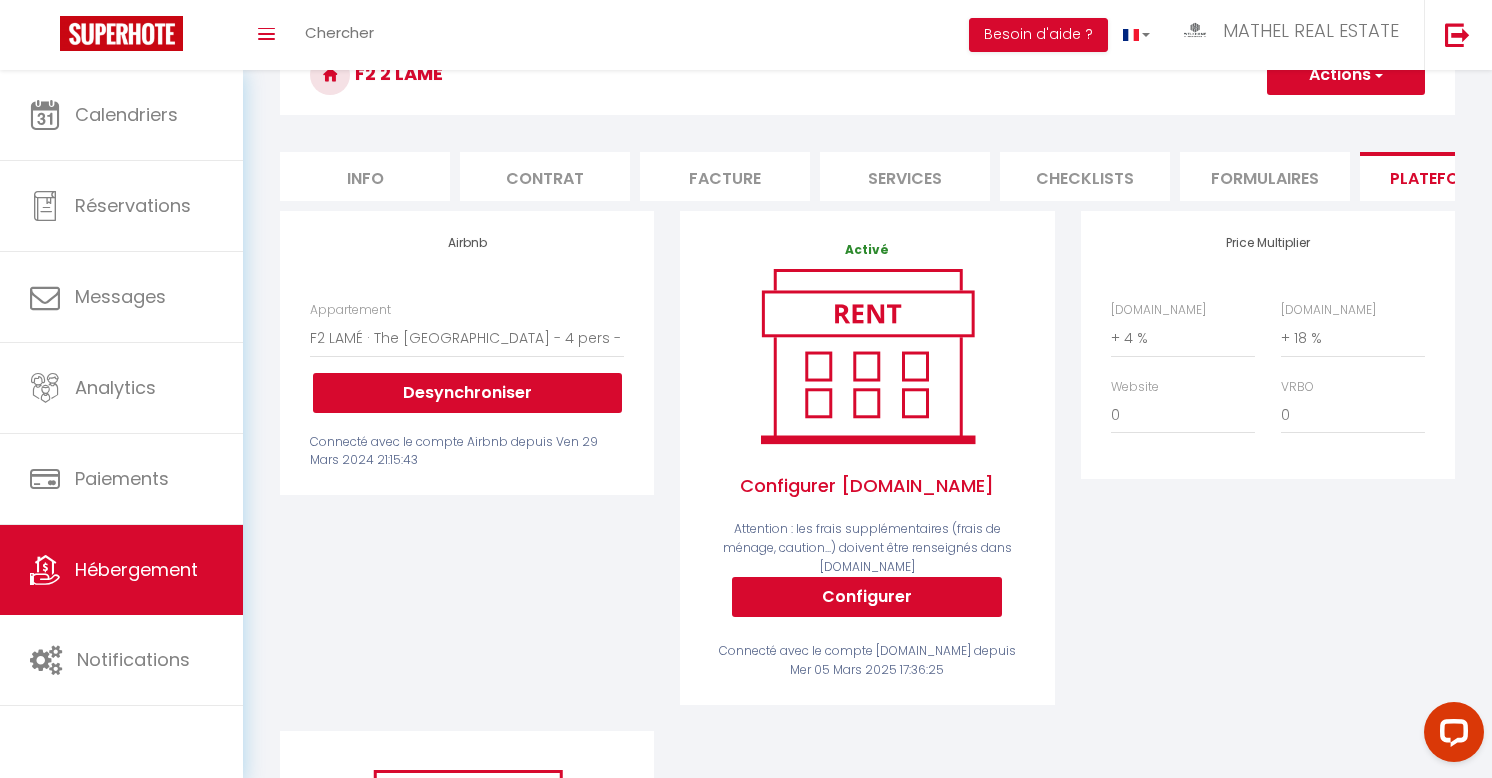 scroll, scrollTop: 117, scrollLeft: 0, axis: vertical 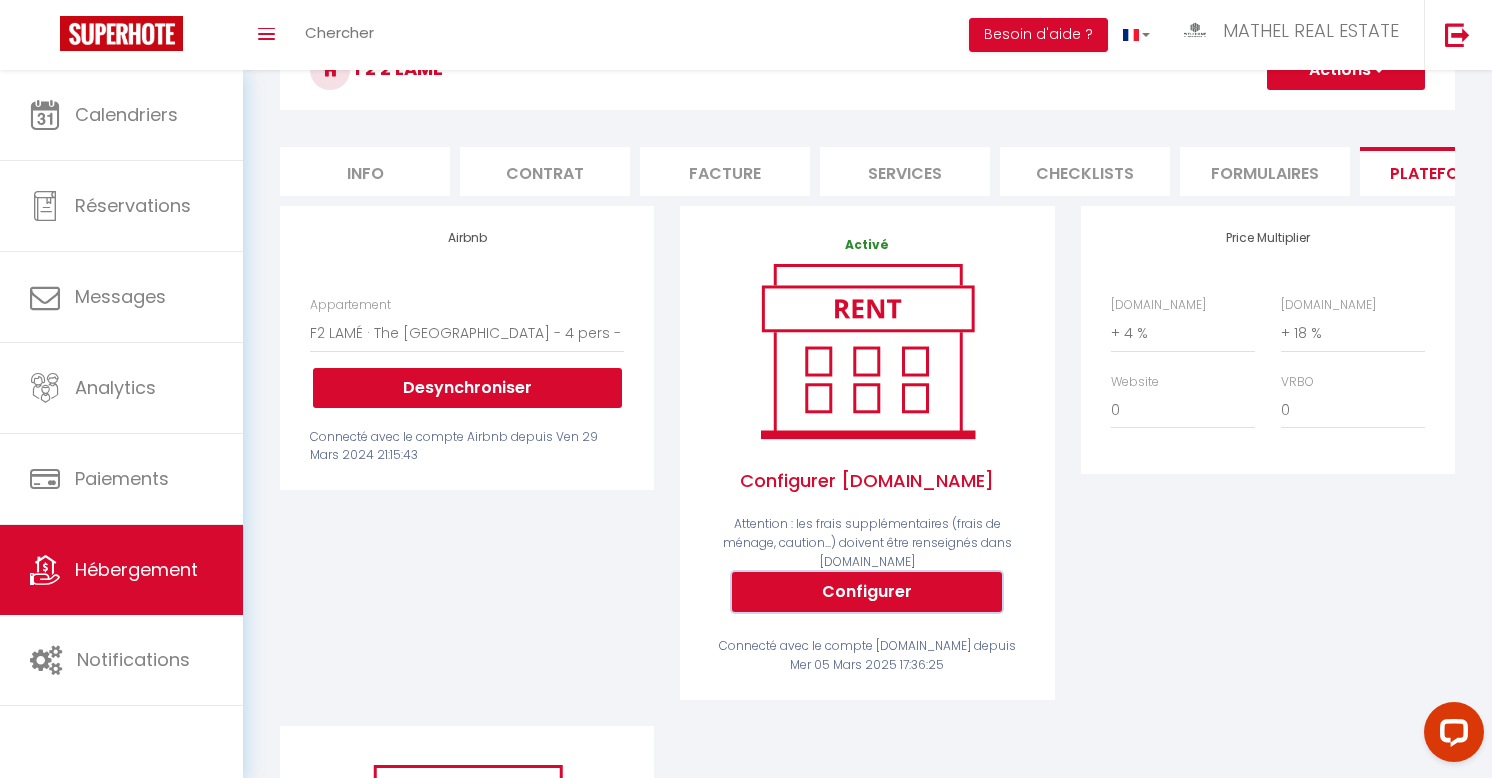 click on "Configurer" at bounding box center [867, 592] 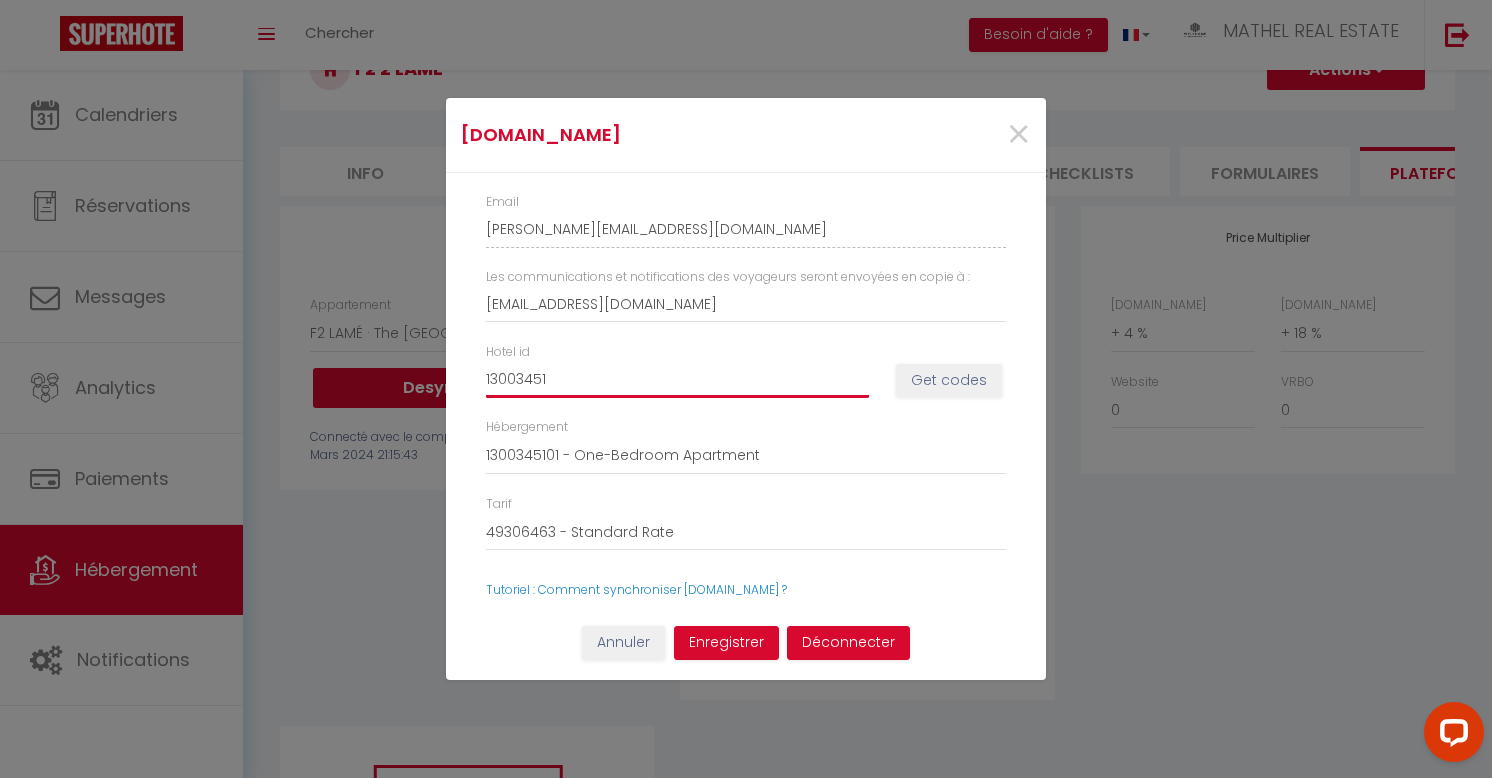 drag, startPoint x: 601, startPoint y: 384, endPoint x: 350, endPoint y: 341, distance: 254.65663 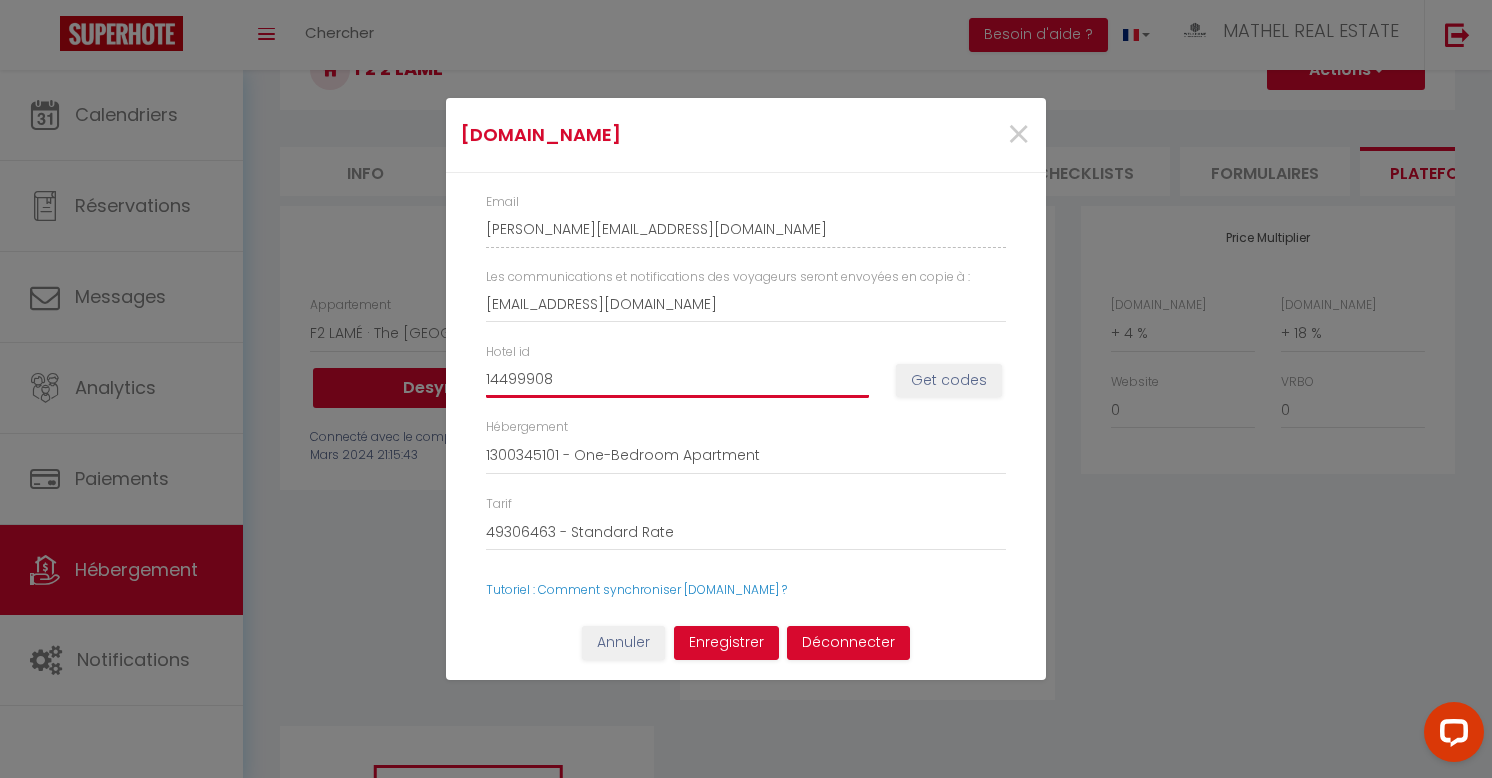 type on "14499908" 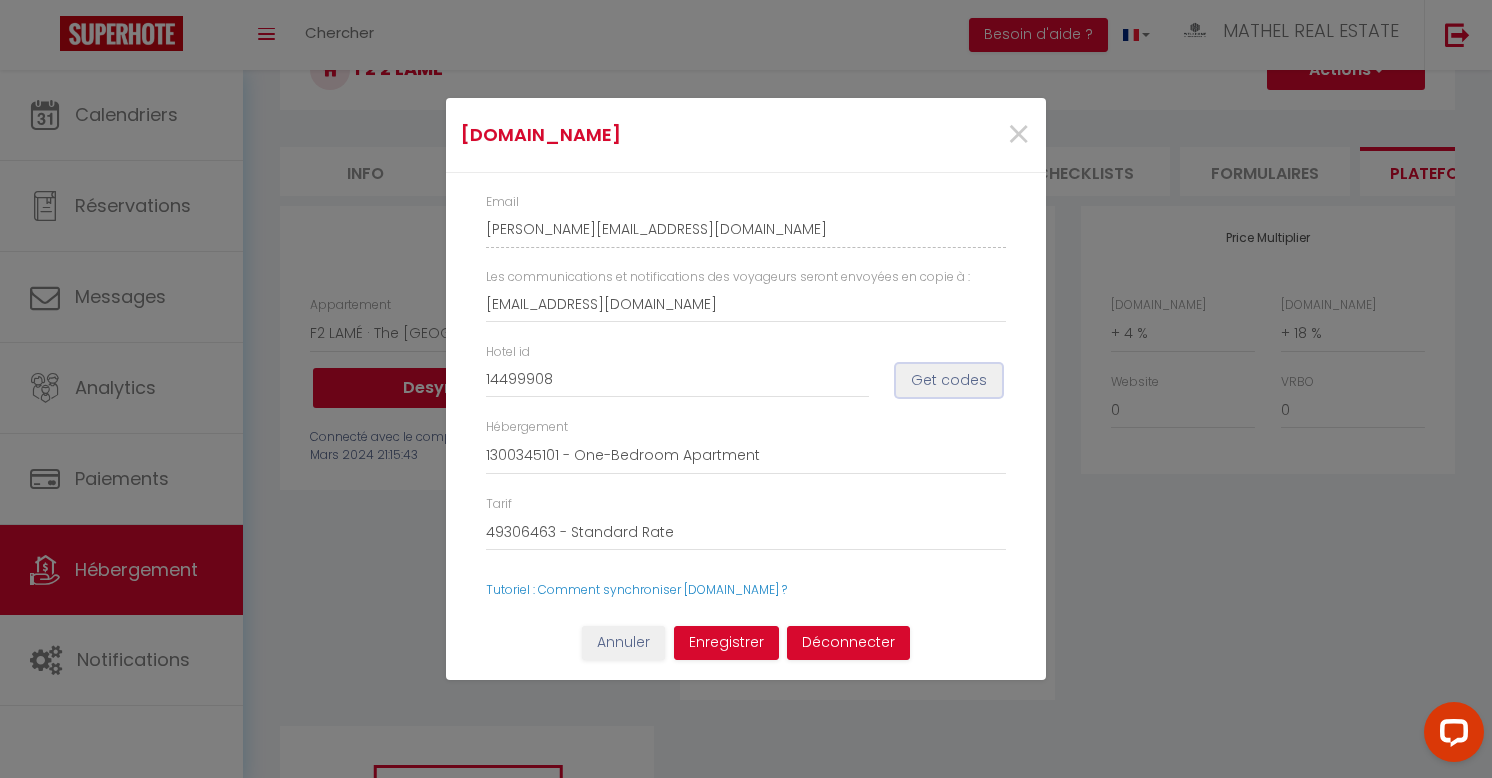 click on "Get codes" at bounding box center [949, 381] 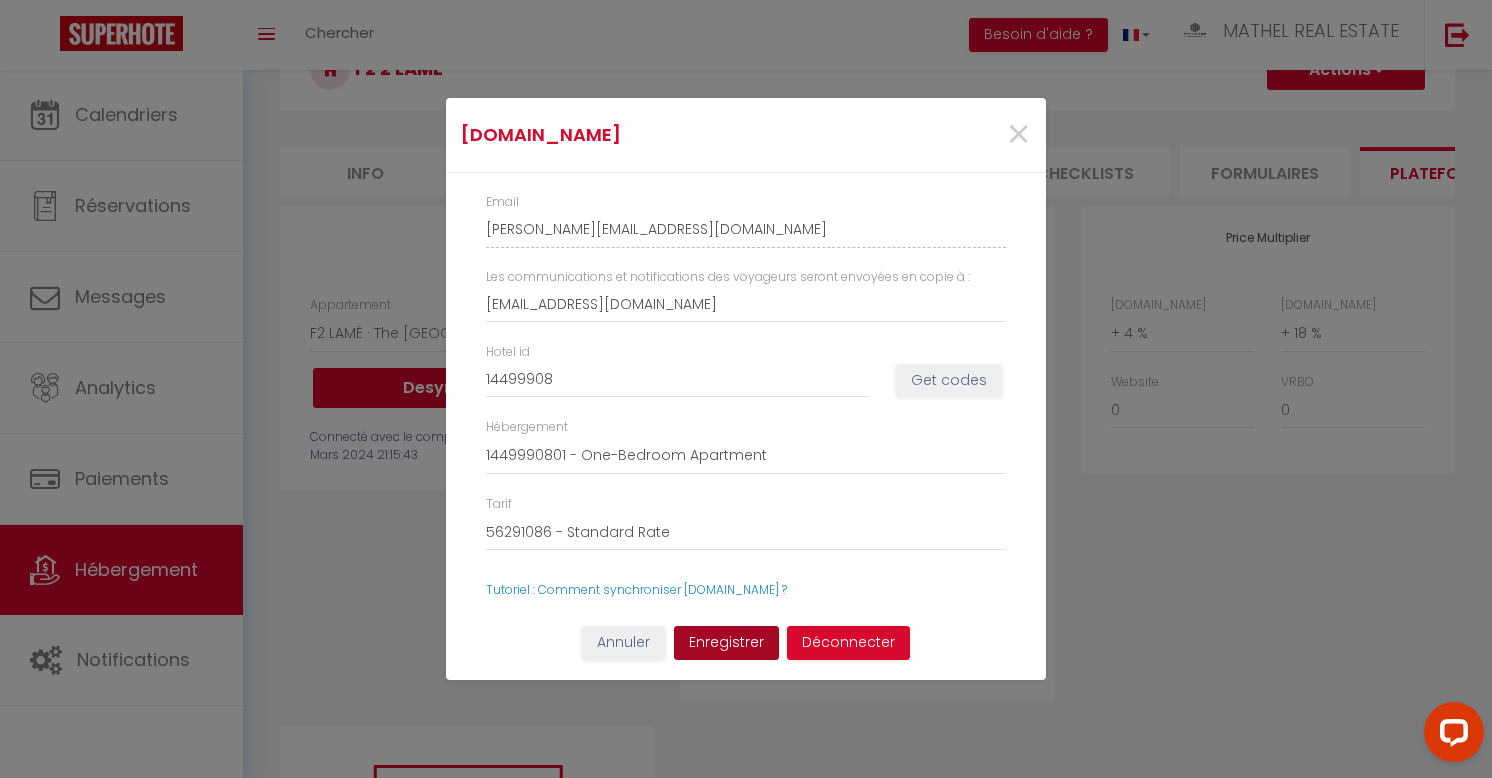 click on "Enregistrer" at bounding box center [726, 643] 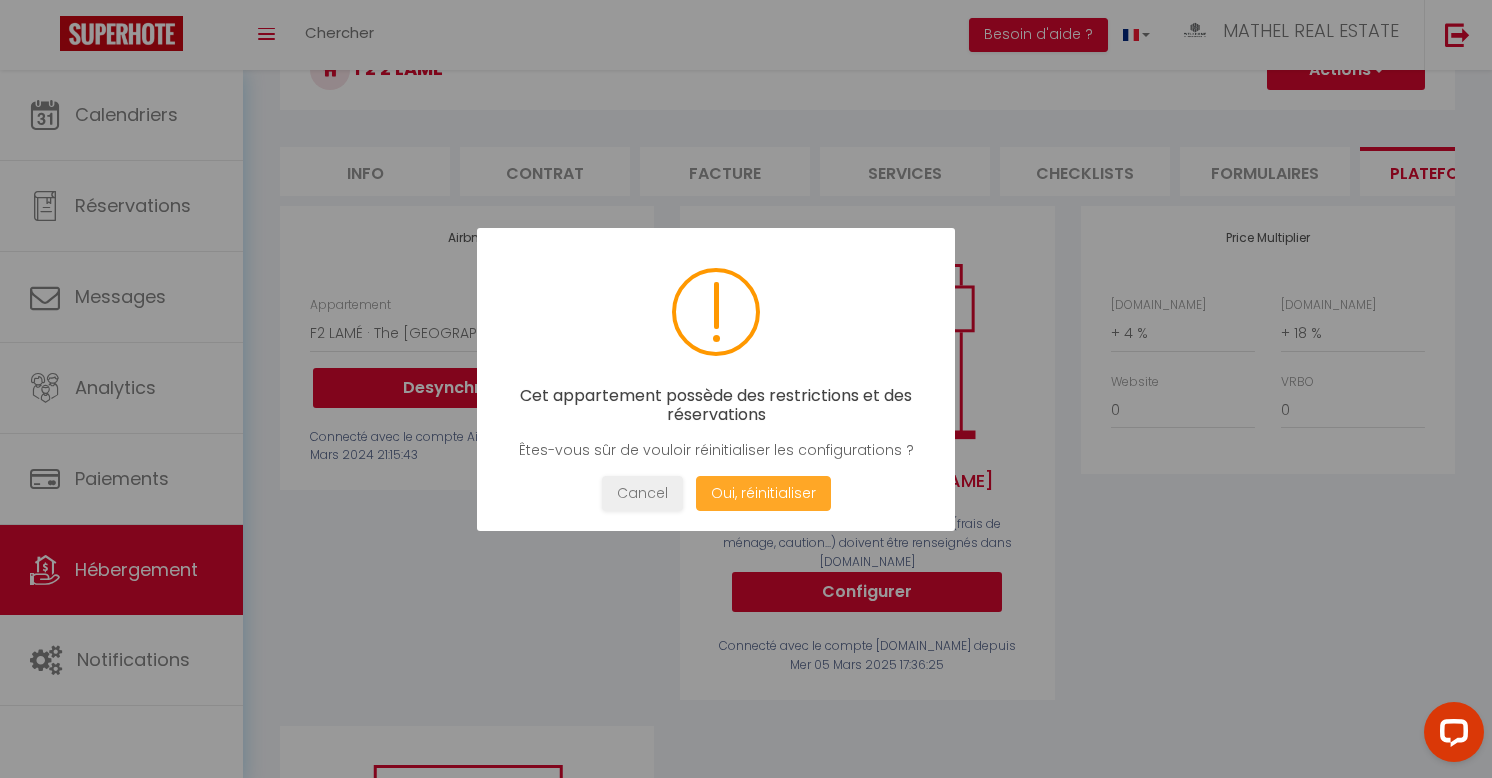 click on "Oui, réinitialiser" at bounding box center (763, 493) 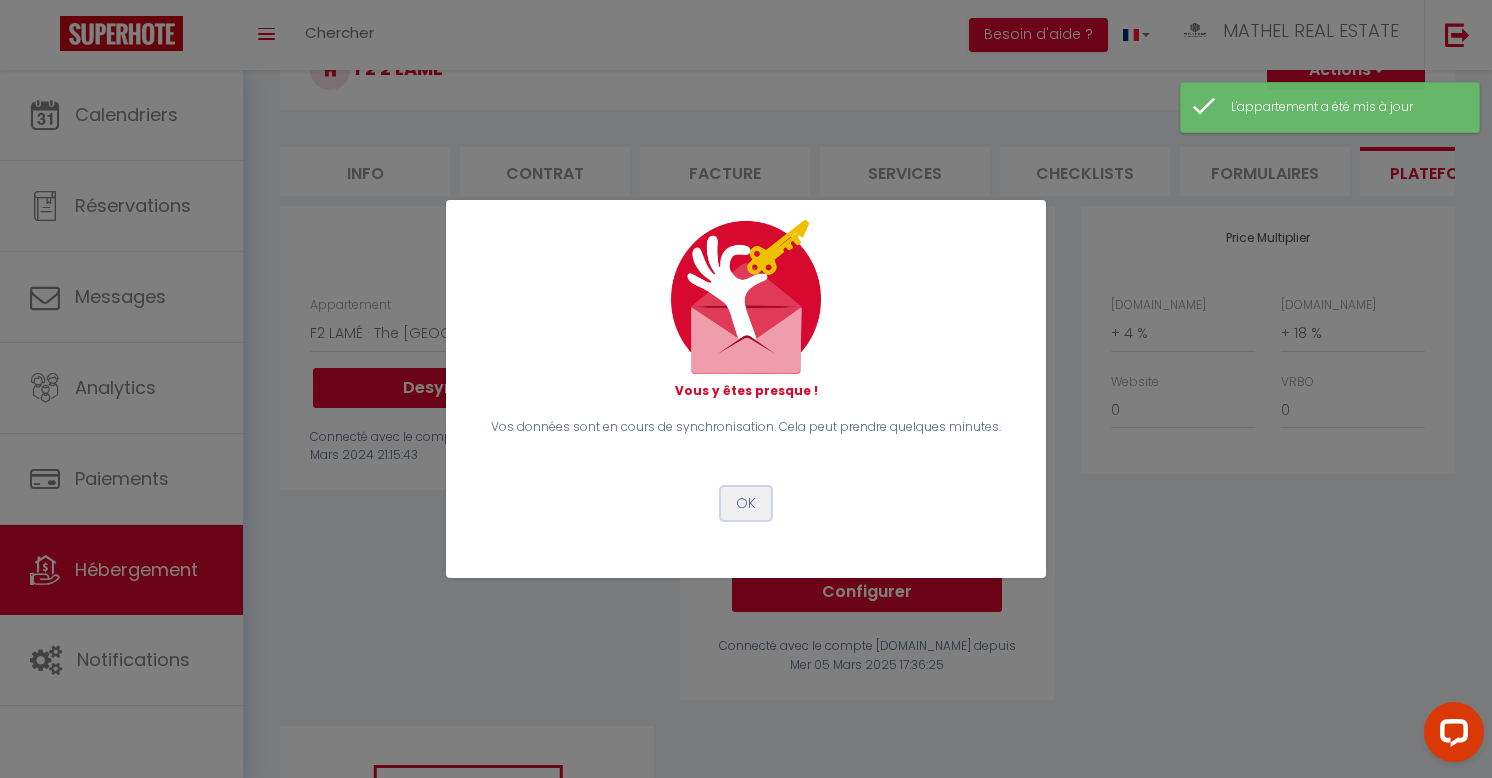 click on "OK" at bounding box center (746, 504) 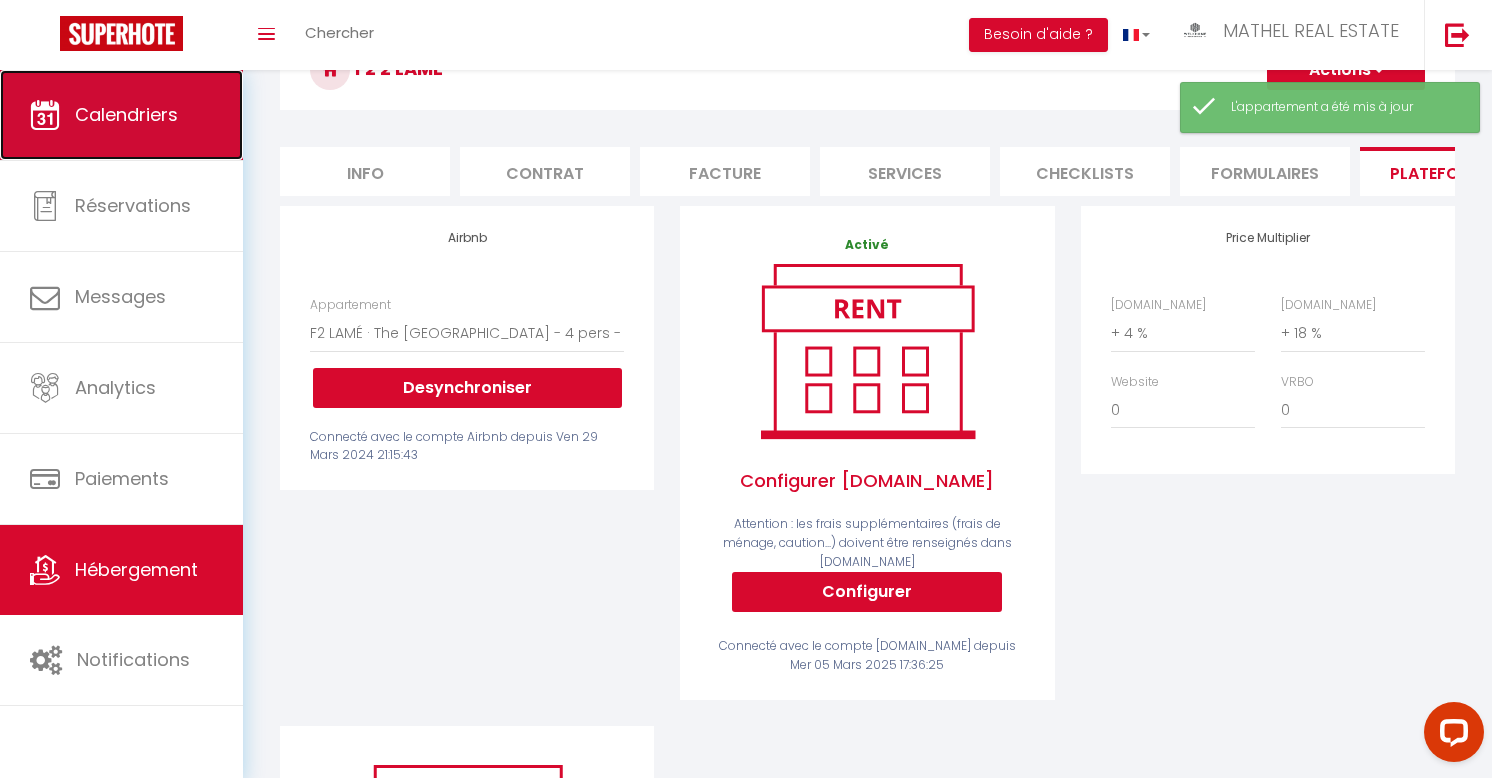 click on "Calendriers" at bounding box center (121, 115) 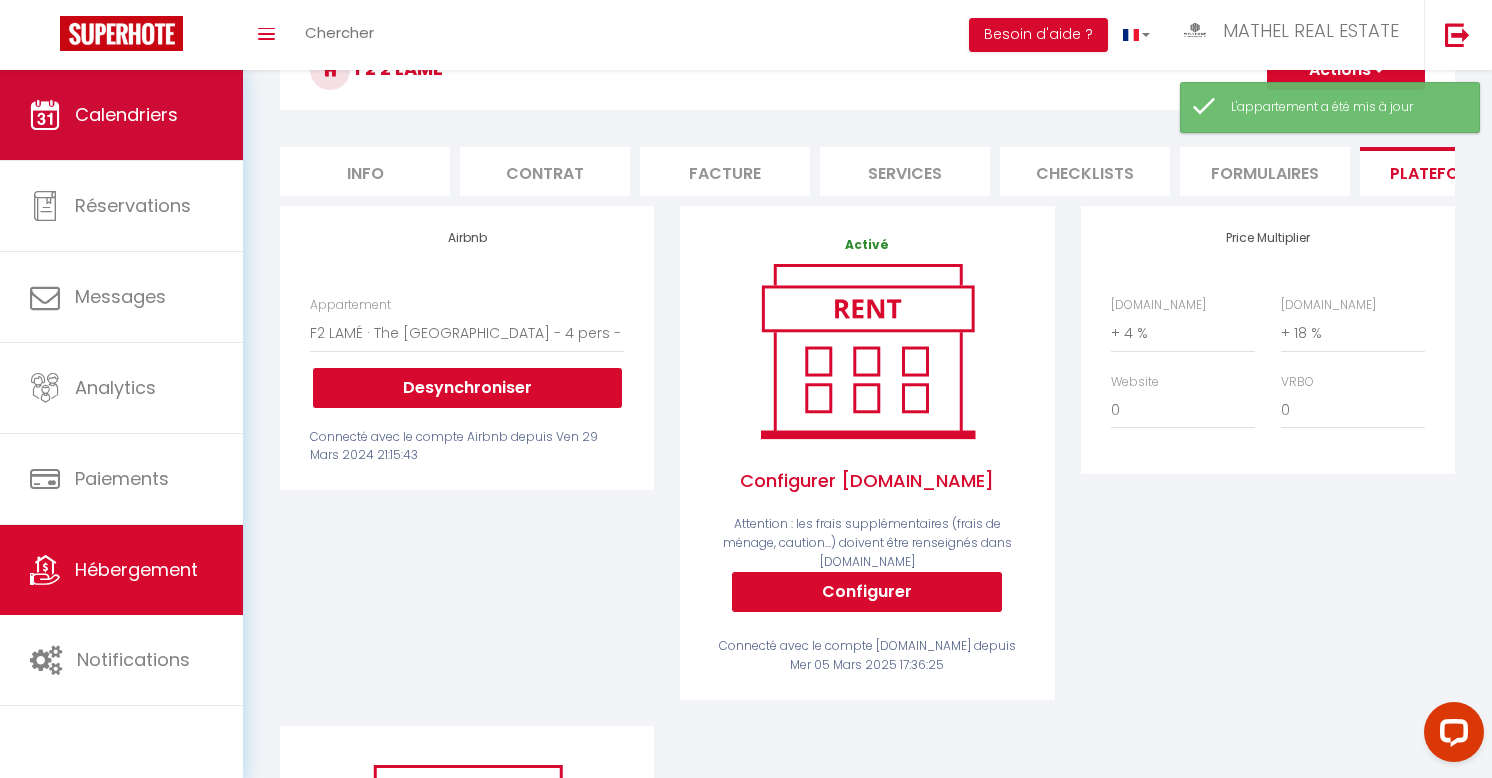 scroll, scrollTop: 0, scrollLeft: 0, axis: both 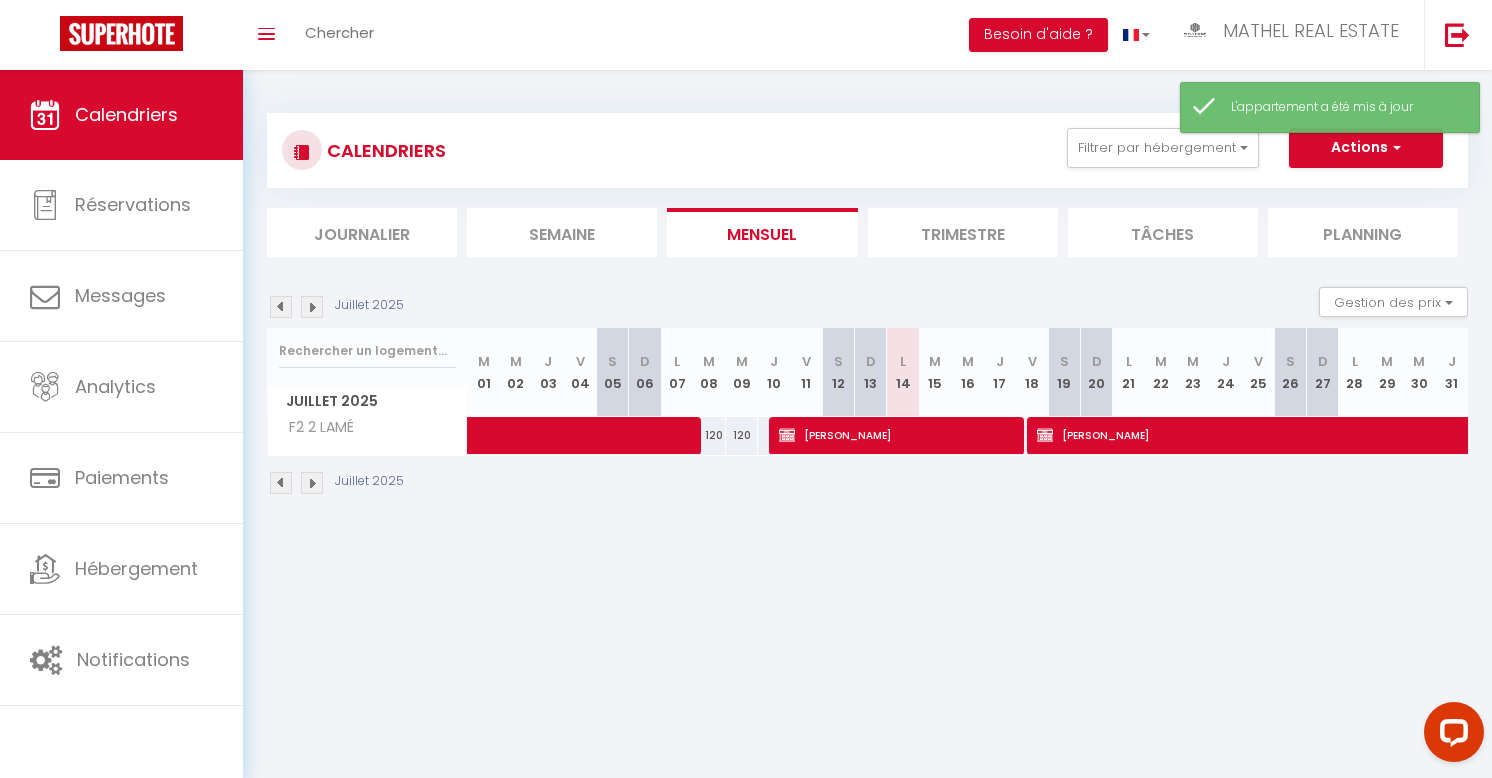 click at bounding box center (312, 307) 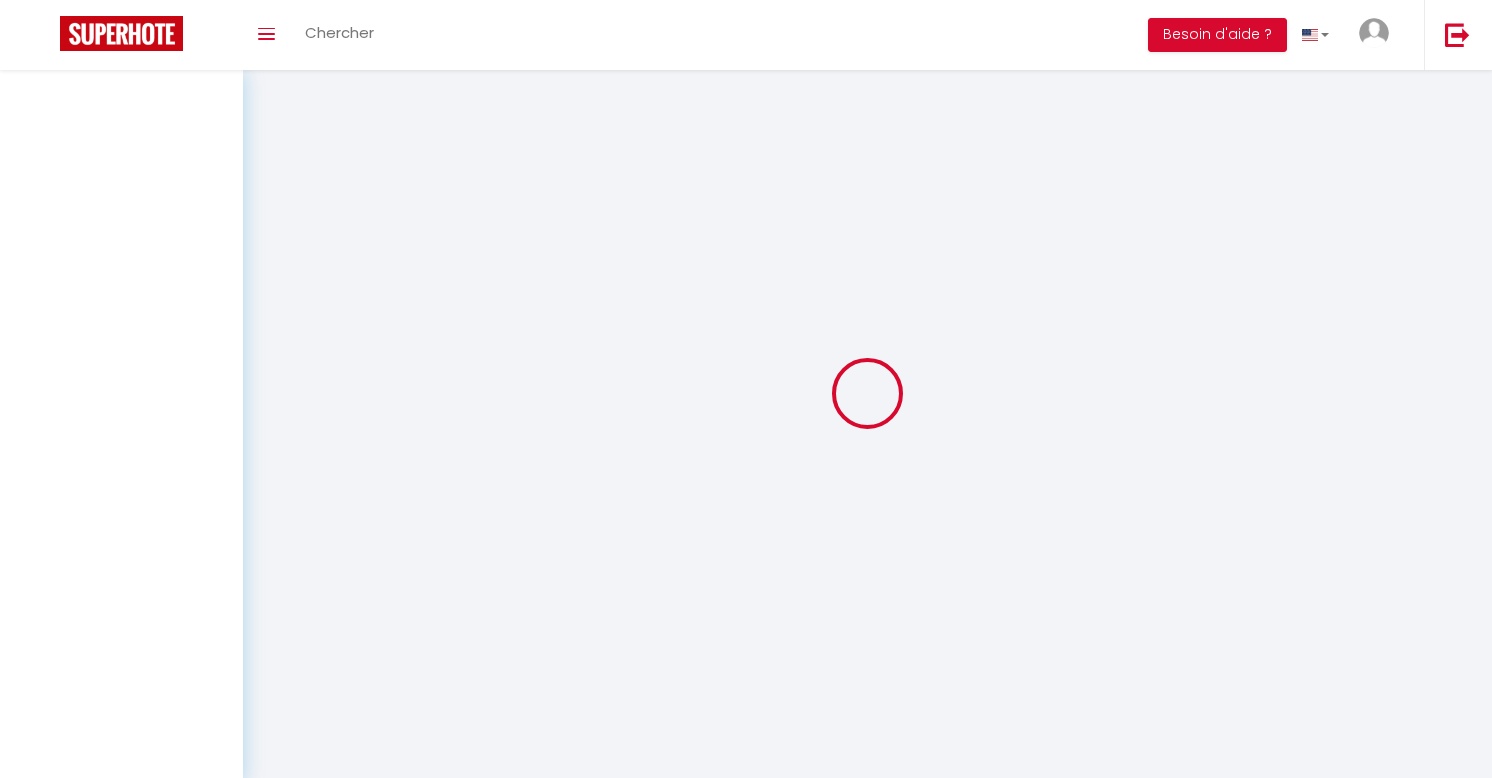 scroll, scrollTop: 0, scrollLeft: 0, axis: both 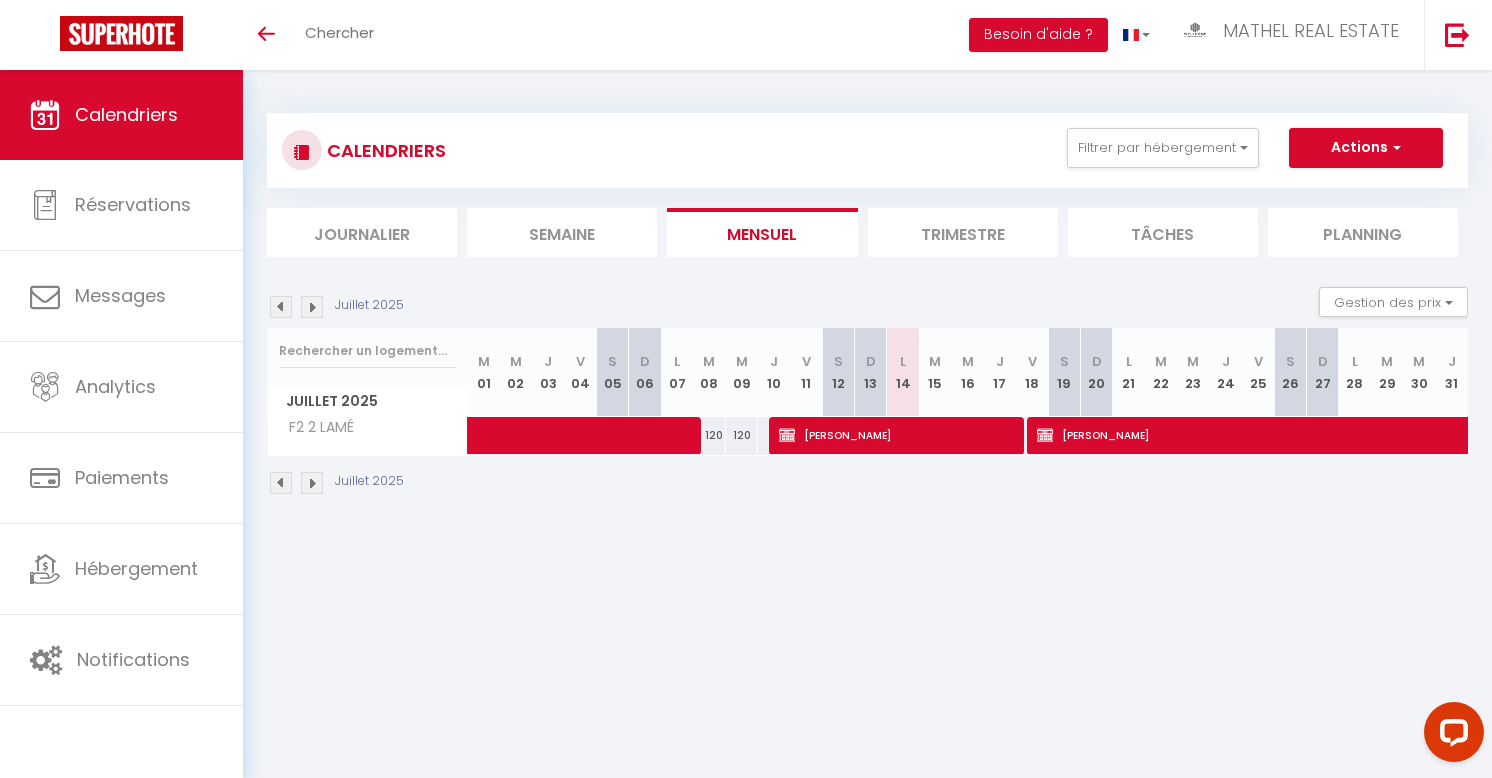 click at bounding box center [312, 307] 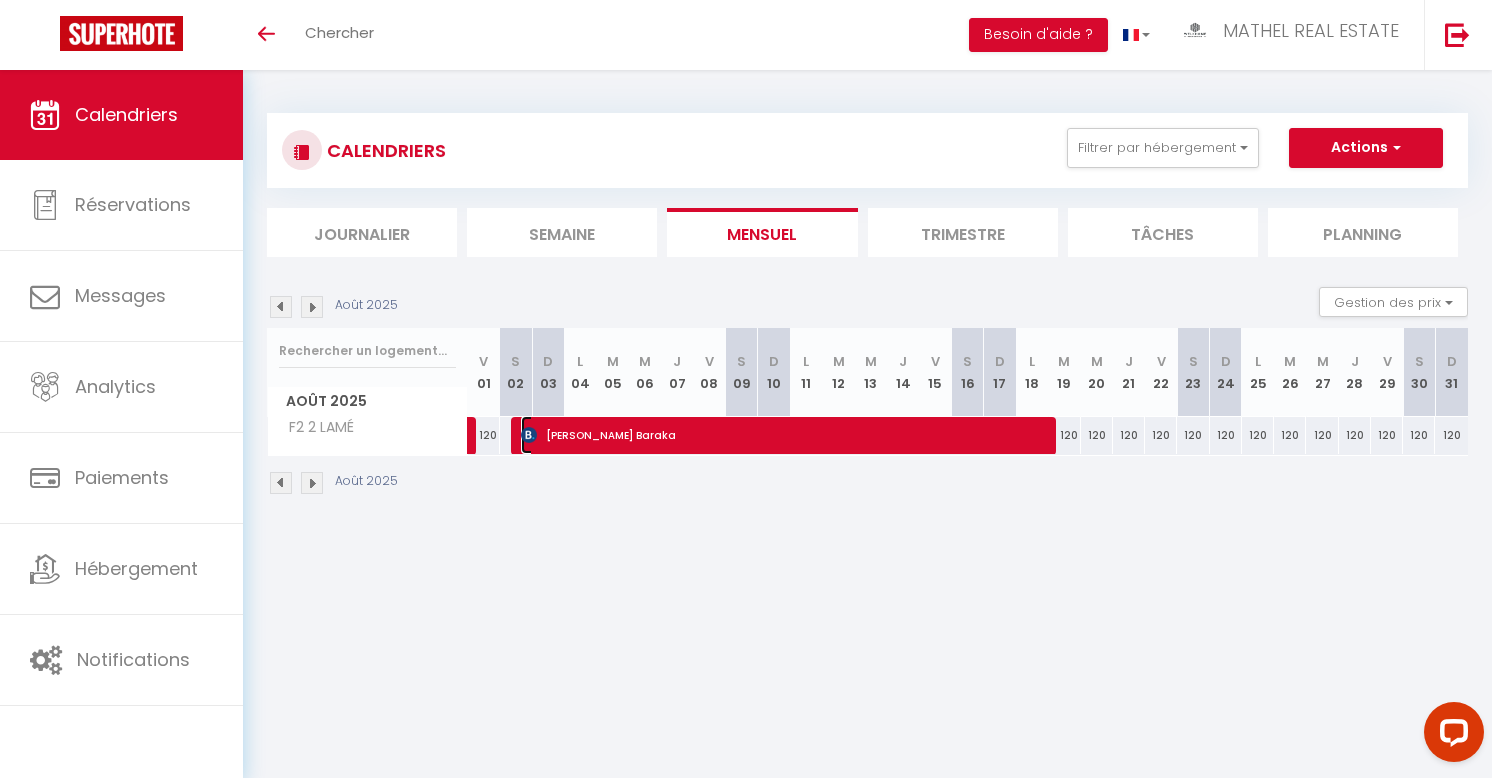 click on "Dany Birembano Baraka" at bounding box center (782, 435) 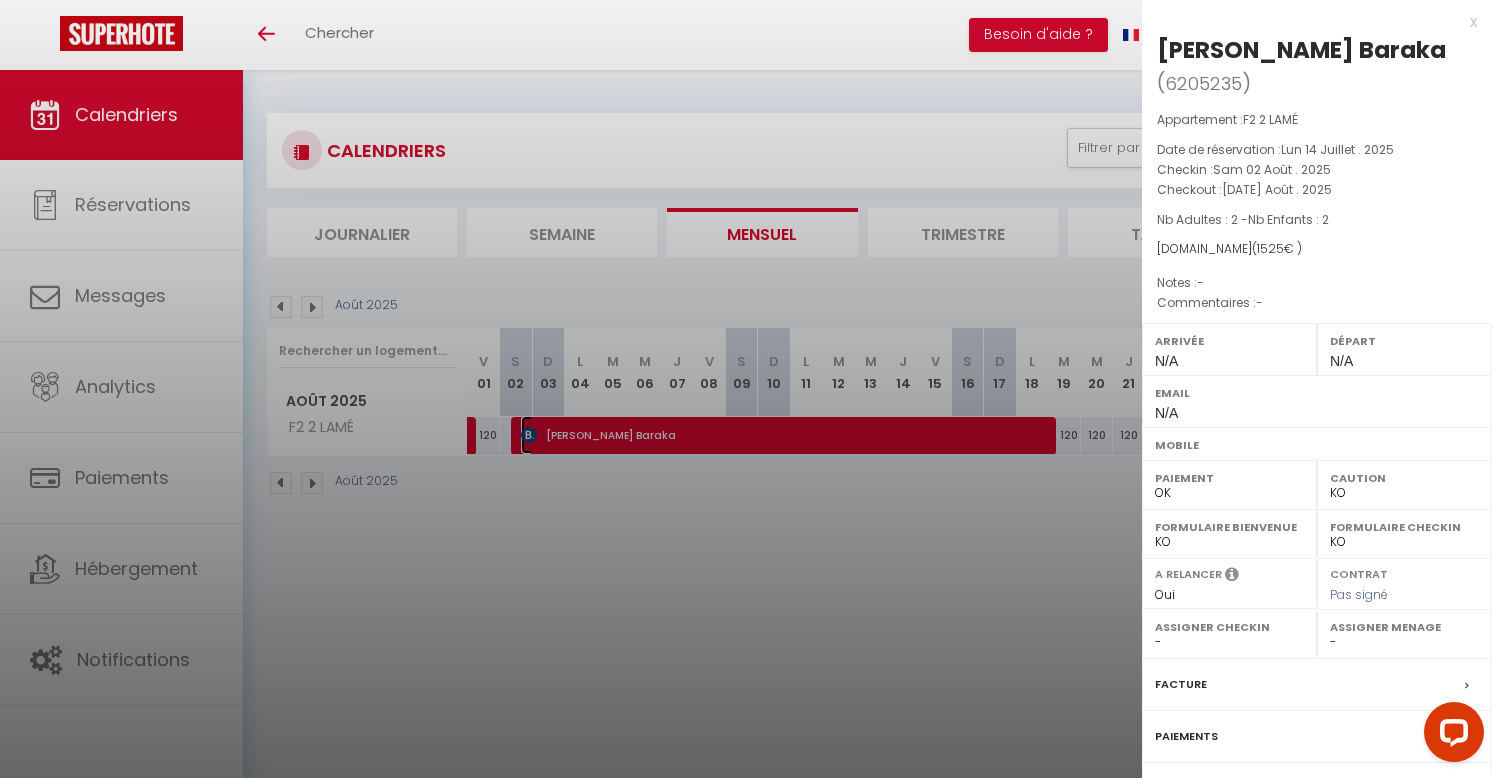 scroll, scrollTop: 167, scrollLeft: 0, axis: vertical 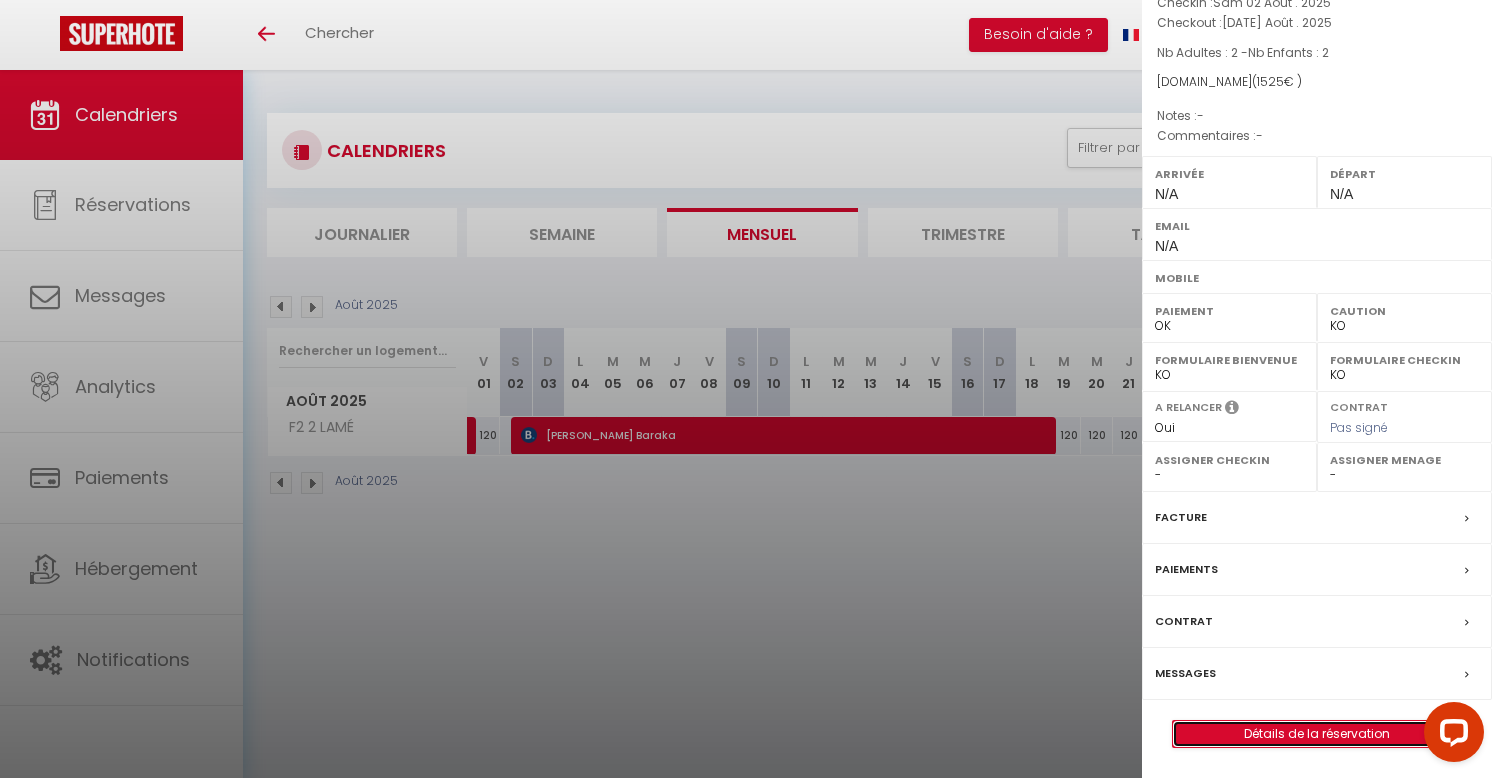 click on "Détails de la réservation" at bounding box center [1317, 734] 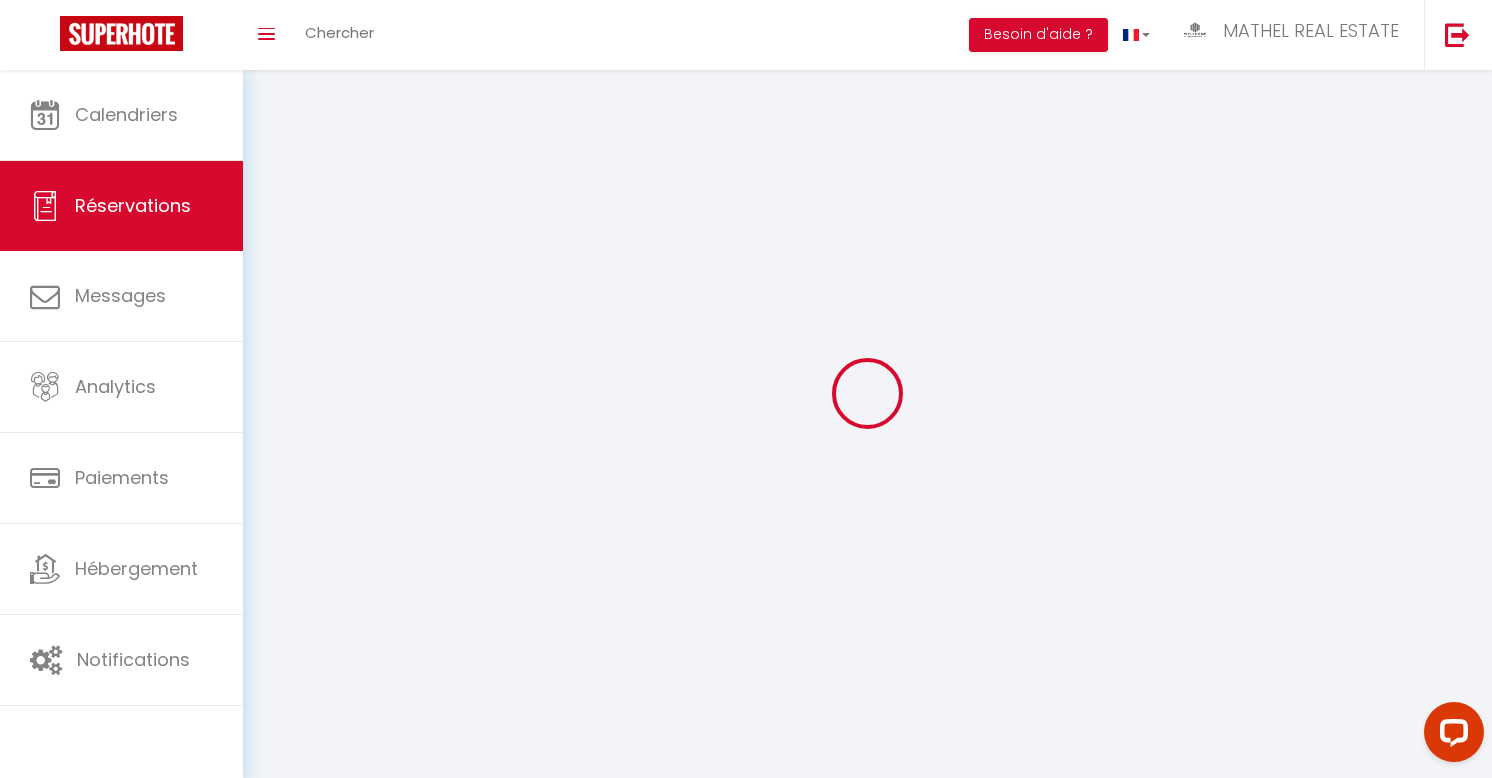 type on "Dany" 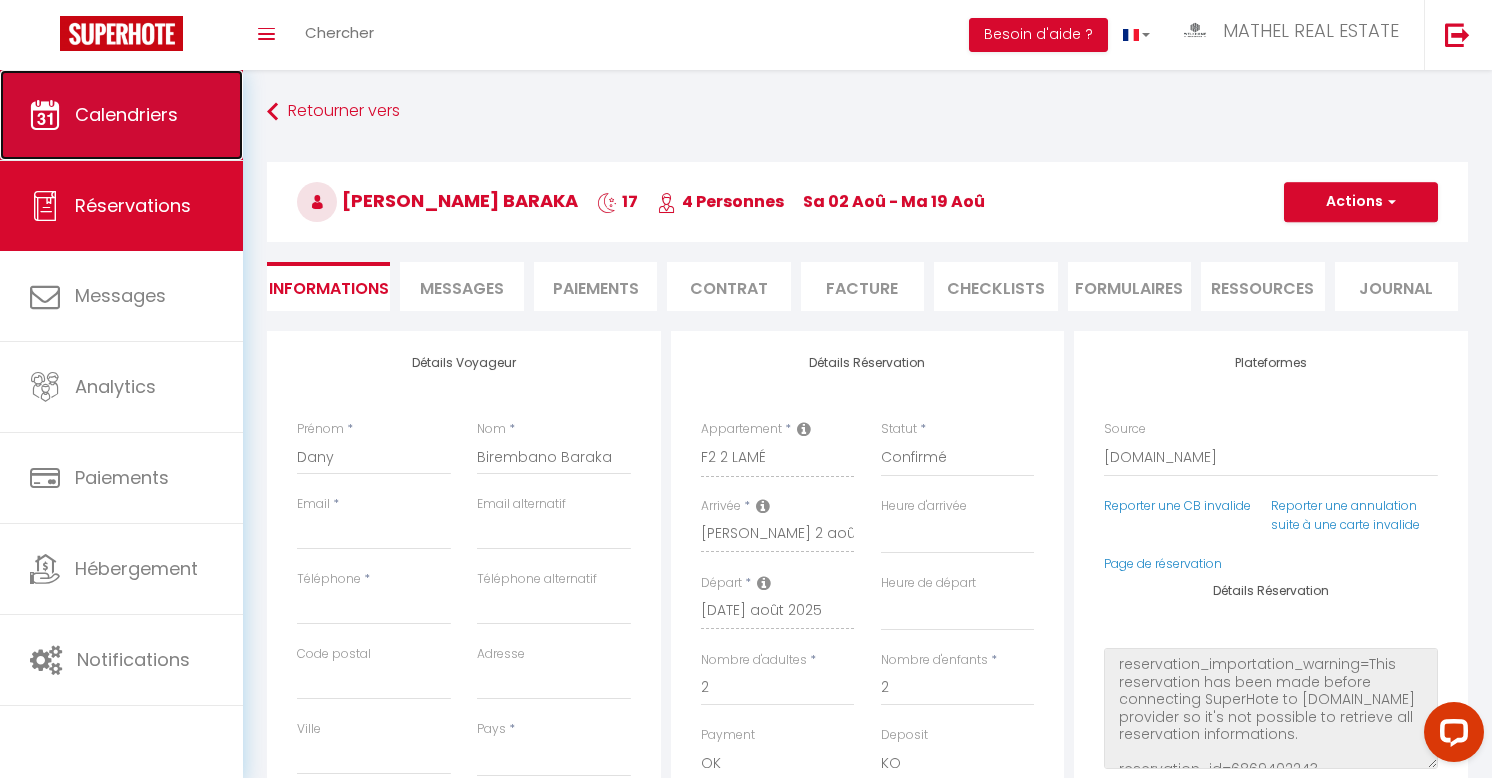 click on "Calendriers" at bounding box center (126, 114) 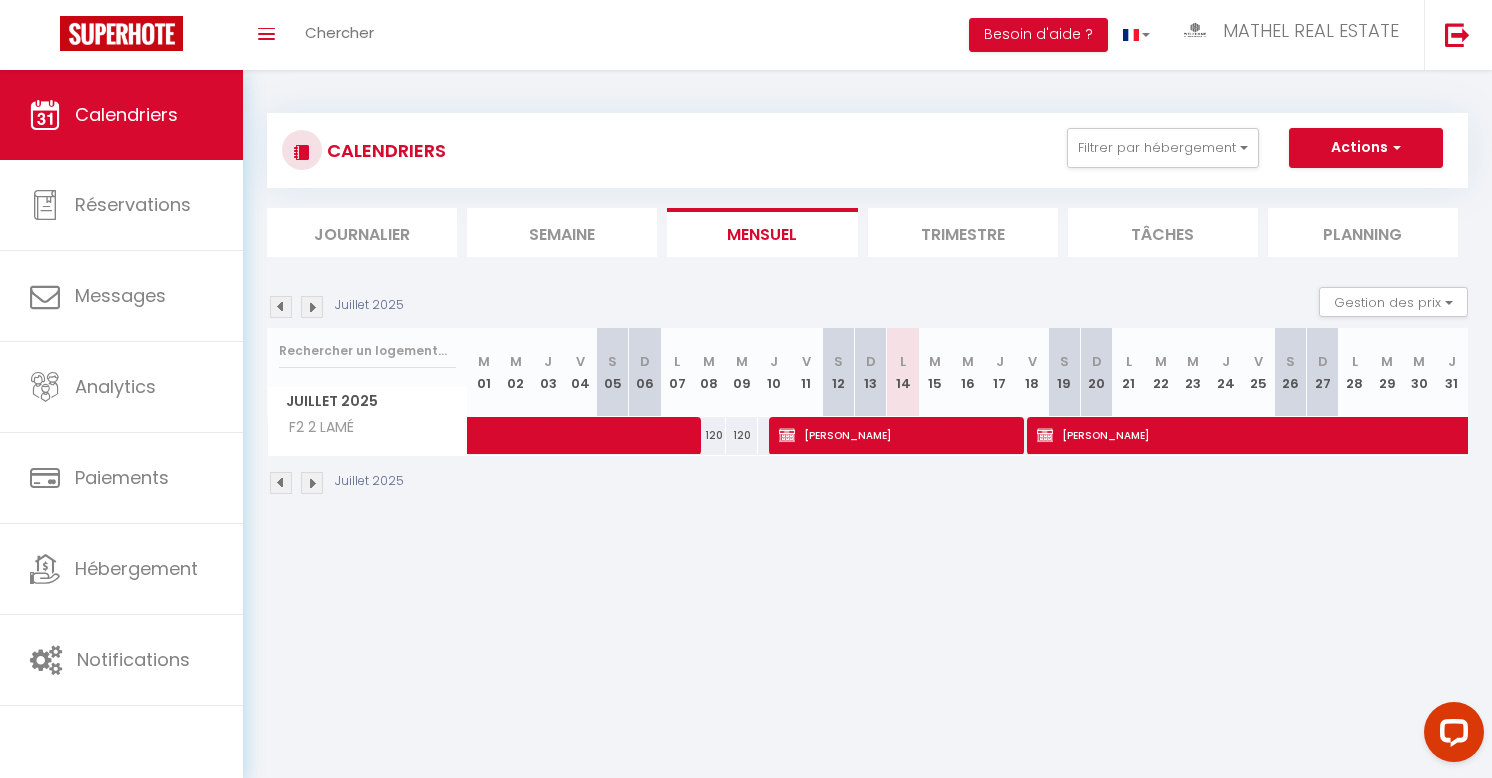 click at bounding box center [312, 307] 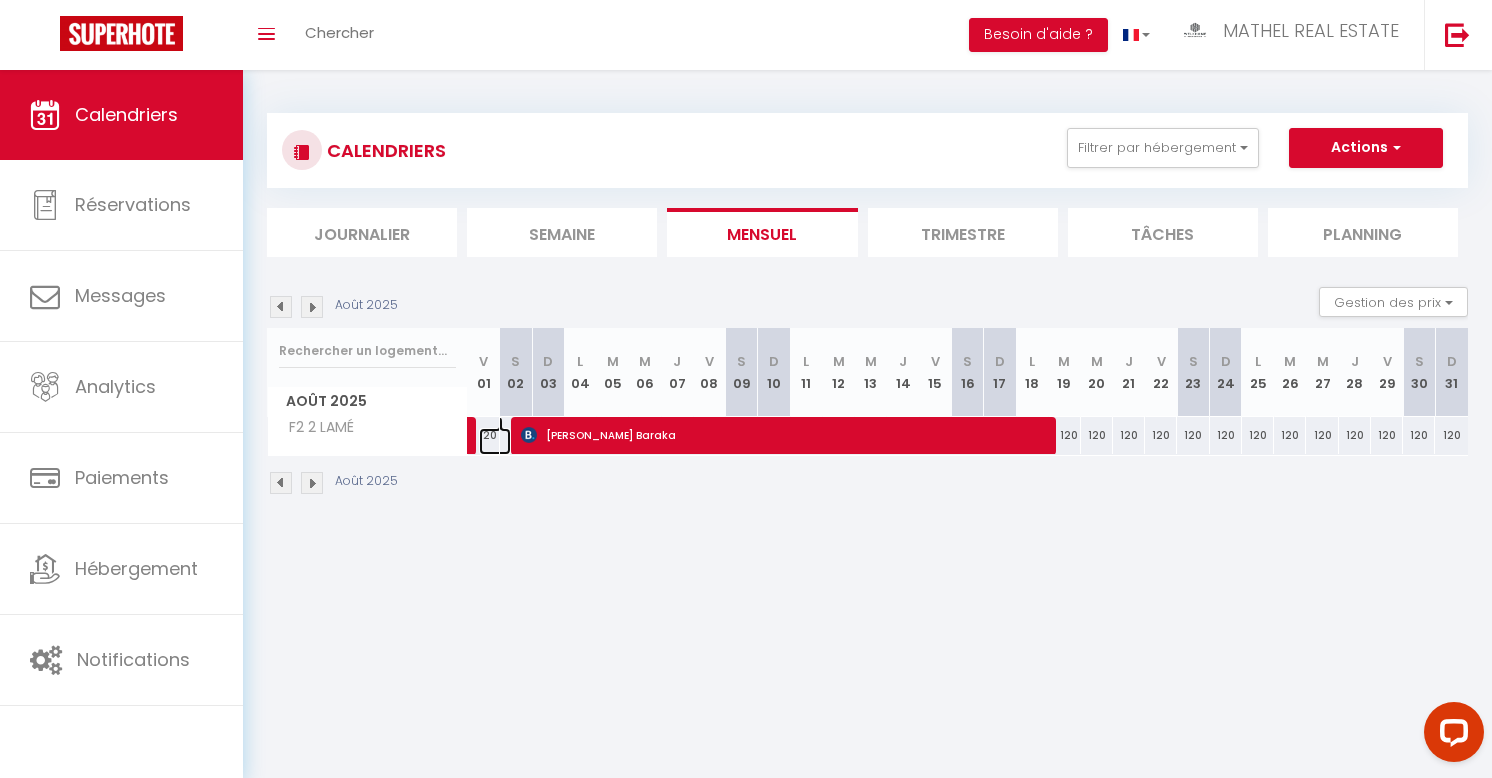 click at bounding box center [495, 441] 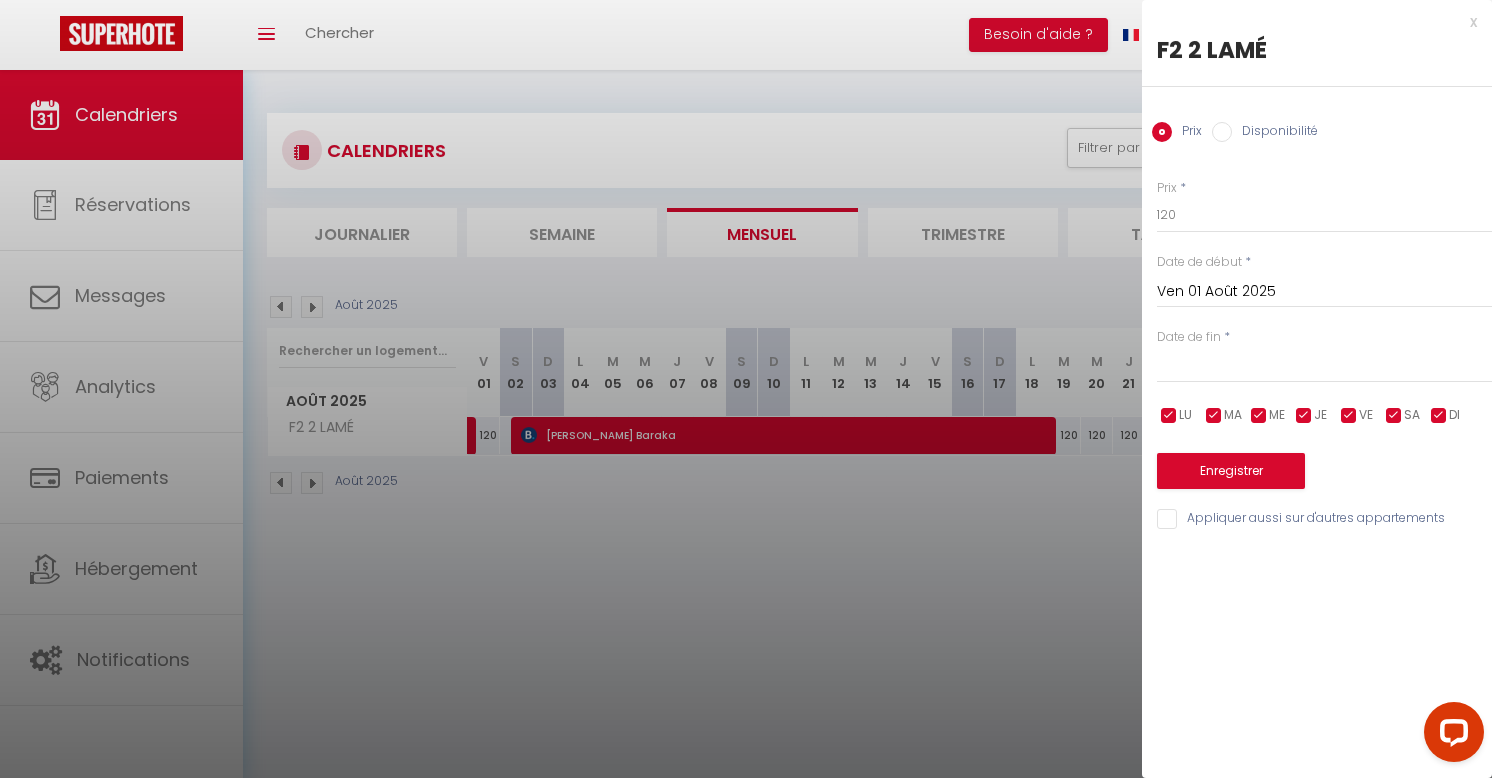 click at bounding box center (1324, 367) 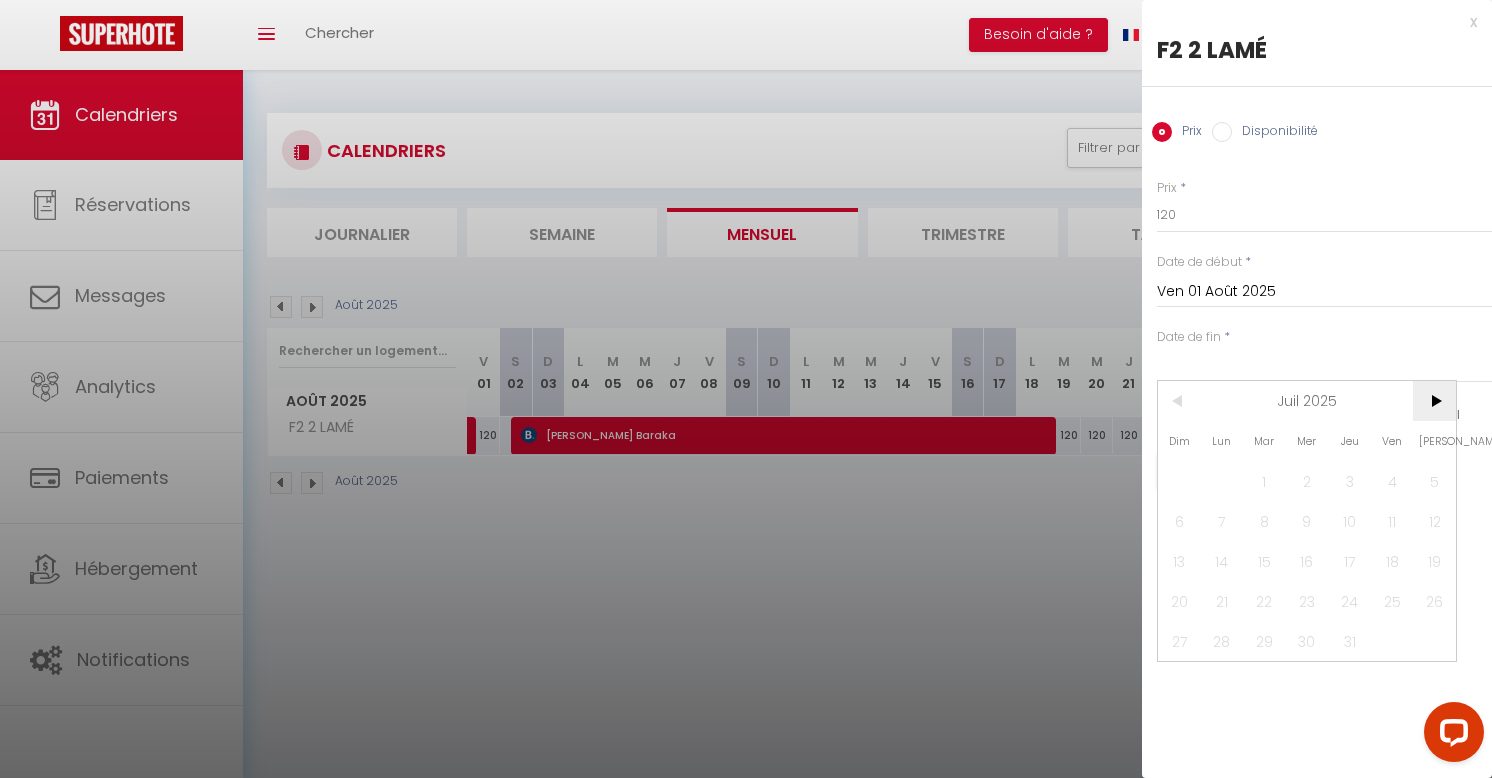 click on ">" at bounding box center (1434, 401) 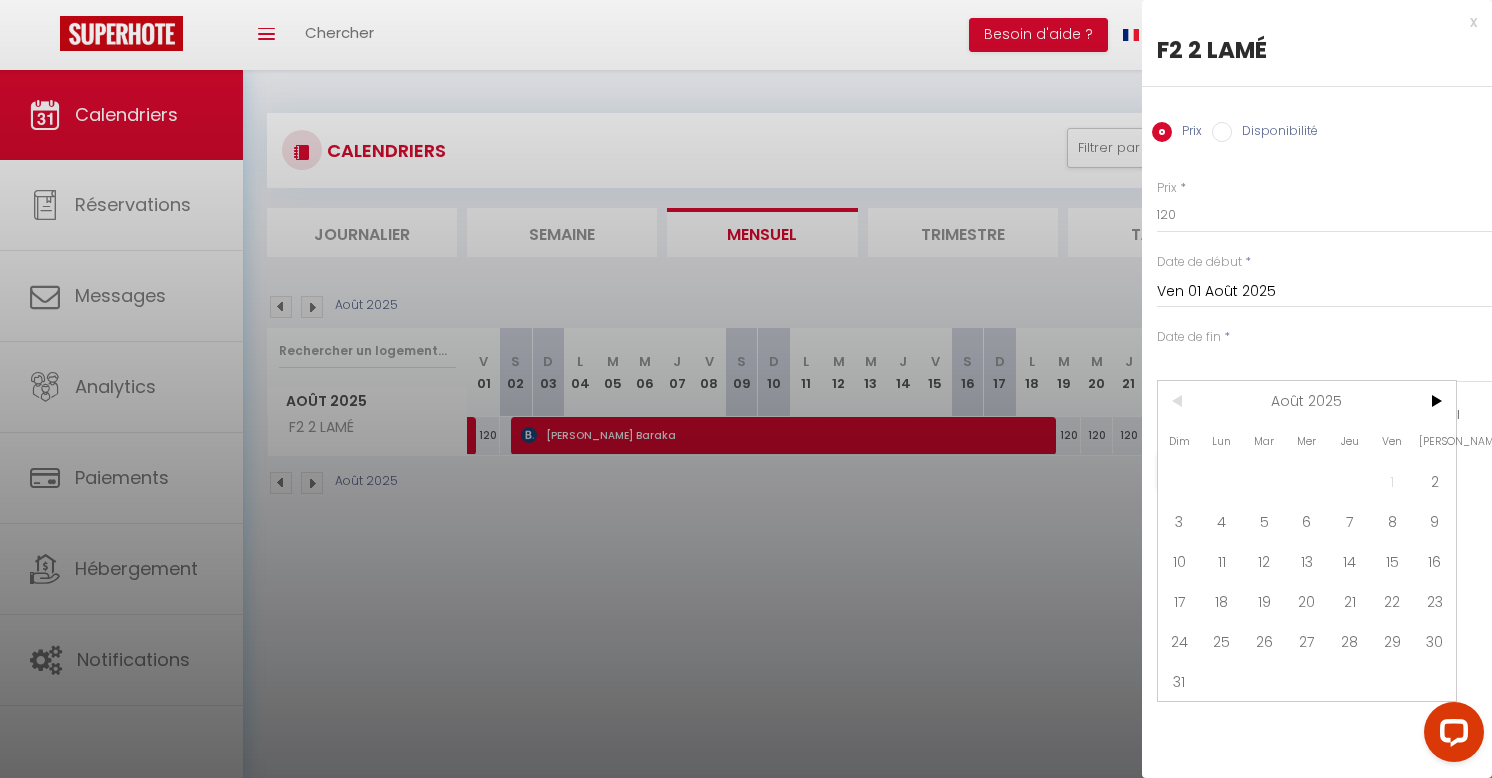 click on "<" at bounding box center [1179, 401] 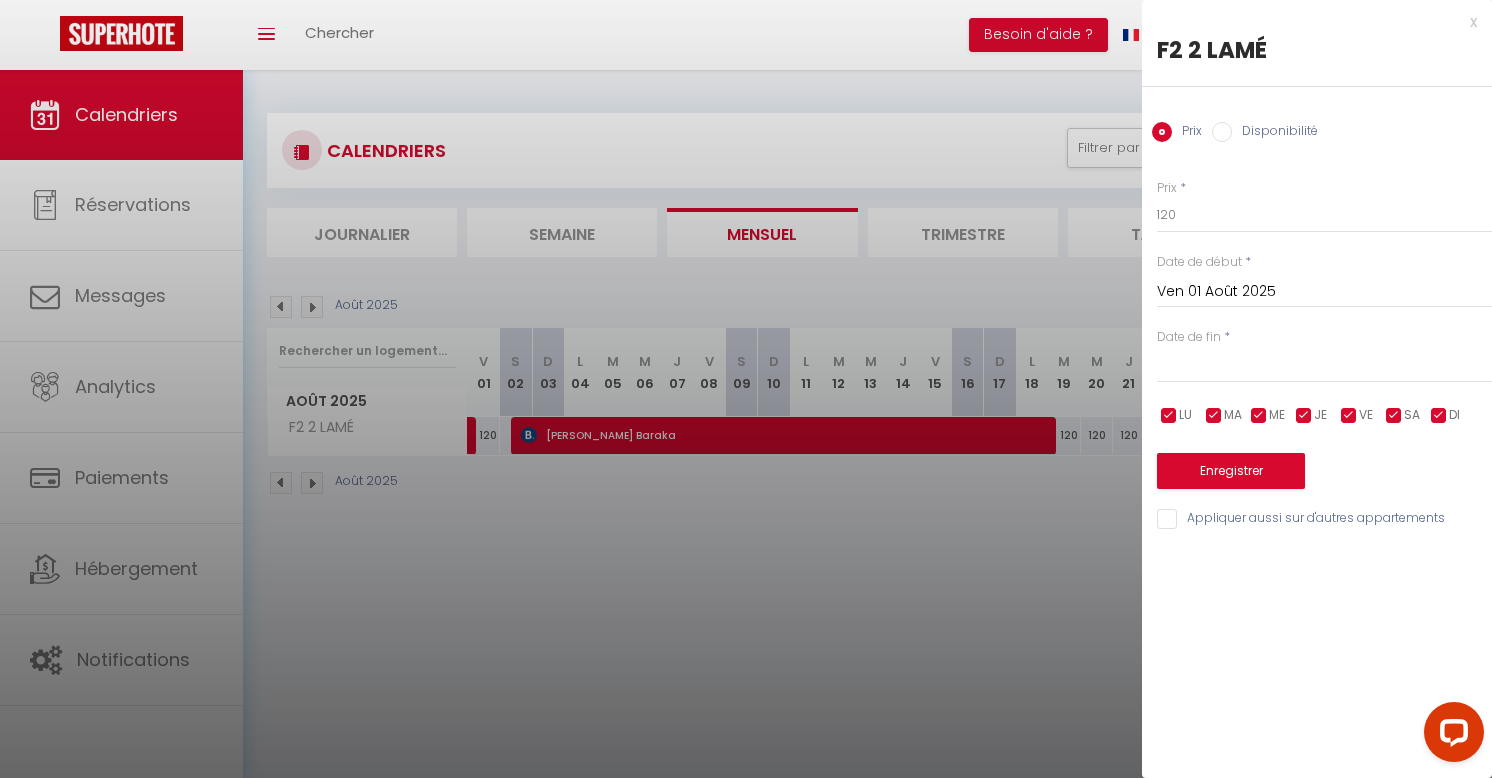 click on "Ven 01 Août 2025" at bounding box center (1324, 292) 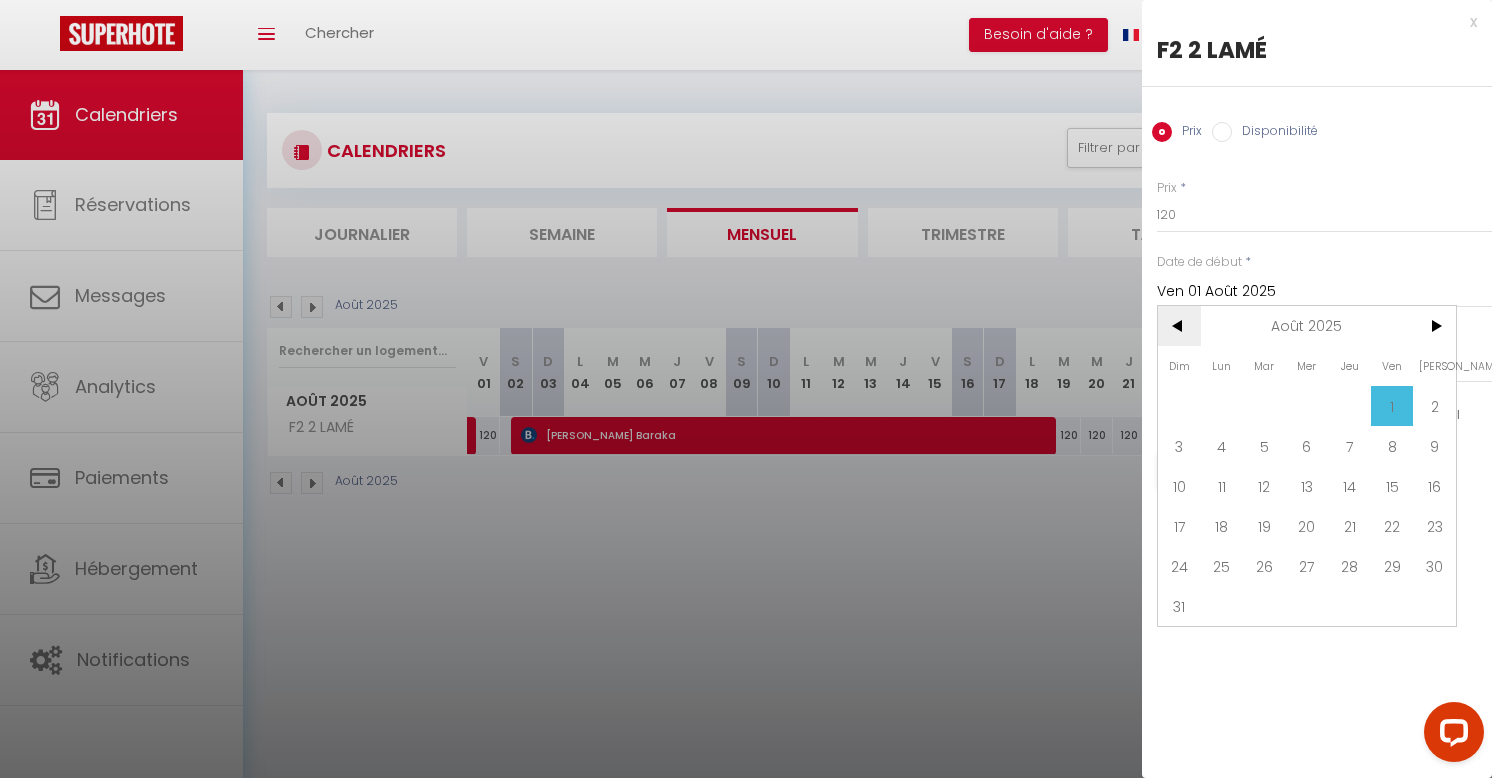 click on "<" at bounding box center (1179, 326) 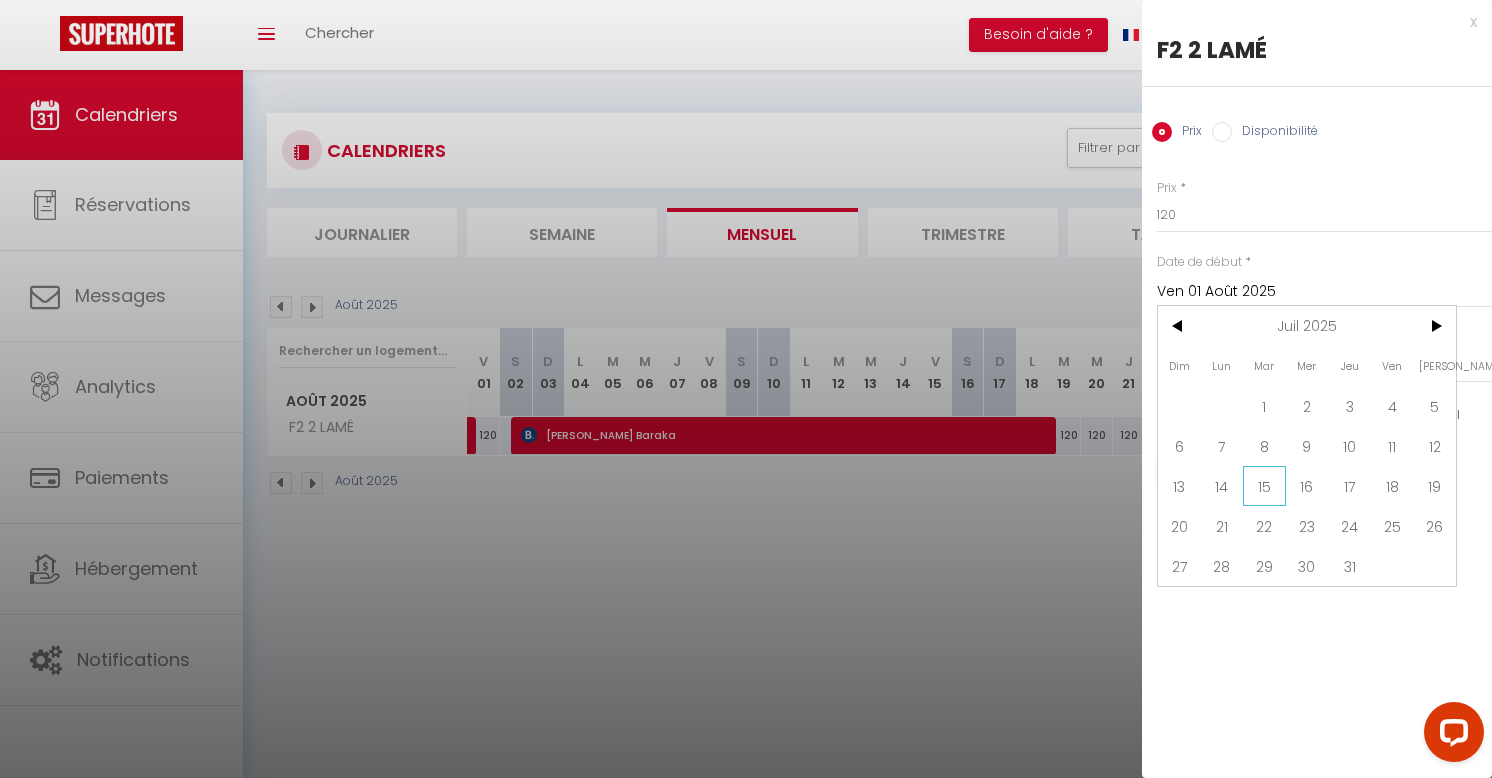 click on "15" at bounding box center (1264, 486) 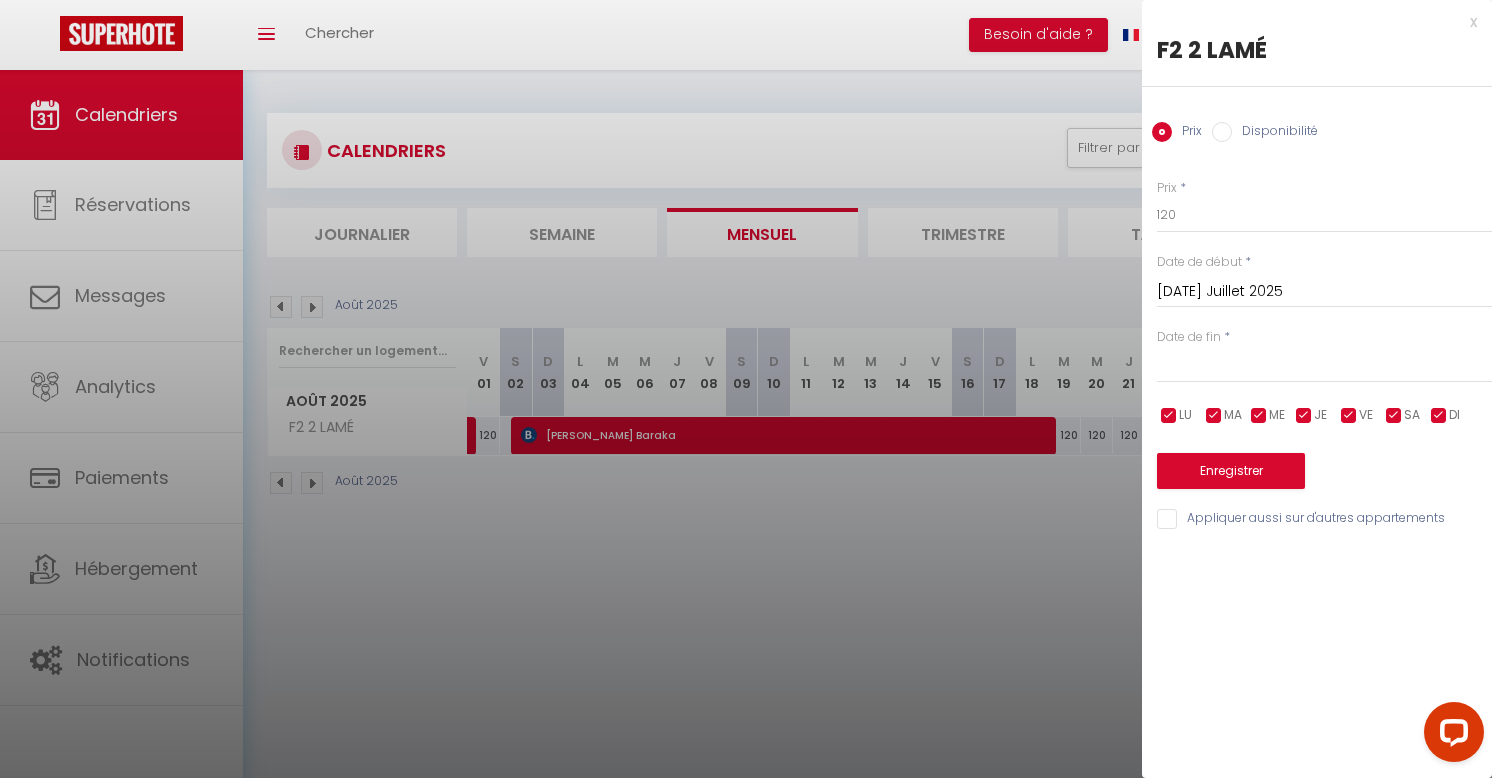 click at bounding box center (1324, 367) 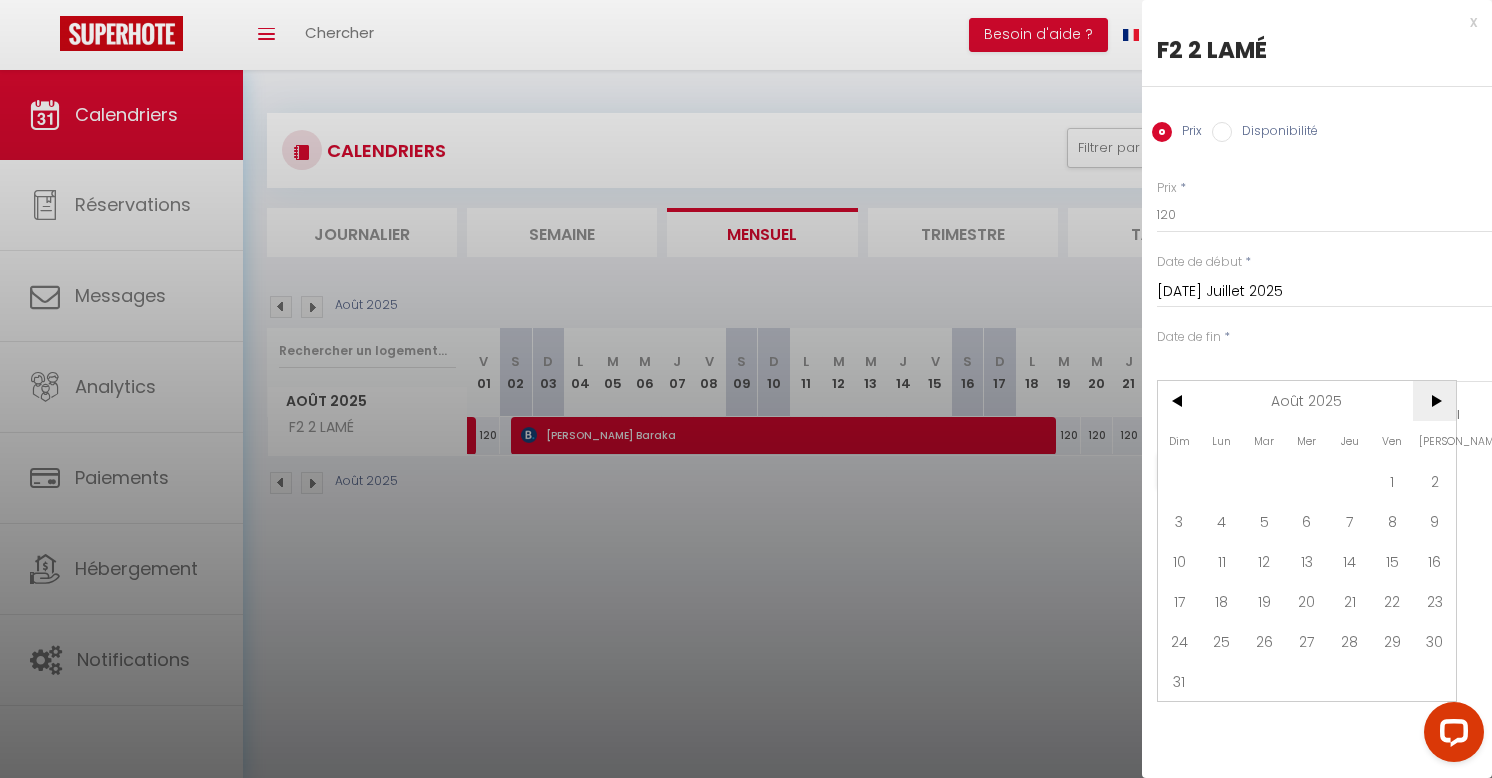 click on ">" at bounding box center (1434, 401) 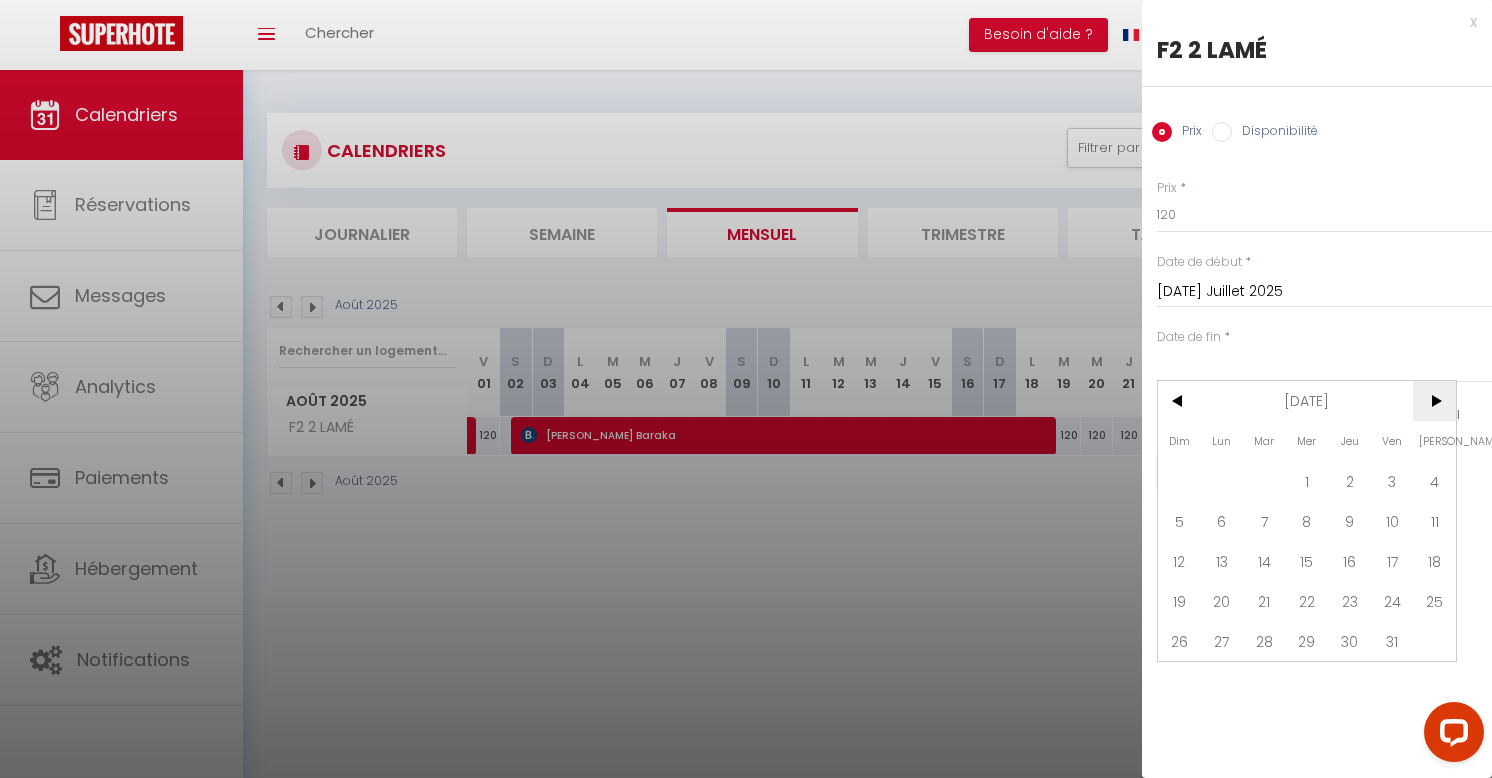 click on ">" at bounding box center (1434, 401) 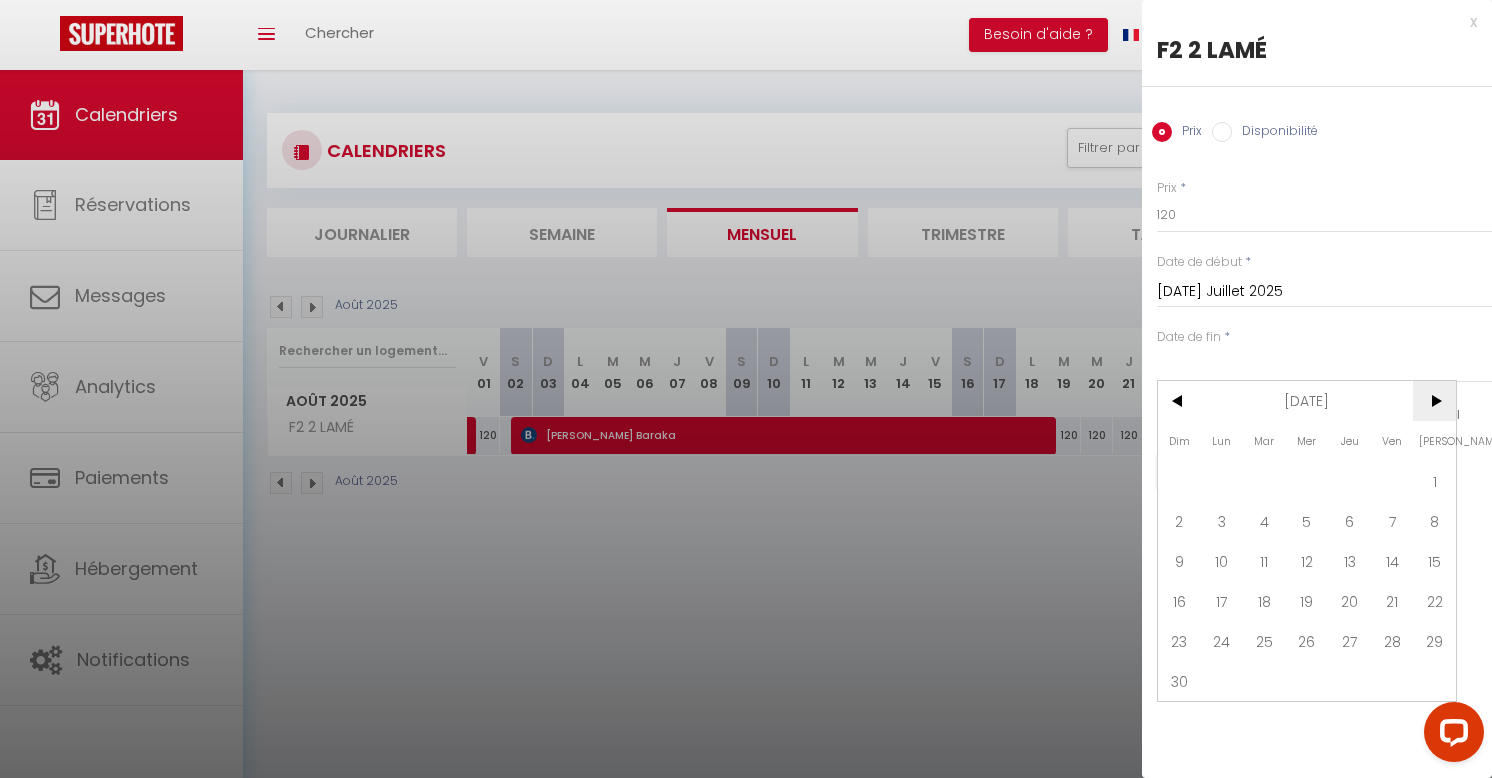 click on ">" at bounding box center (1434, 401) 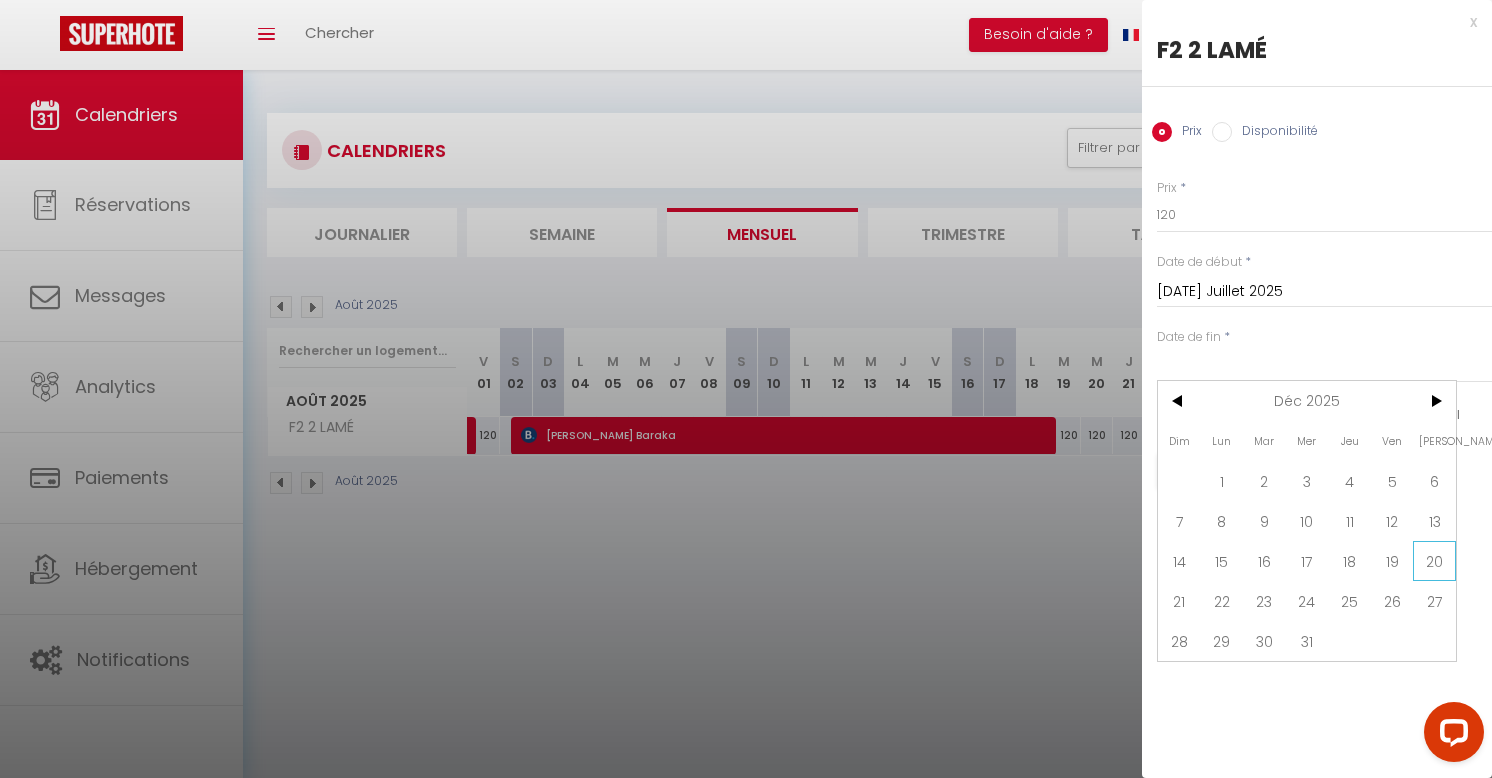 click on "20" at bounding box center [1434, 561] 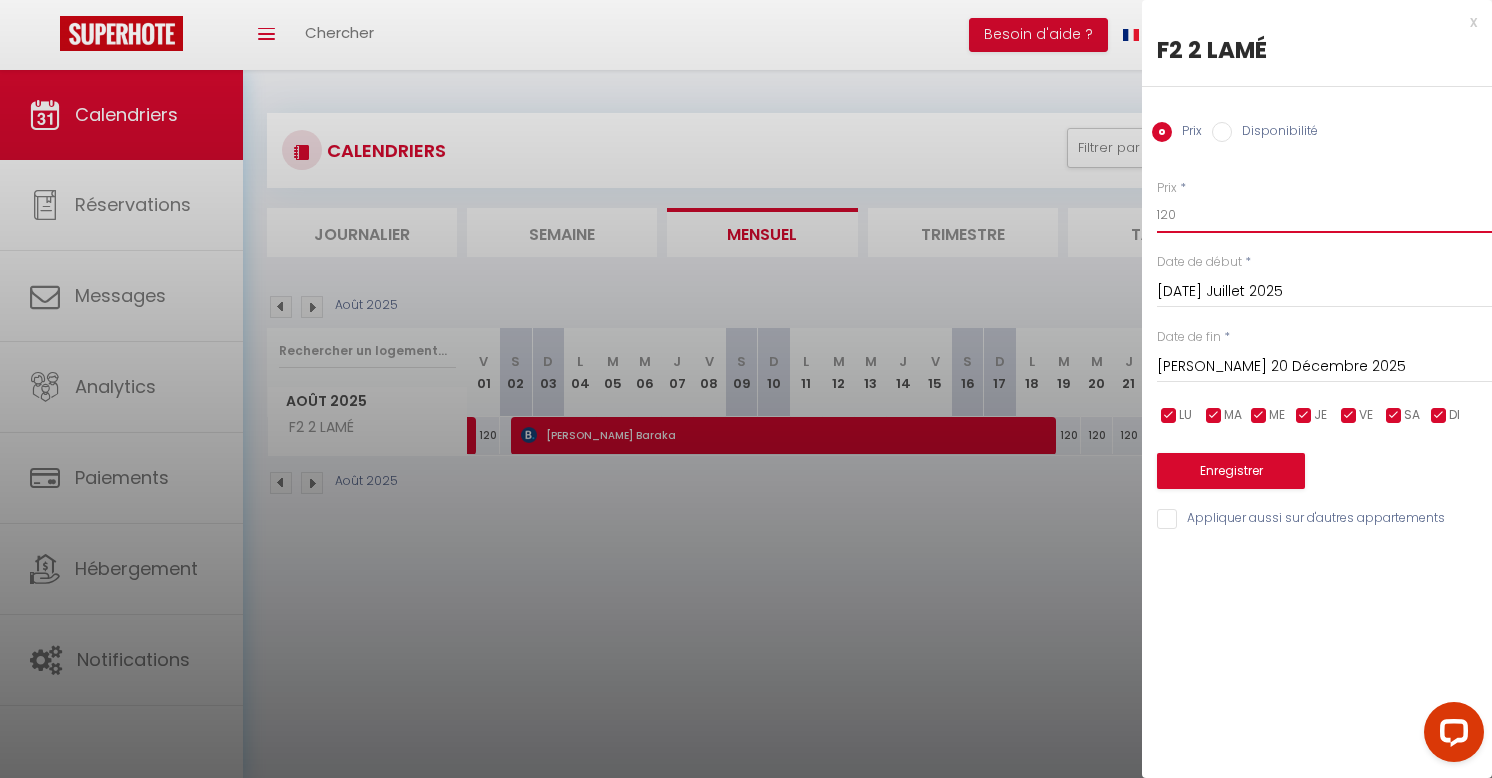 drag, startPoint x: 1186, startPoint y: 214, endPoint x: 1108, endPoint y: 197, distance: 79.83107 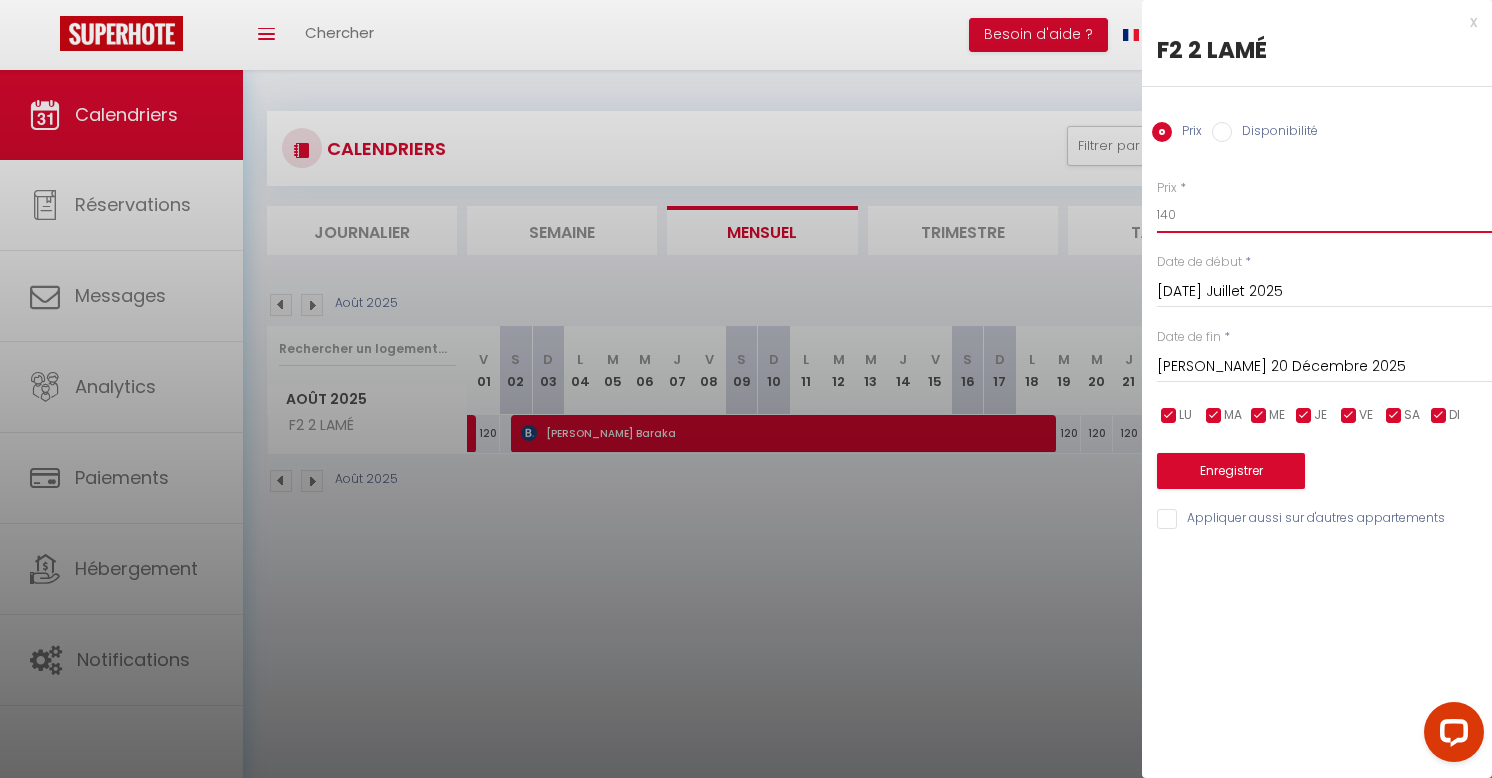 type on "140" 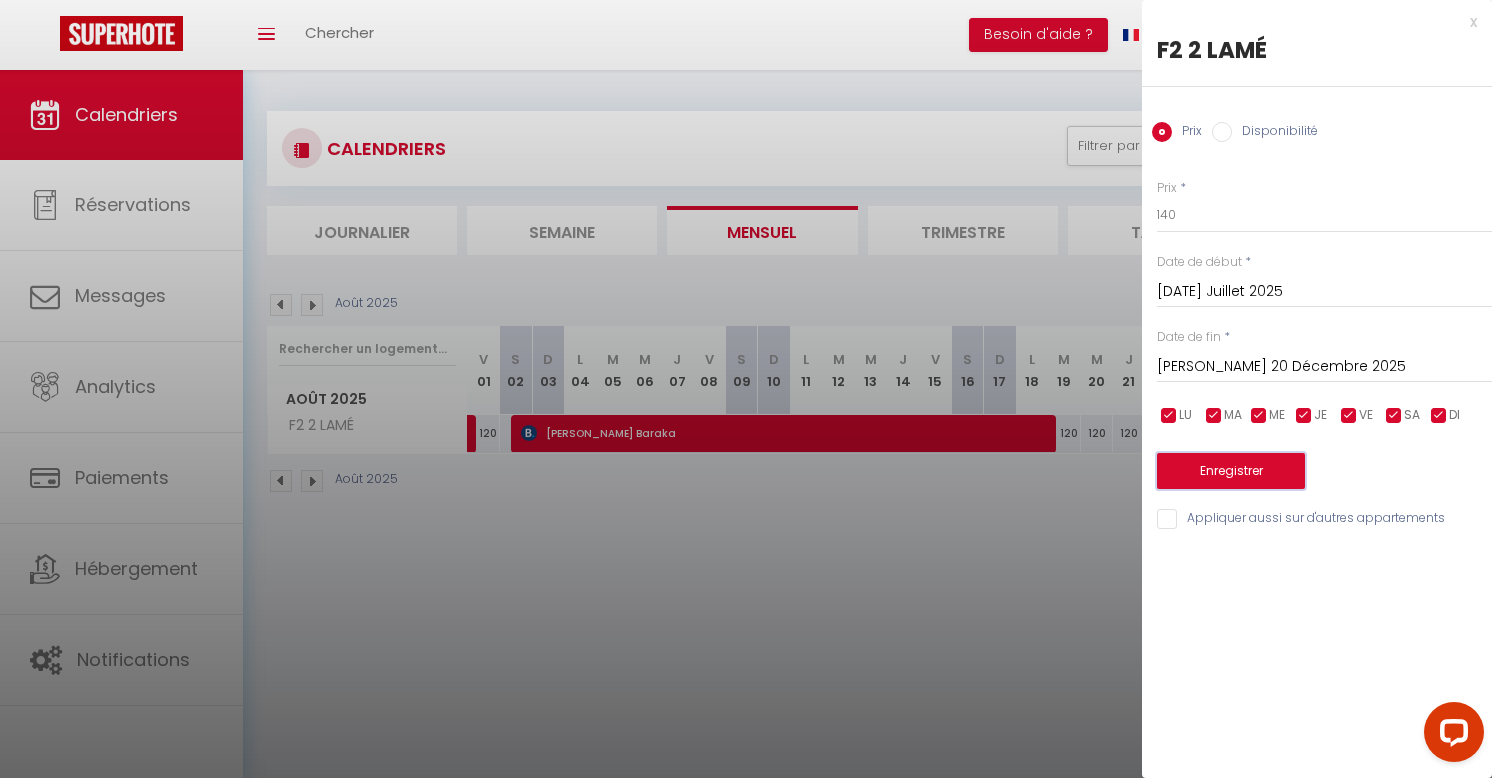 click on "Enregistrer" at bounding box center [1231, 471] 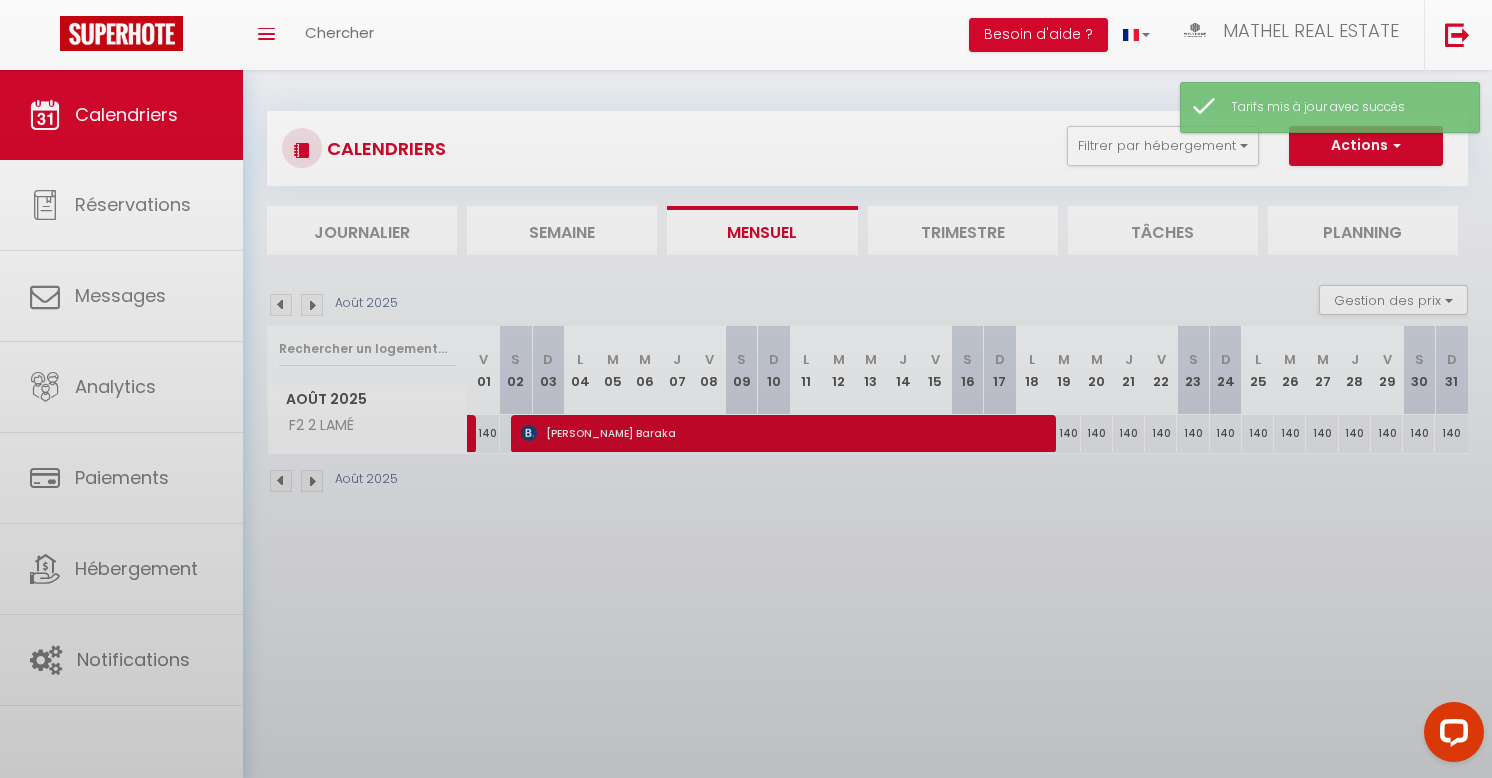 click on "Coaching SuperHote ce soir à 18h00, pour participer:  https://us02web.zoom.us/j/4667554618?pwd=QUhUTnBqenhNTG1HazhBOFJXWjRYUT09   ×     Toggle navigation       Toggle Search     Toggle menubar     Chercher   BUTTON
Besoin d'aide ?
MATHEL REAL ESTATE   Paramètres        Équipe     Résultat de la recherche   Aucun résultat     Calendriers     Réservations     Messages     Analytics      Paiements     Hébergement     Notifications                 Résultat de la recherche   Id   Appart   Voyageur    Checkin   Checkout   Nuits   Pers.   Plateforme   Statut     Résultat de la recherche   Aucun résultat           CALENDRIERS
Filtrer par hébergement
Tous       F2 2 LAMÉ     F3 25 SCANDINAVES     F2 6 ARIANE     BERGERIE     F5 66 PRAGUE     F2 FONTAINE     F1 8 AMSTERDAM     F2 5 ARIANE     F2 4 MARTEL     F2 11 MAGELLAN 2     F2 40 DANUBE     F2 11 MÉDITÉRANNÉE     F5 1 ORMES     F2 5 ANNE FRANK" at bounding box center [746, 457] 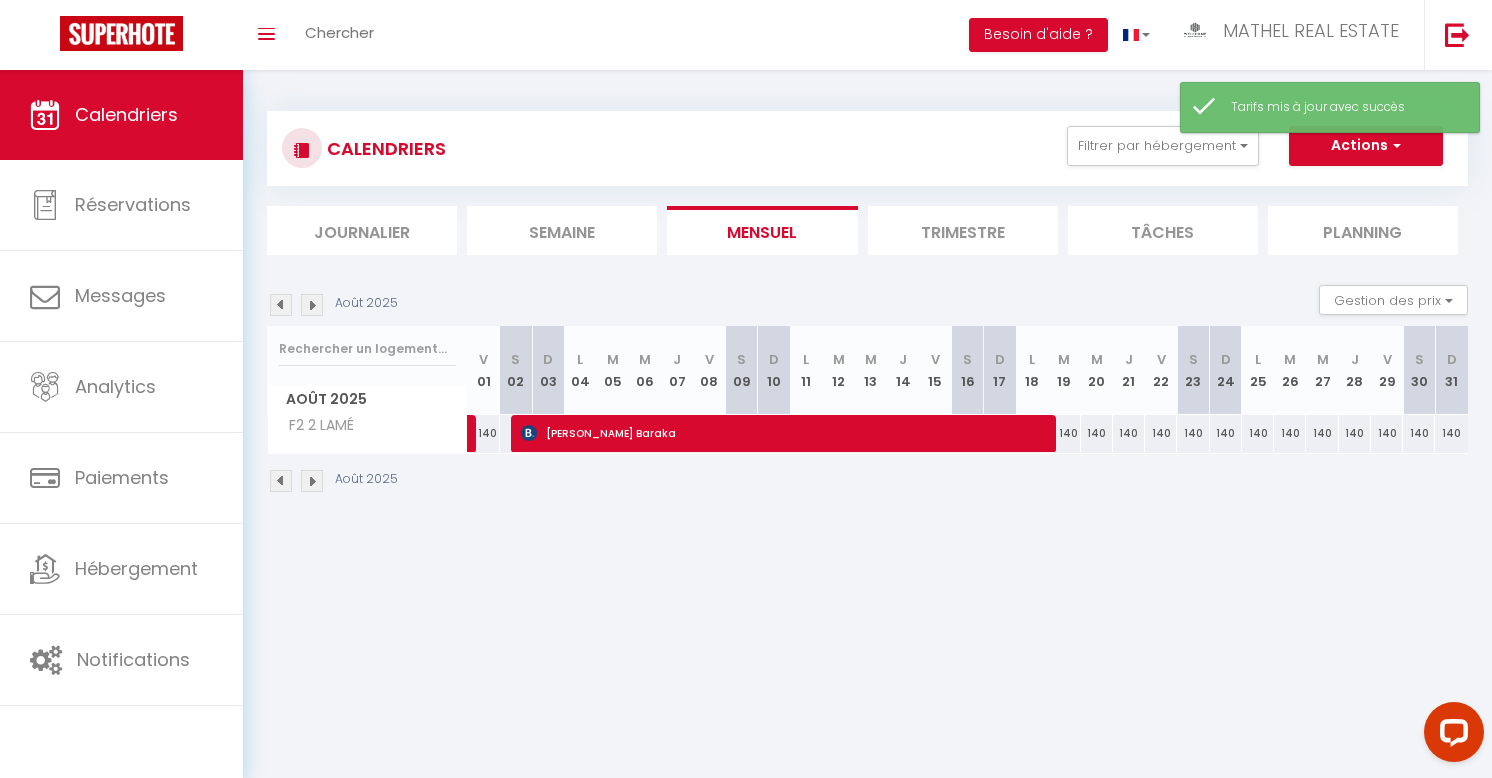 click at bounding box center (312, 305) 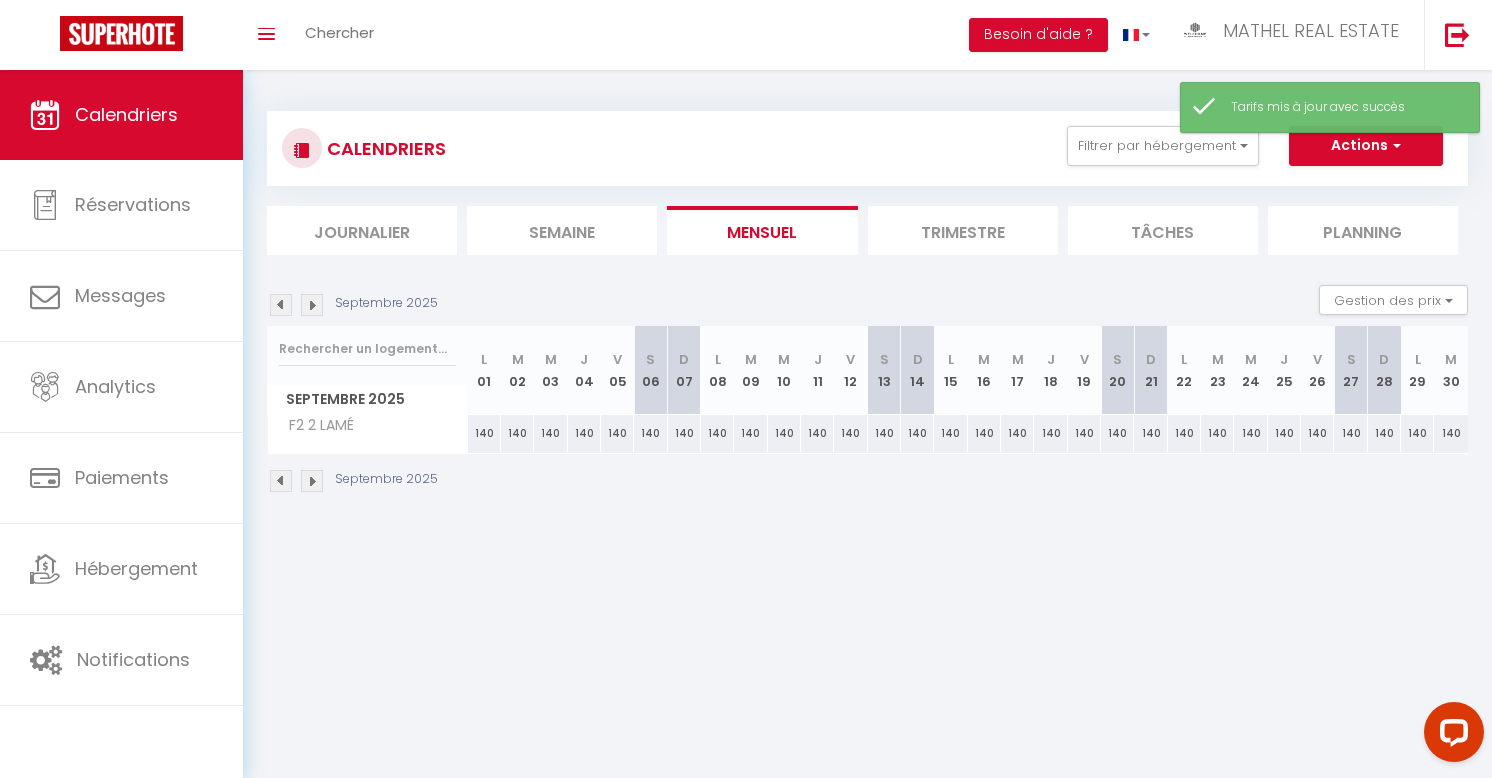 click at bounding box center [312, 305] 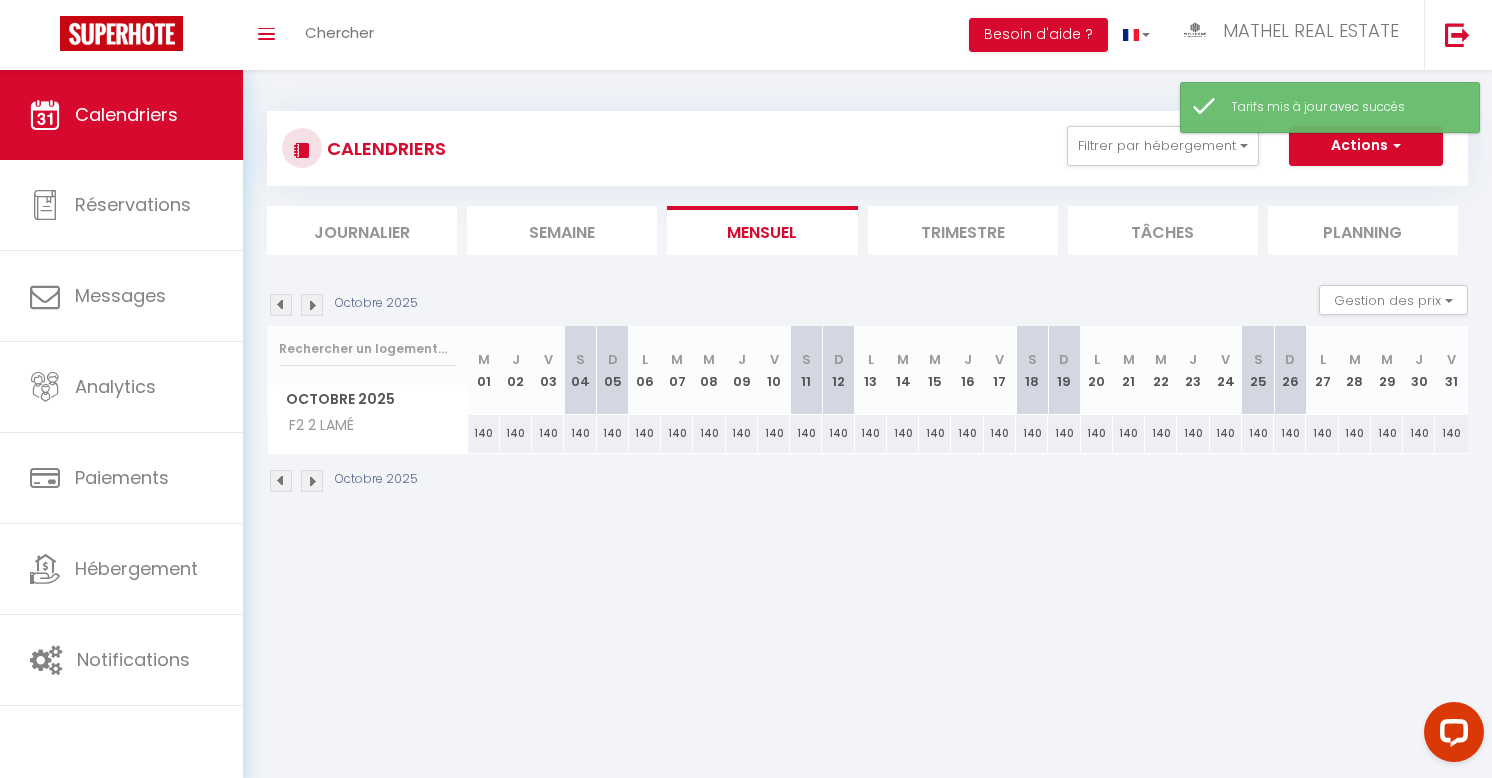 click at bounding box center [312, 305] 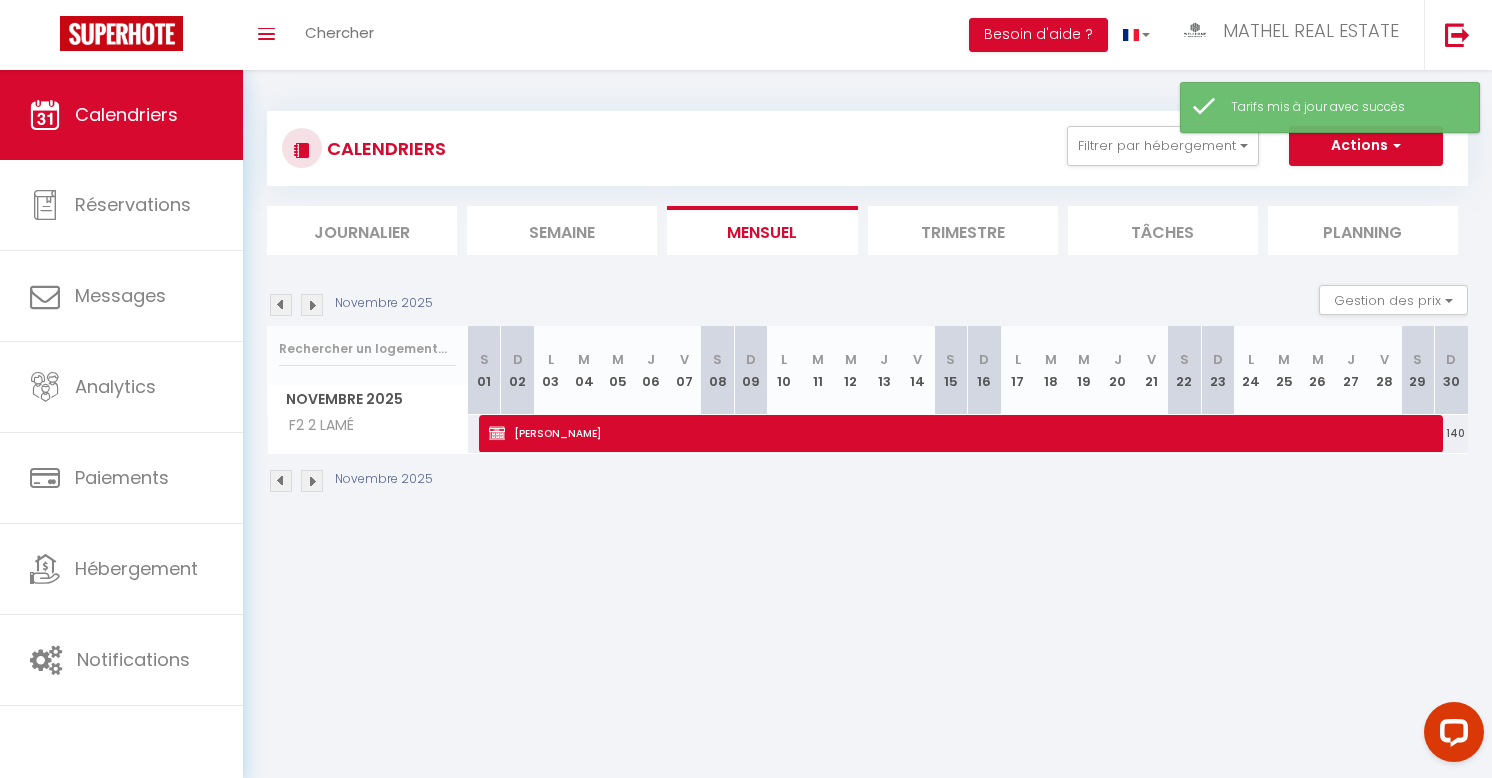 click at bounding box center [312, 305] 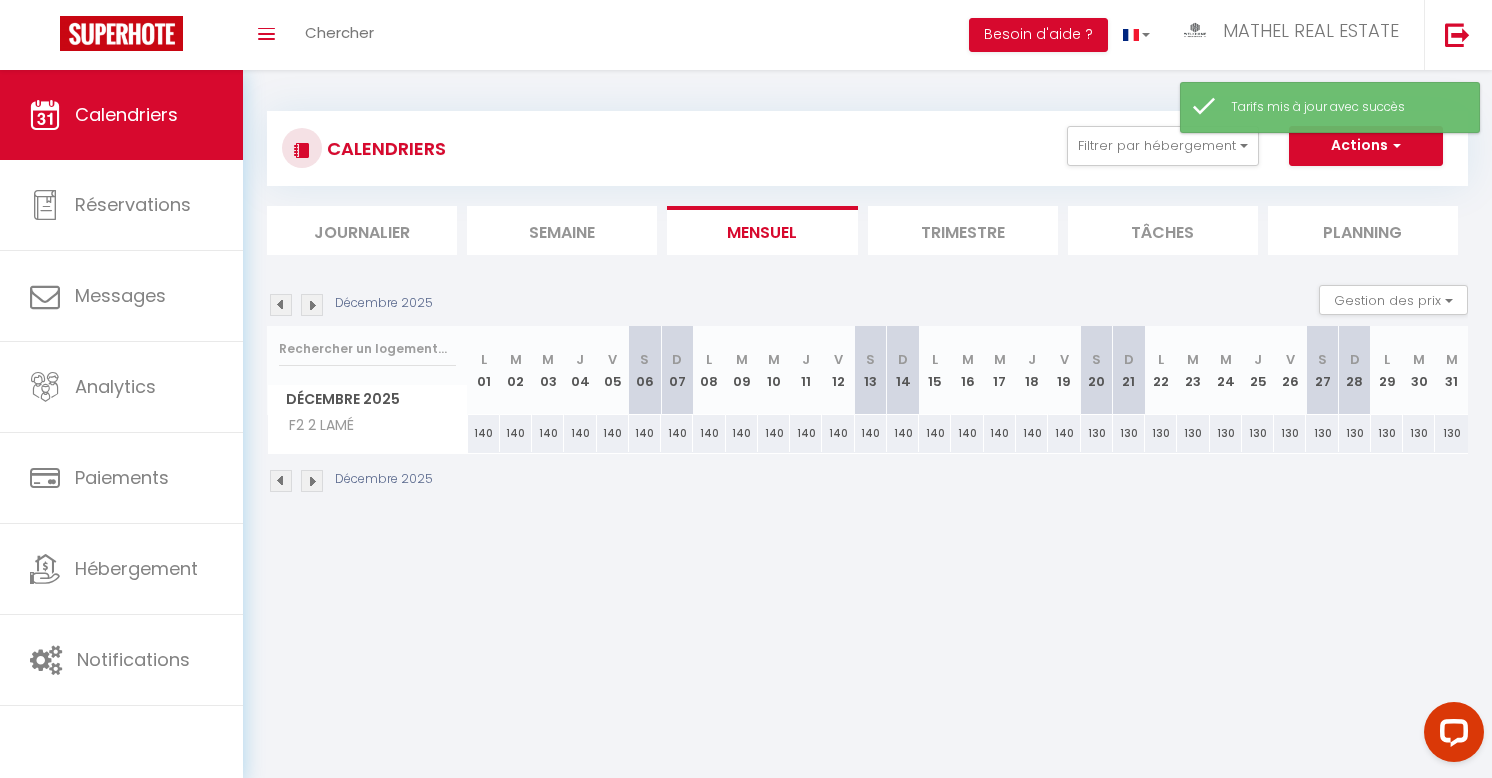 click on "130" at bounding box center (1097, 433) 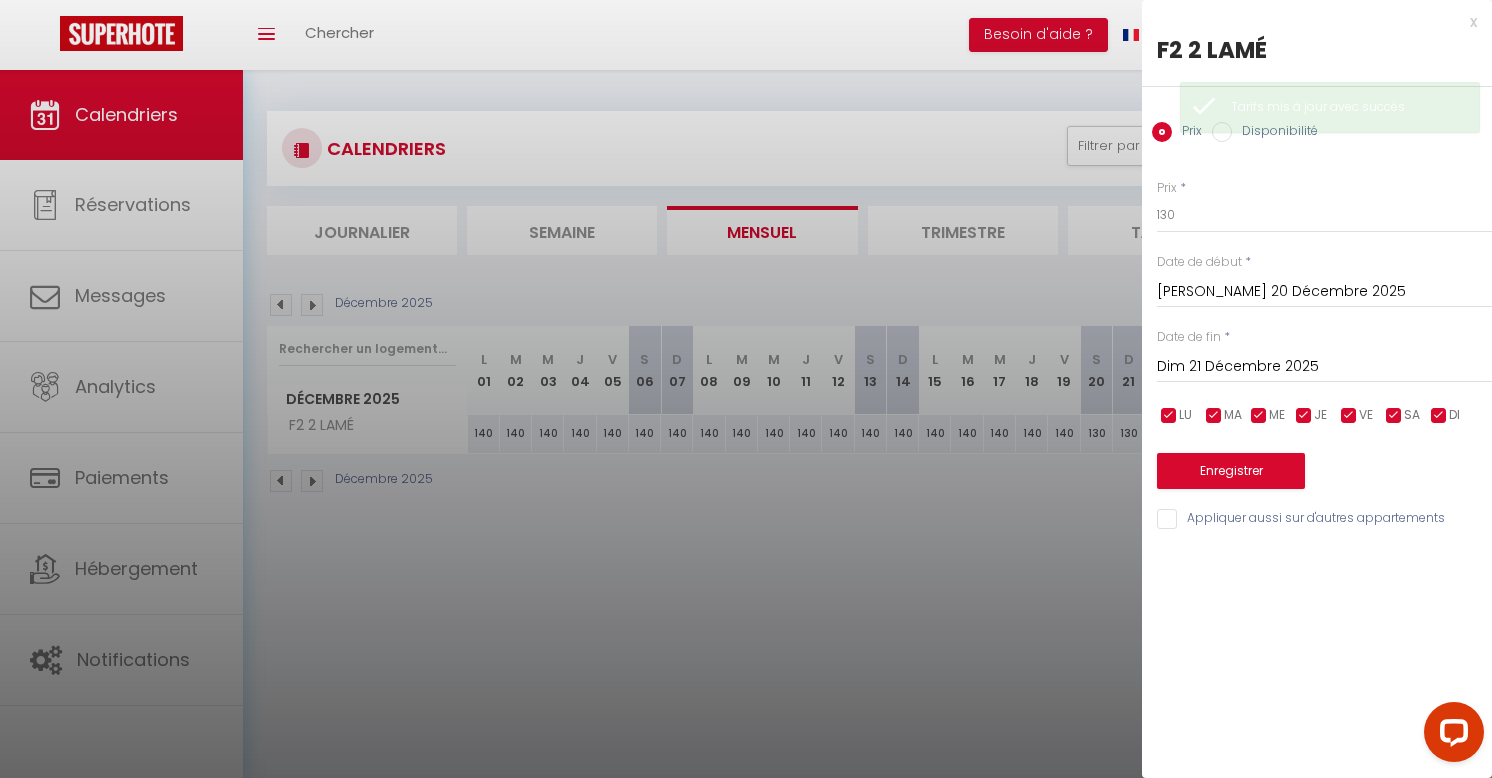 click on "Dim 21 Décembre 2025" at bounding box center (1324, 367) 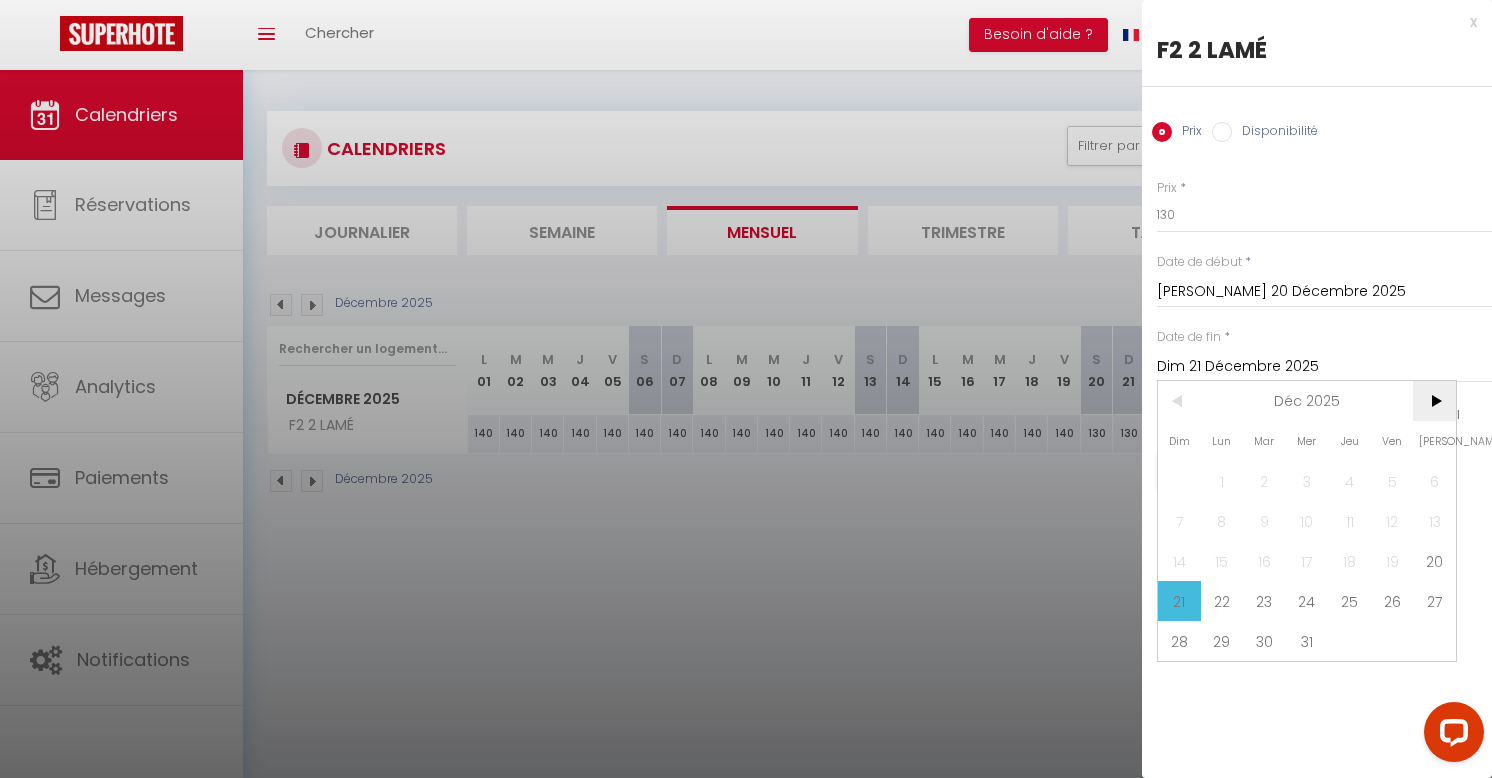 click on ">" at bounding box center [1434, 401] 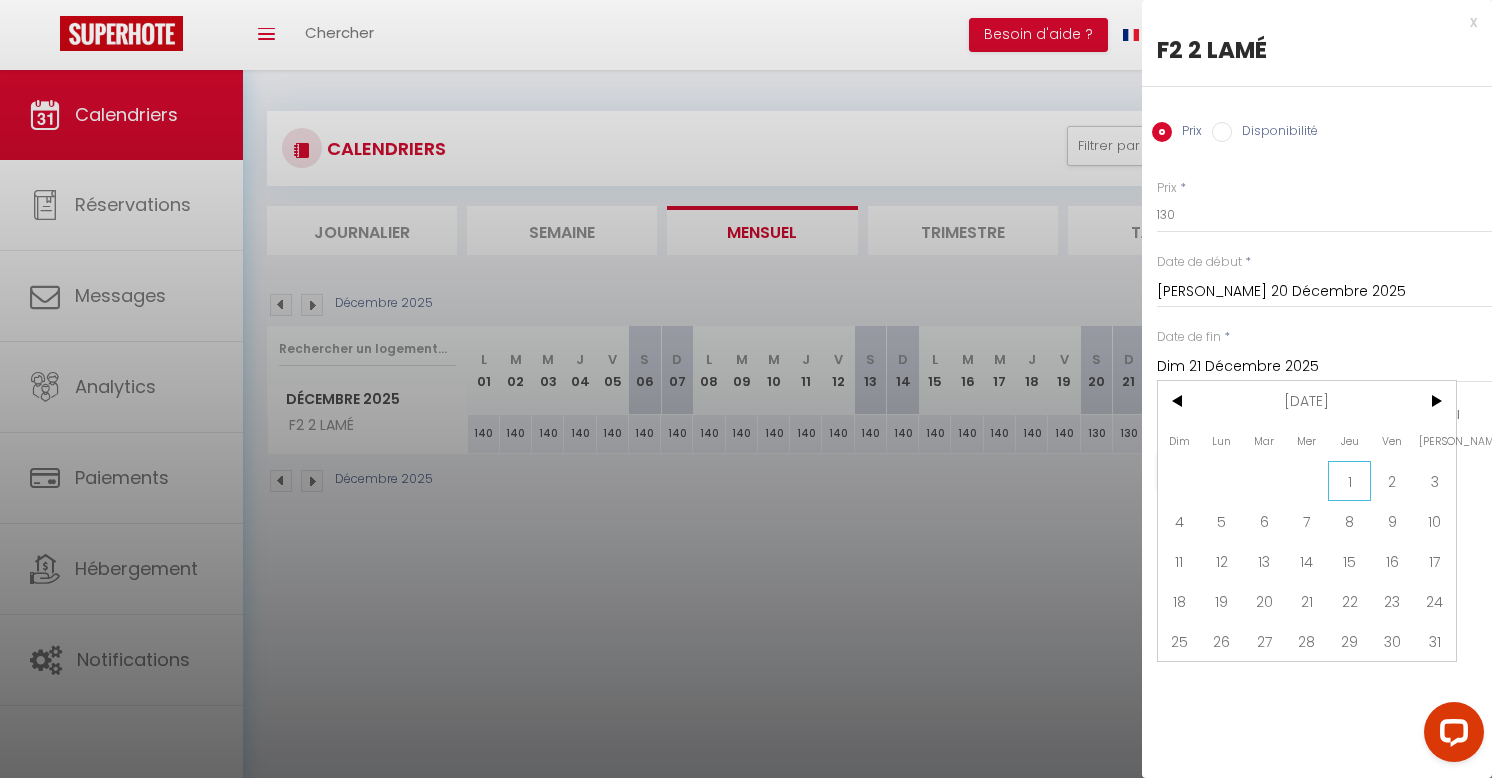 click on "1" at bounding box center (1349, 481) 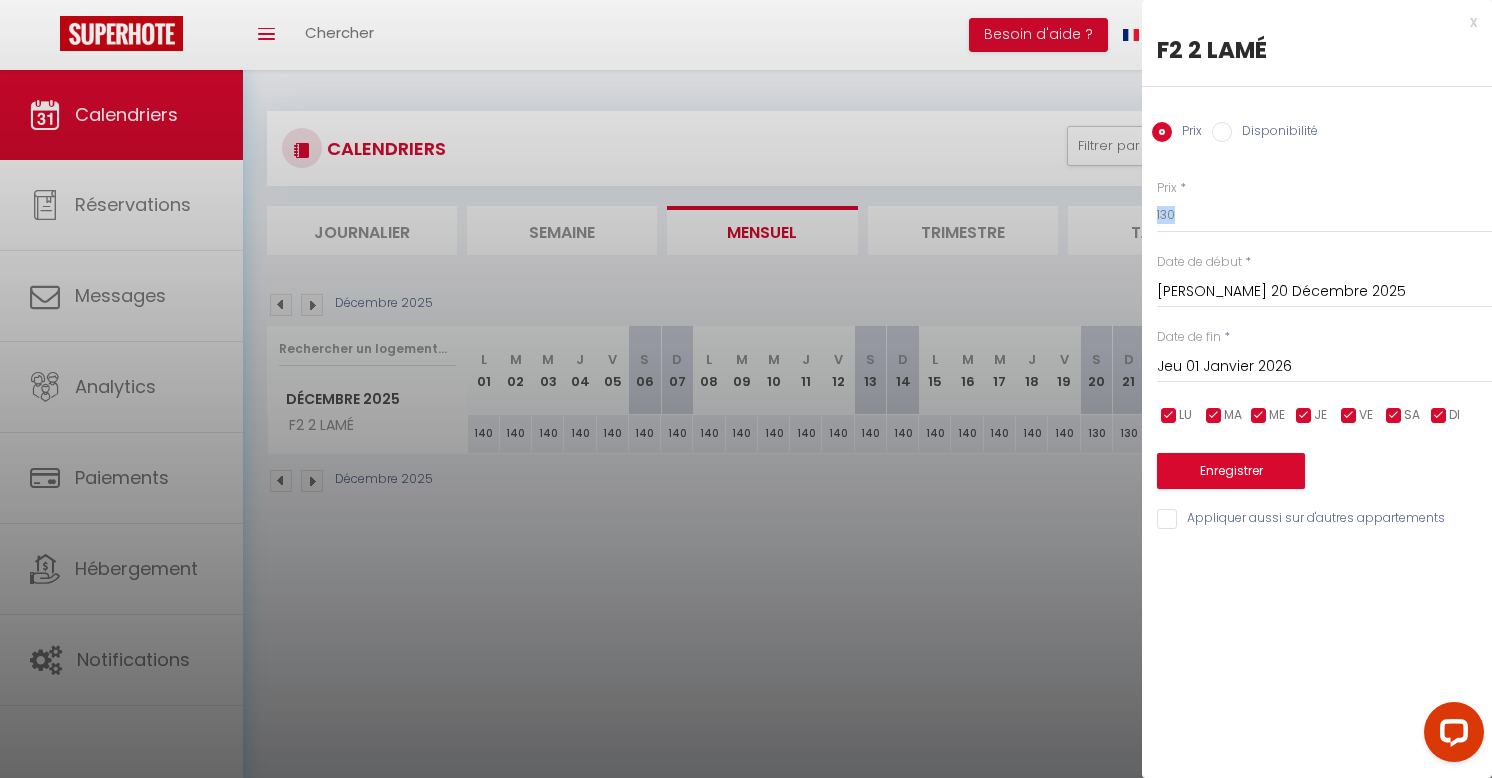 click on "Prix
*   130
Statut
*
Disponible
Indisponible
Date de début
*     Sam 20 Décembre 2025         <   Déc 2025   >   Dim Lun Mar Mer Jeu Ven Sam   1 2 3 4 5 6 7 8 9 10 11 12 13 14 15 16 17 18 19 20 21 22 23 24 25 26 27 28 29 30 31     <   2025   >   Janvier Février Mars Avril Mai Juin Juillet Août Septembre Octobre Novembre Décembre     <   2020 - 2029   >   2020 2021 2022 2023 2024 2025 2026 2027 2028 2029
Date de fin
*     Jeu 01 Janvier 2026         <   Jan 2026   >   Dim Lun Mar Mer Jeu Ven Sam   1 2 3 4 5 6 7 8 9 10 11 12 13 14 15 16 17 18 19 20 21 22 23 24 25 26 27 28 29 30 31     <   2026   >   Janvier Février Mars Avril Mai Juin Juillet Août Septembre Octobre Novembre Décembre     <   2020 - 2029   >   2020" at bounding box center [1317, 343] 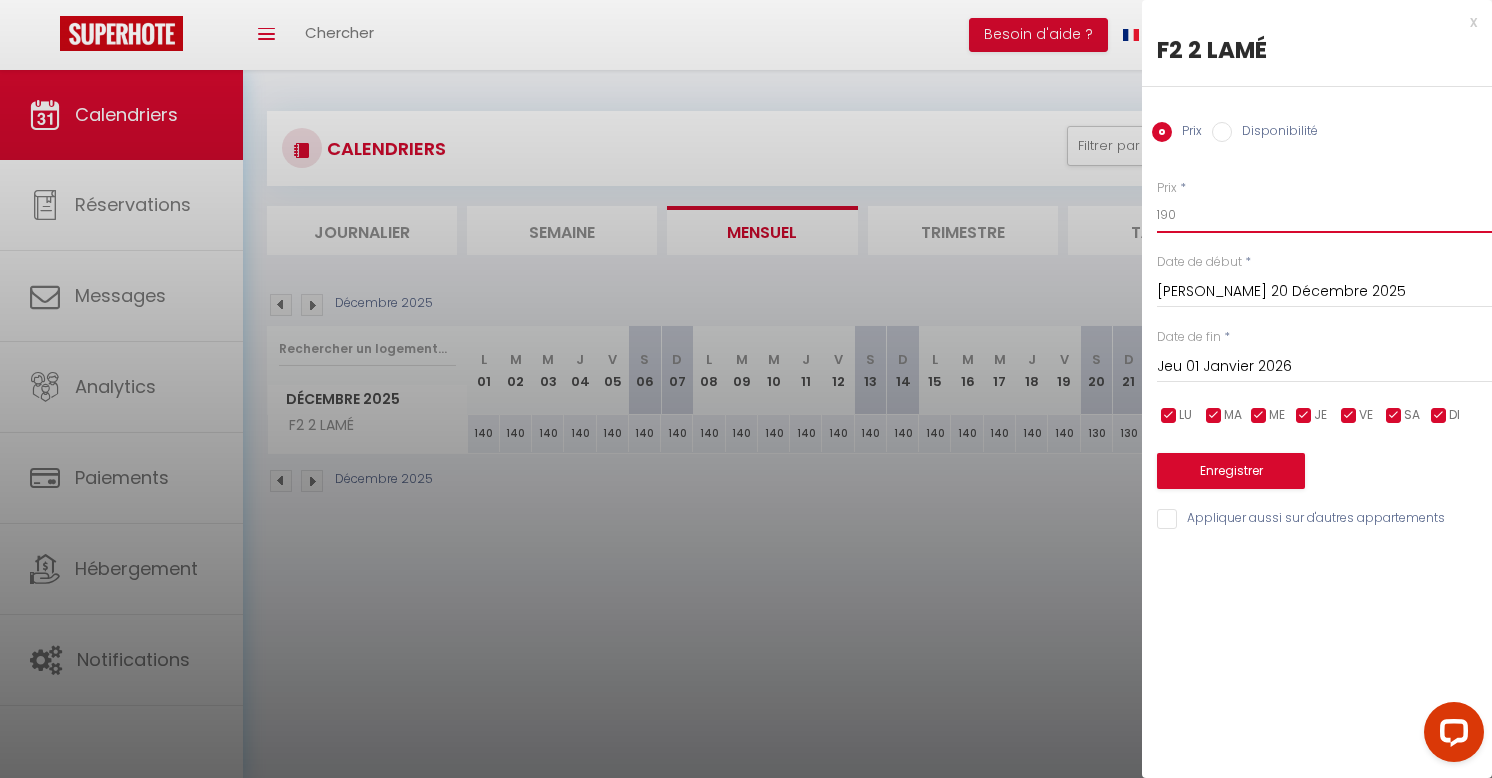 type on "190" 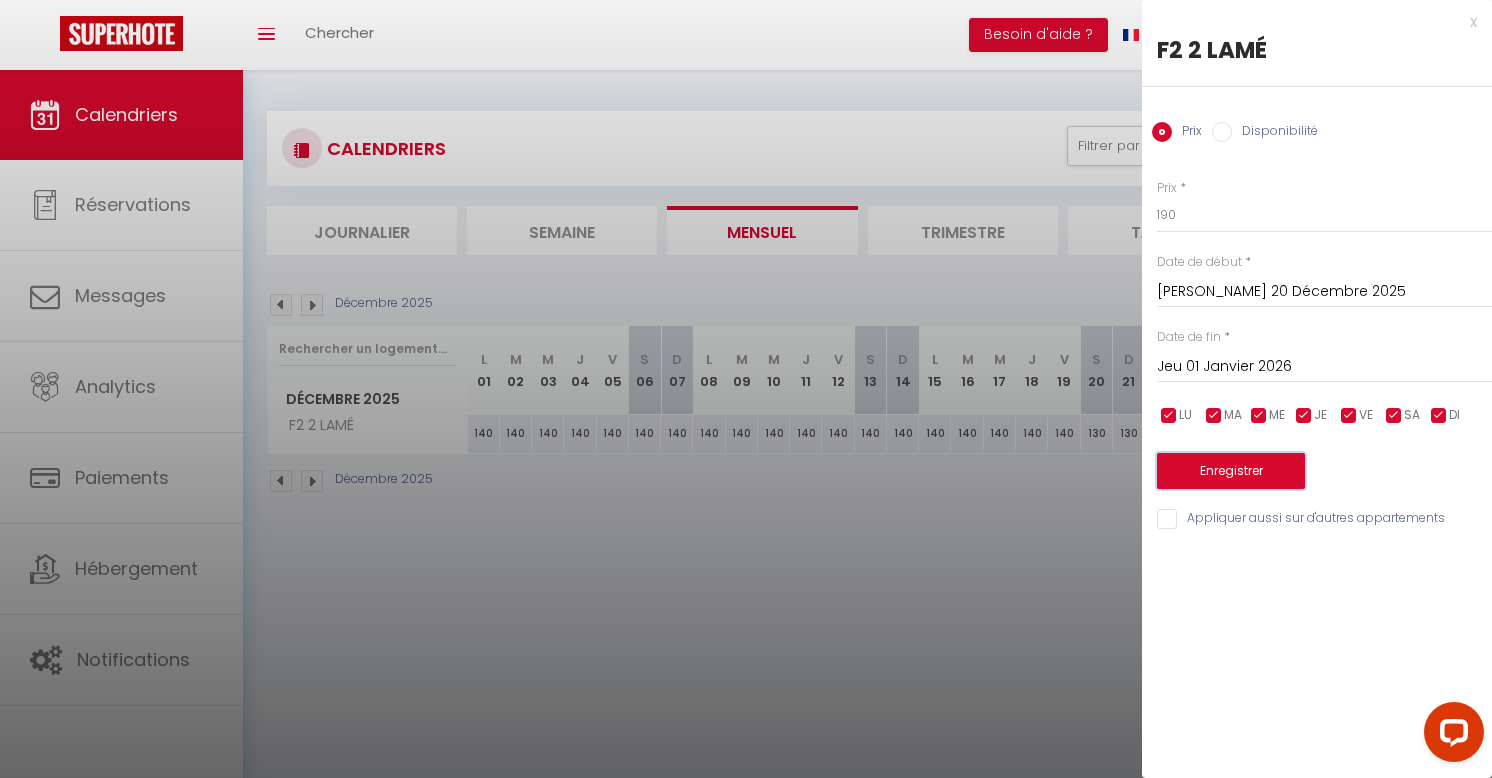 click on "Enregistrer" at bounding box center (1231, 471) 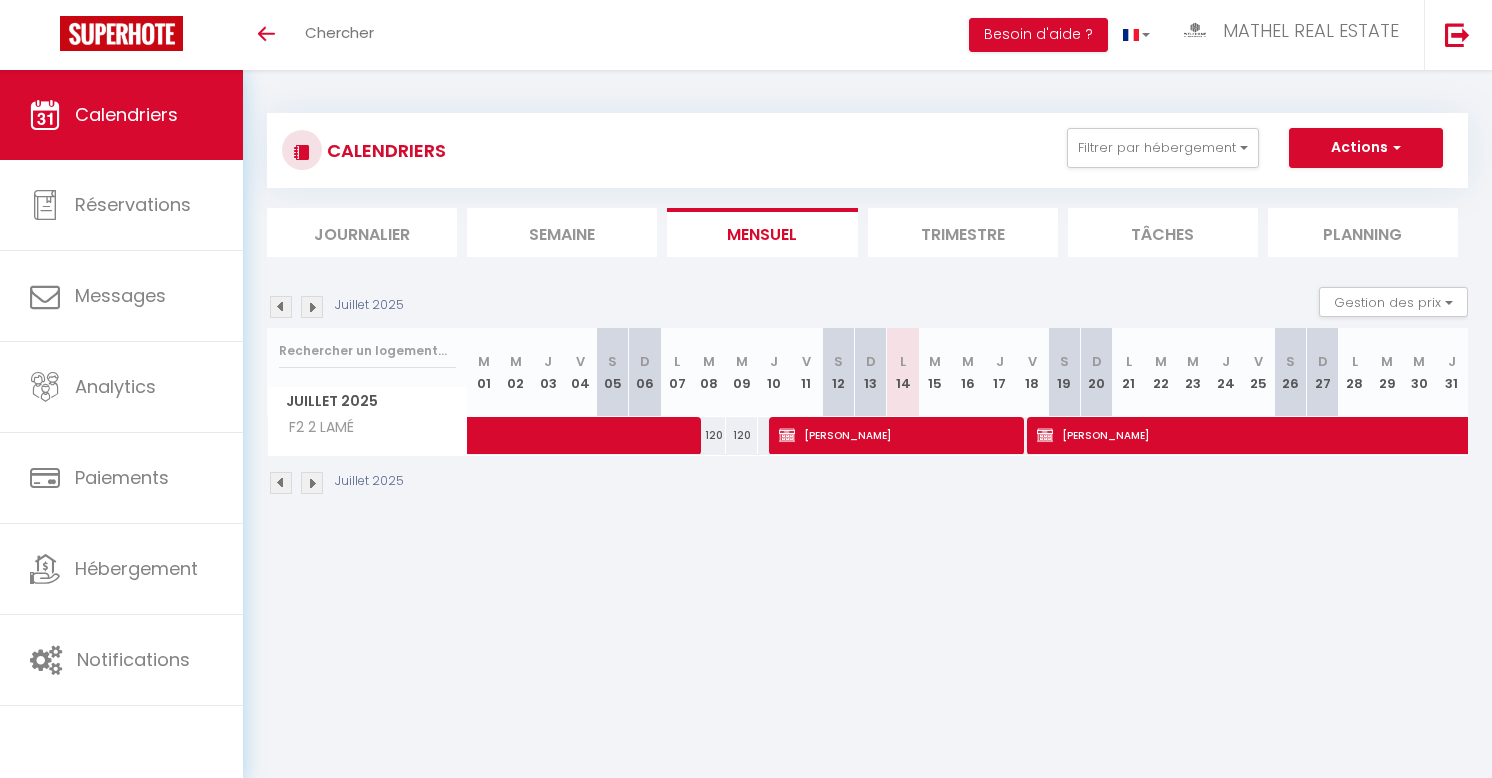 scroll, scrollTop: 0, scrollLeft: 0, axis: both 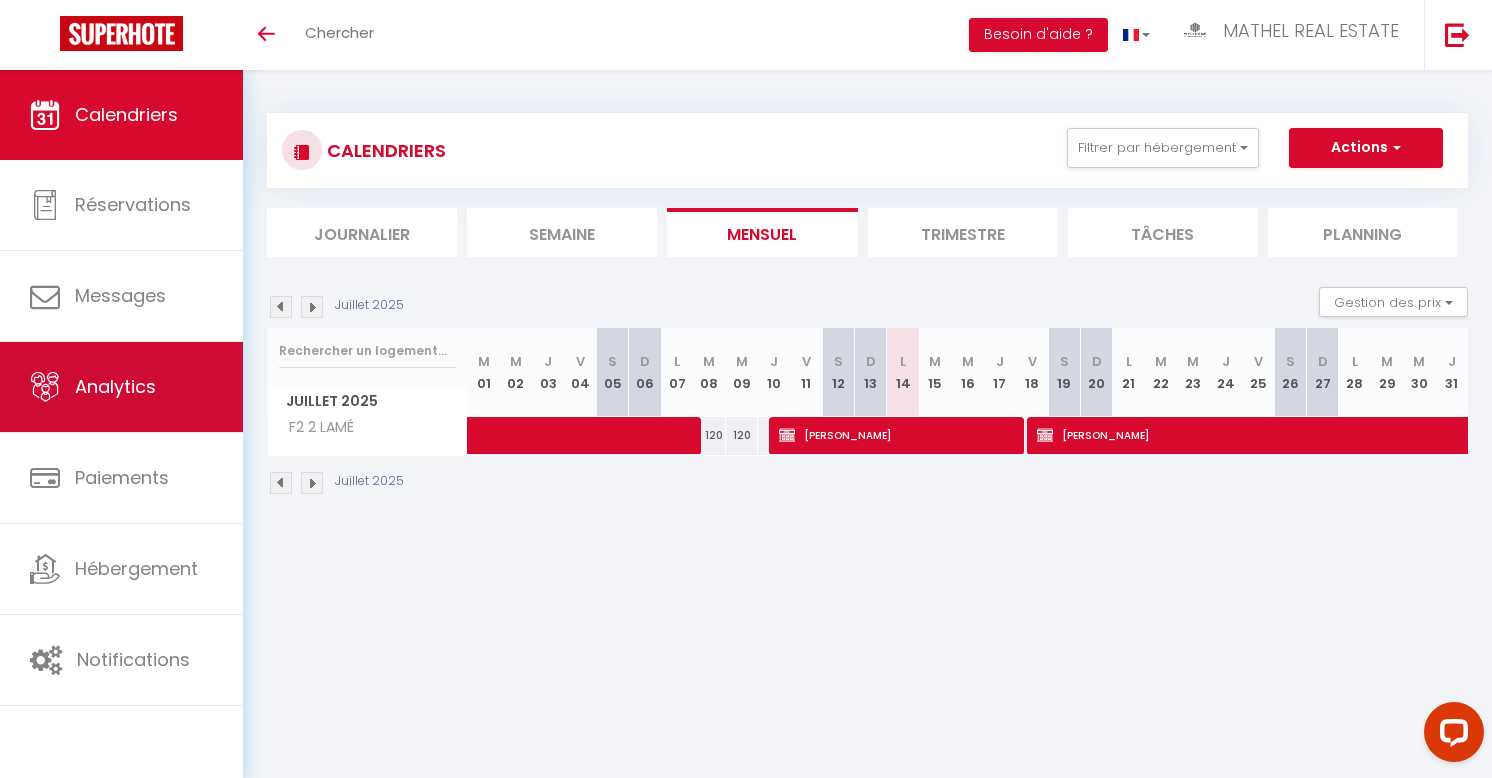 click on "Analytics" at bounding box center (121, 387) 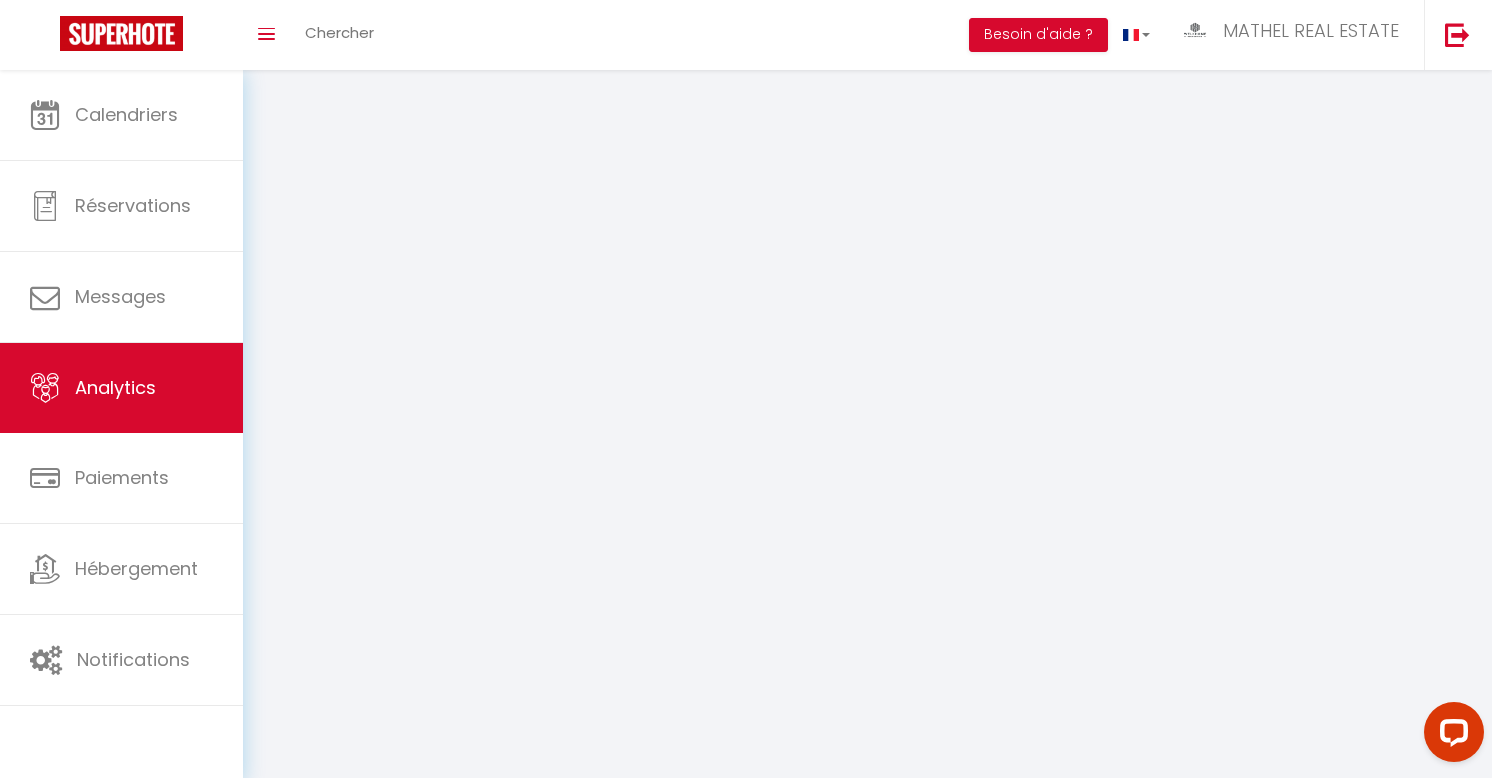 select on "2025" 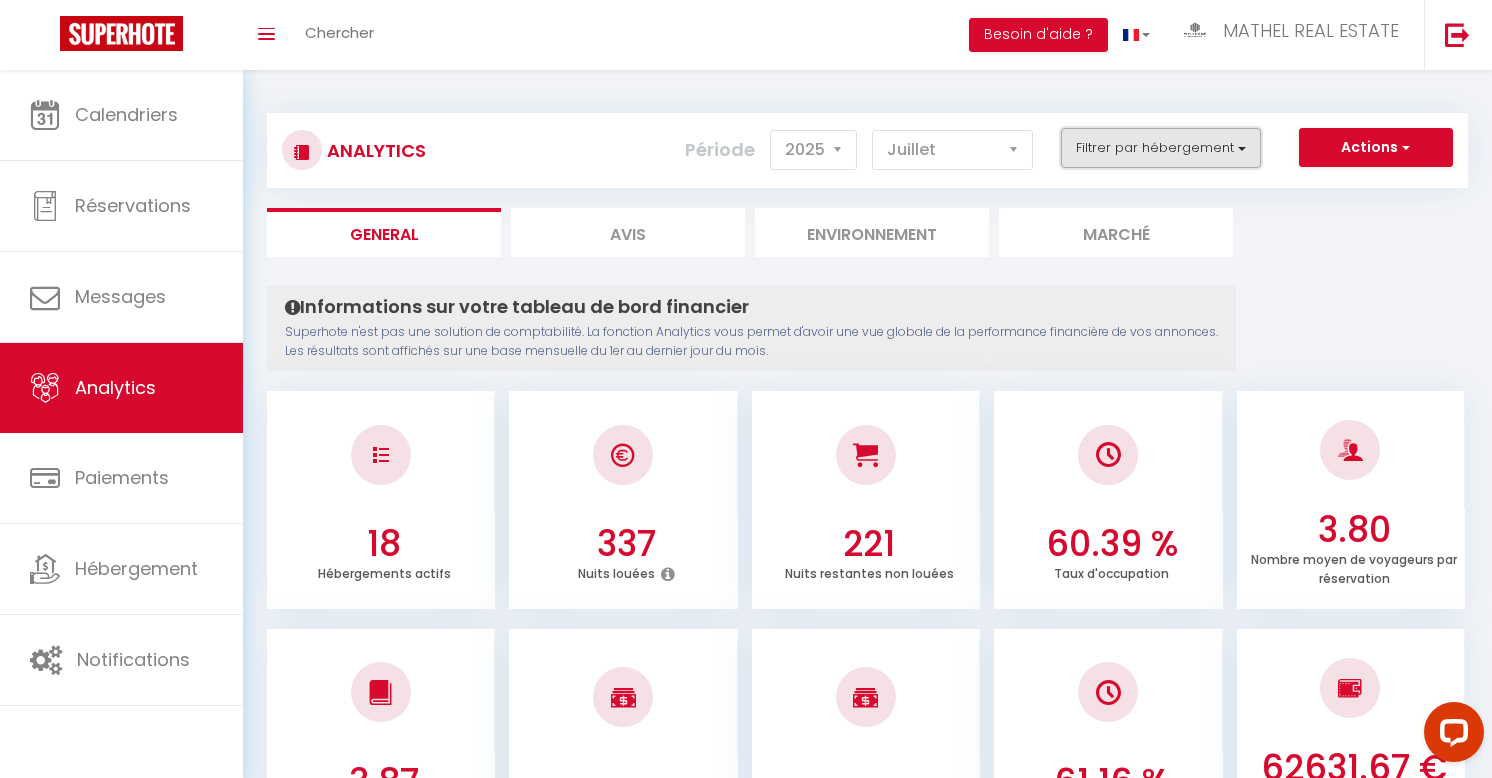 click on "Filtrer par hébergement" at bounding box center [1161, 148] 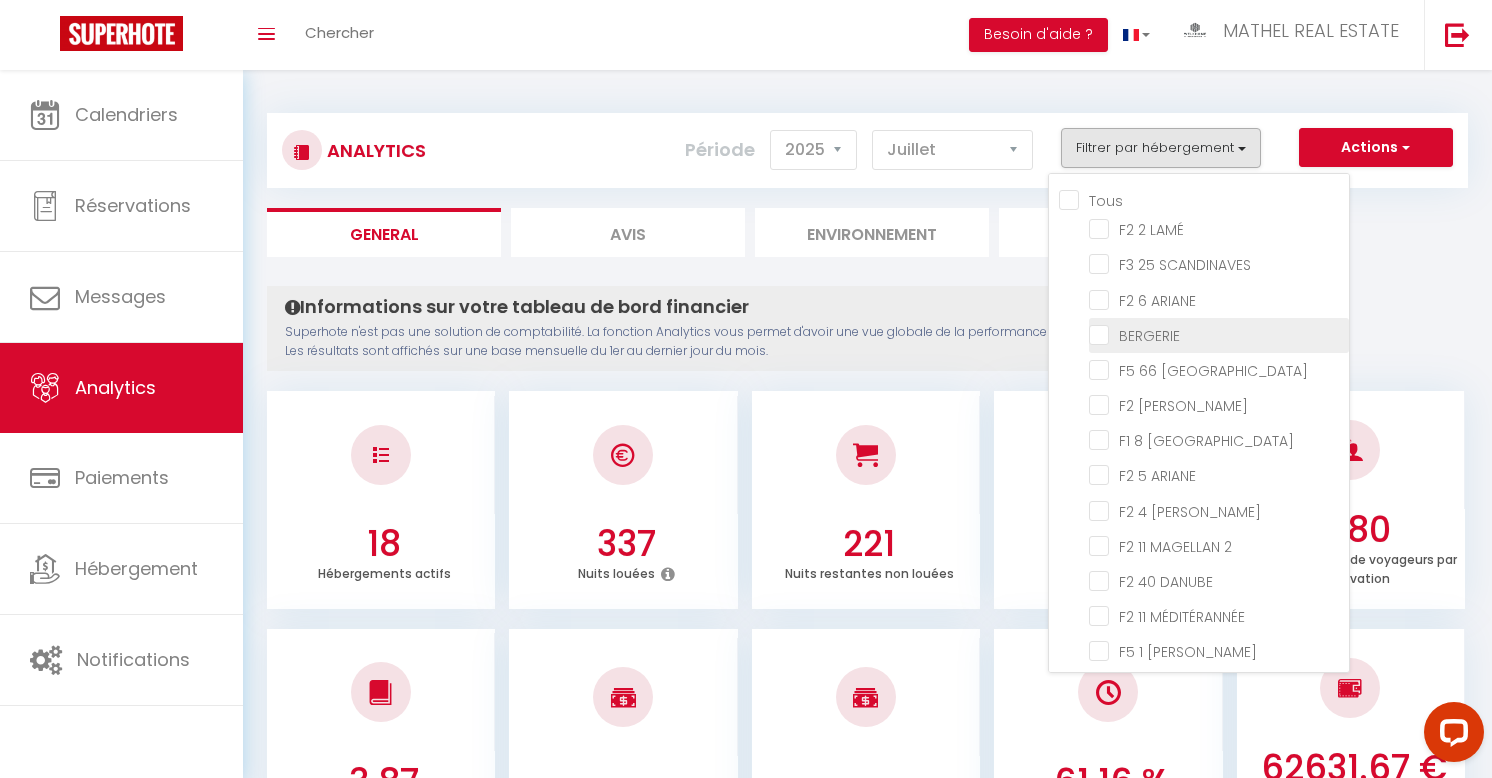 click at bounding box center (1219, 334) 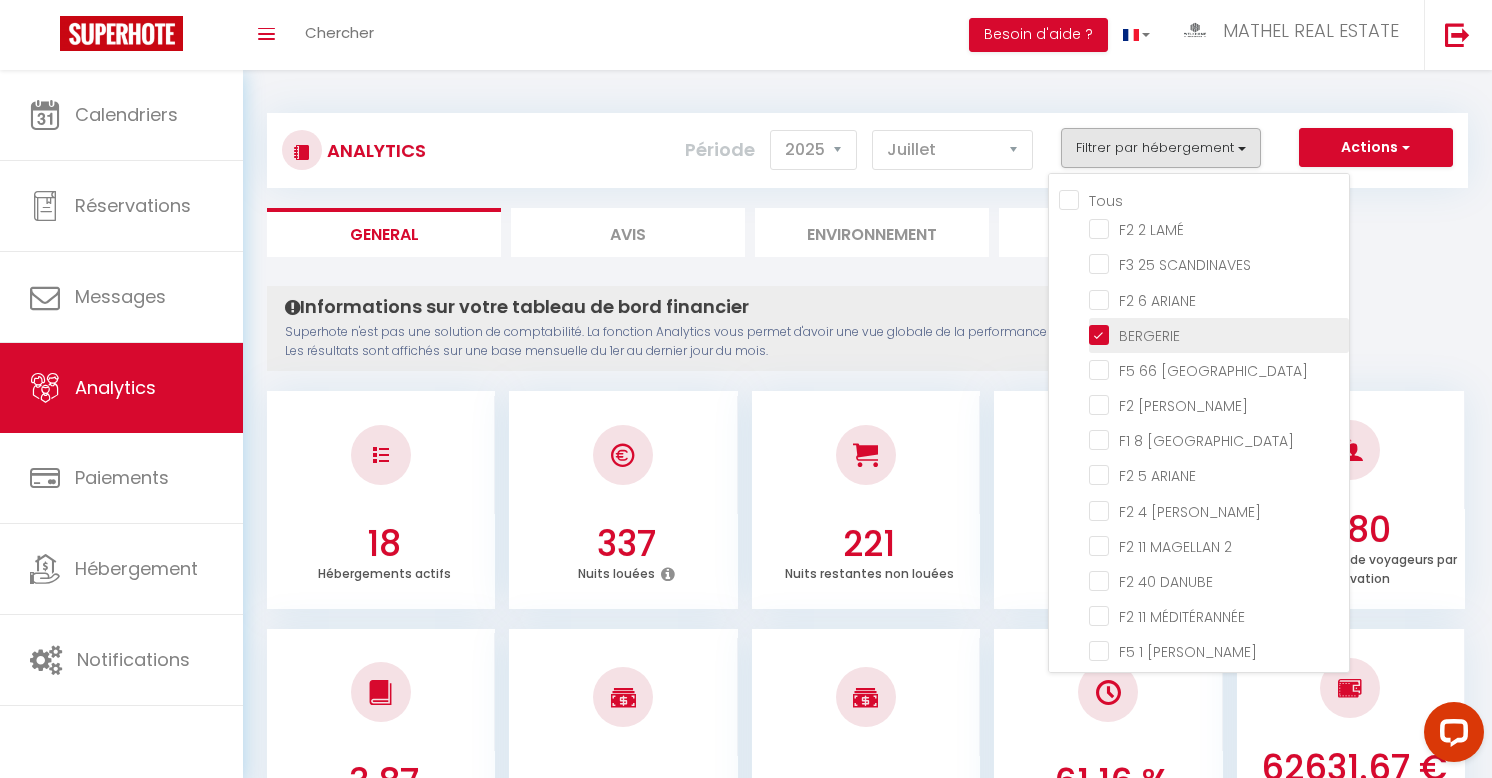 checkbox on "false" 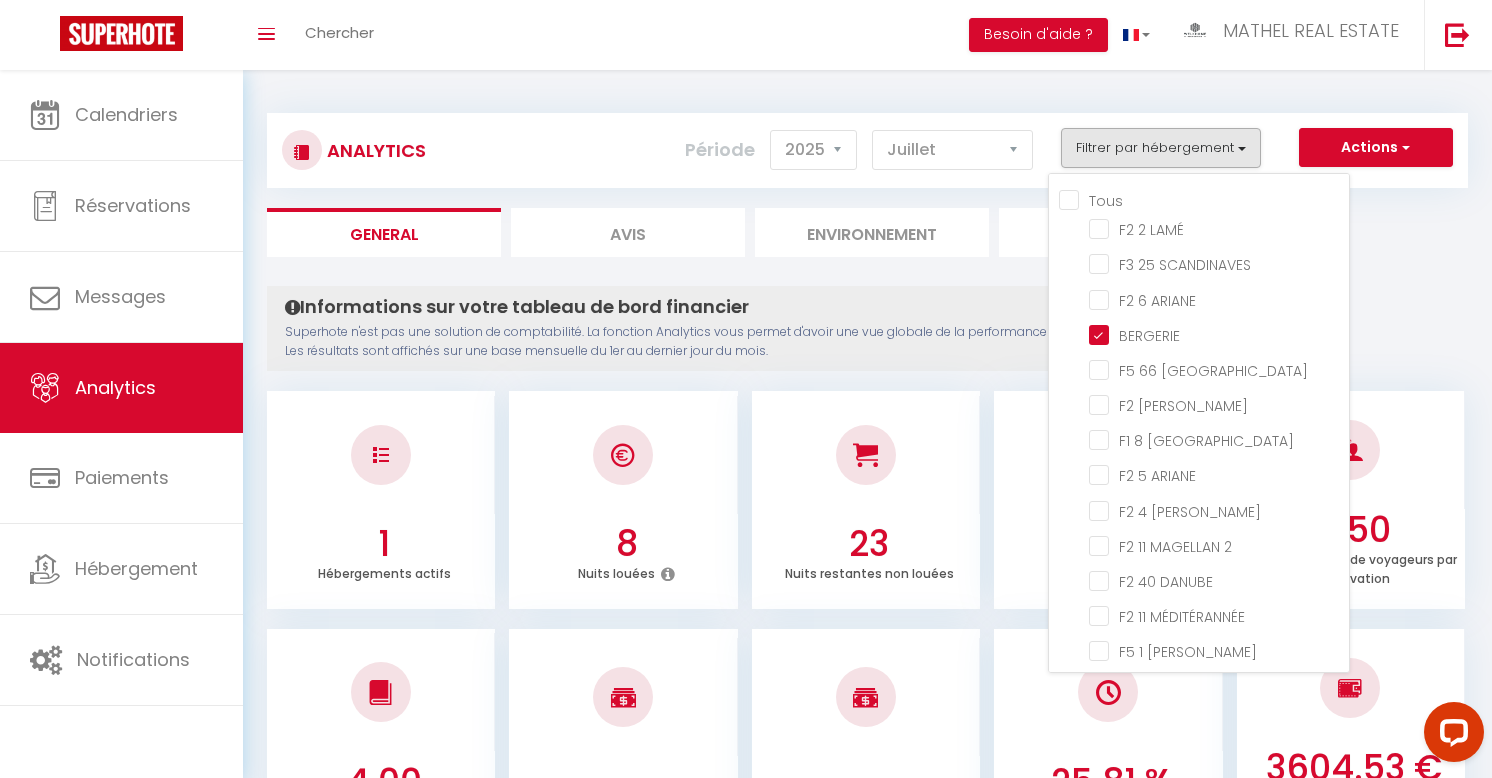 click on "Analytics
Actions
Génération SuperConciergerie   Génération SuperAnalyzer   Génération SuperExtractor   Exporter Taxe de séjour
Filtrer par hébergement
Tous
F2 2 LAMÉ
F3 25 SCANDINAVES
F2 6 ARIANE
BERGERIE
F5 66 PRAGUE
F2 FONTAINE
F1 8 AMSTERDAM
F2 5 ARIANE
F2 4 MARTEL
F2 11 MAGELLAN 2
Période   2014 2015 2016 2017" at bounding box center (867, 1498) 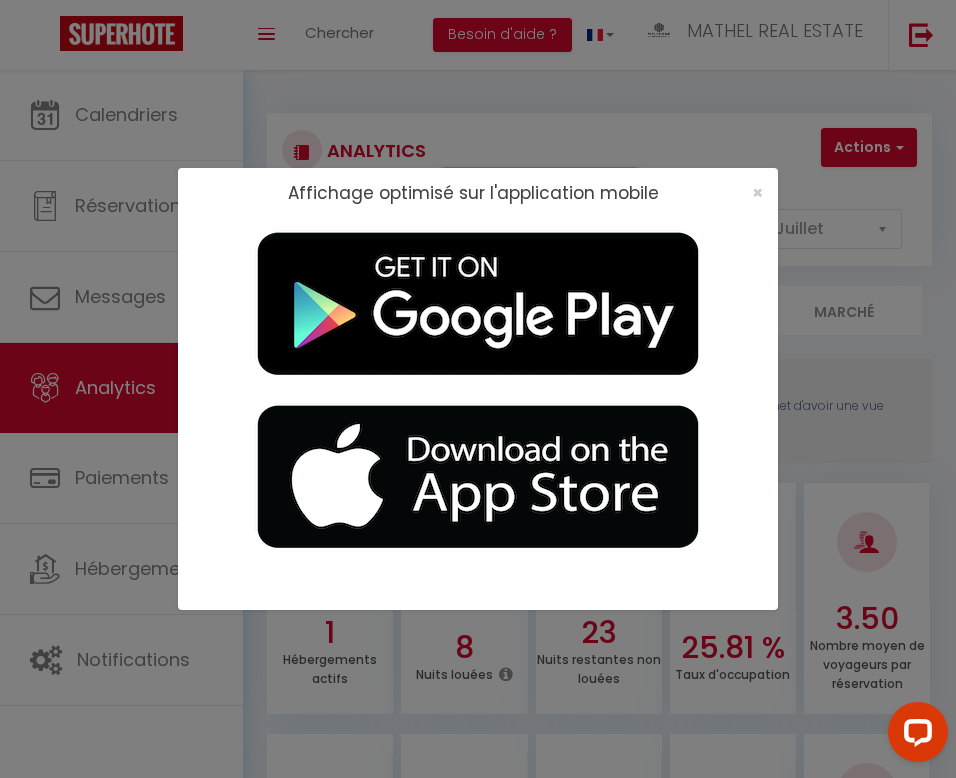 click on "×" at bounding box center (751, 193) 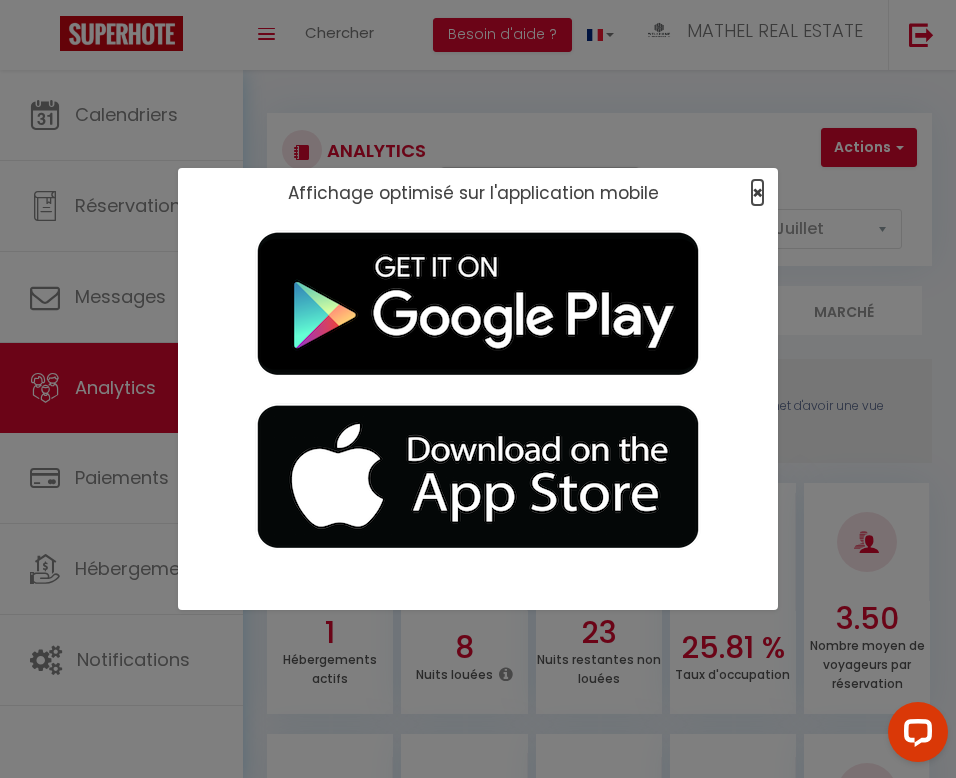 click on "×" at bounding box center [757, 192] 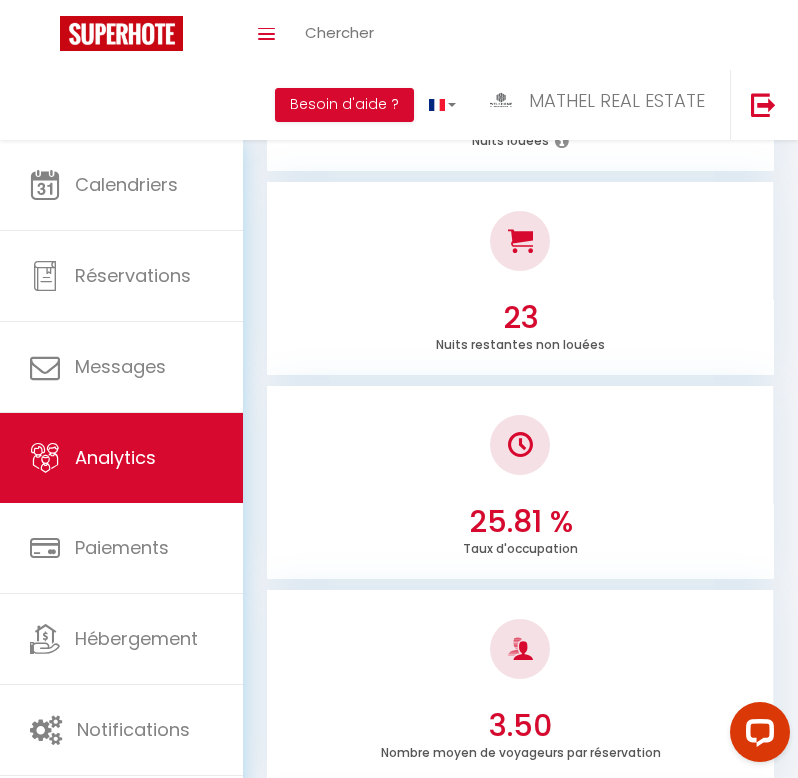 scroll, scrollTop: 1025, scrollLeft: 0, axis: vertical 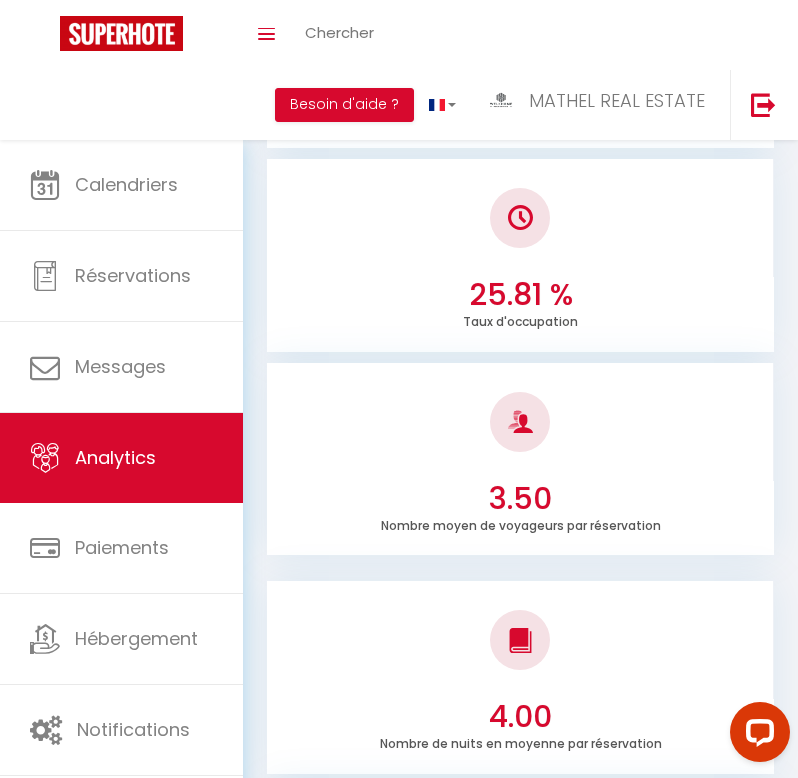 click on "Analytics
Actions
Génération SuperConciergerie   Génération SuperAnalyzer   Génération SuperExtractor   Exporter Taxe de séjour
Filtrer par hébergement
Tous
F2 2 LAMÉ
F3 25 SCANDINAVES
F2 6 ARIANE
BERGERIE
F5 66 PRAGUE
F2 FONTAINE
F1 8 AMSTERDAM
F2 5 ARIANE
F2 4 MARTEL
F2 11 MAGELLAN 2
Période   2014 2015 2016 2017" at bounding box center (520, 2336) 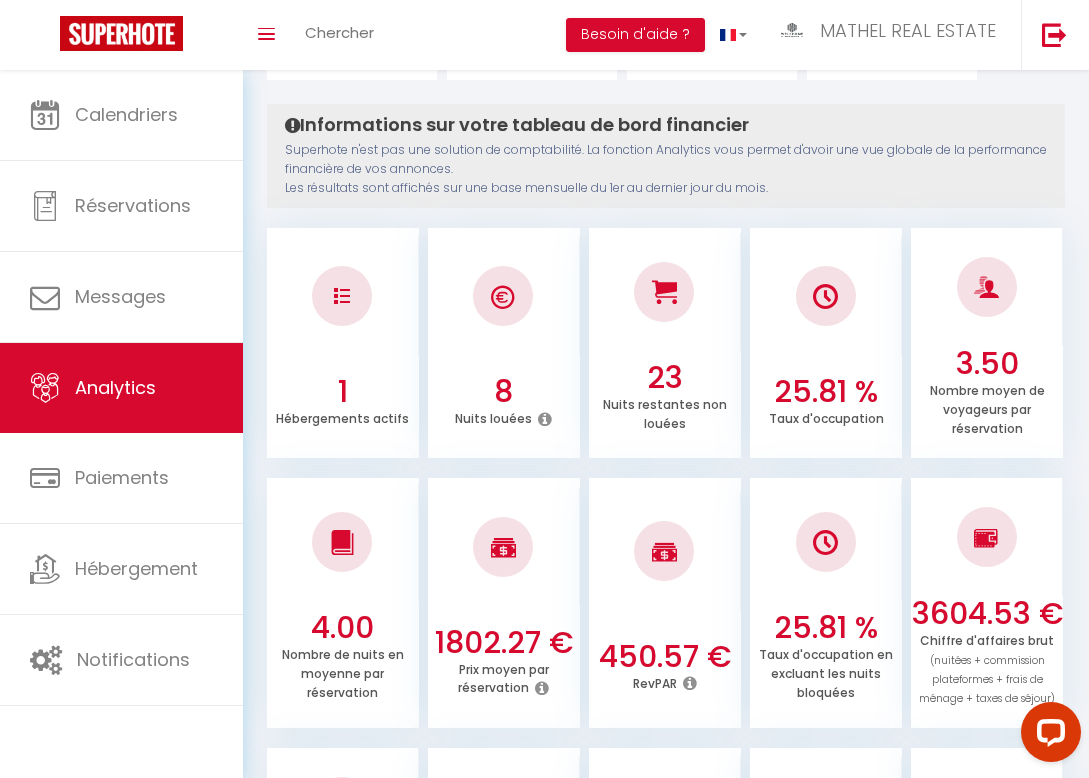 scroll, scrollTop: 0, scrollLeft: 0, axis: both 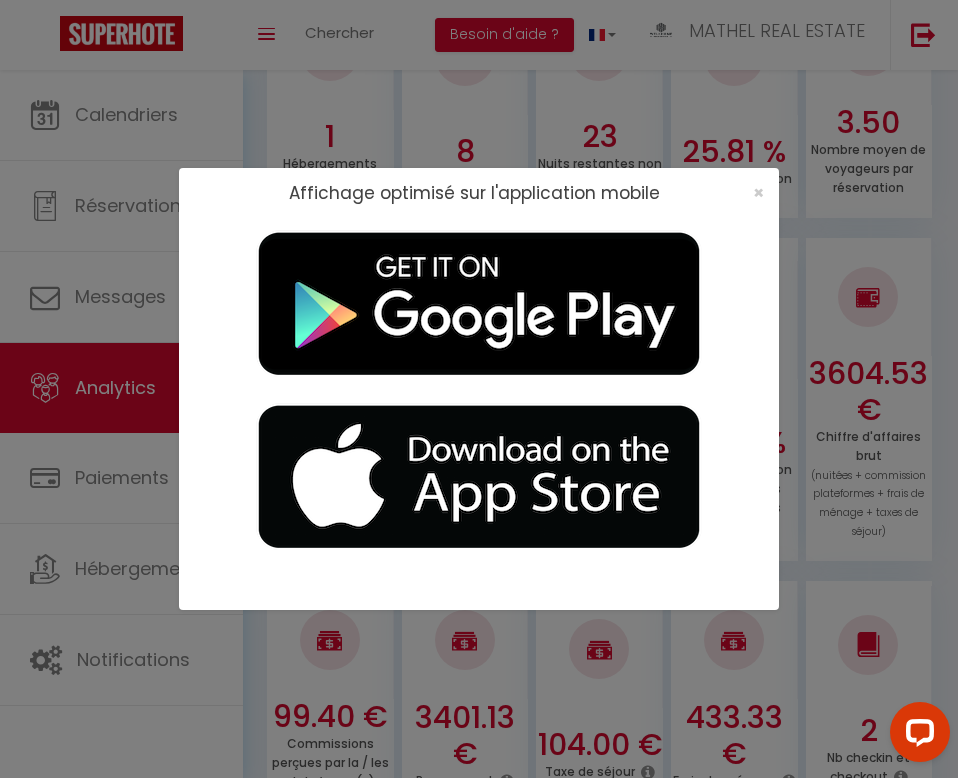 click on "Affichage optimisé sur l'application mobile   ×" at bounding box center (479, 193) 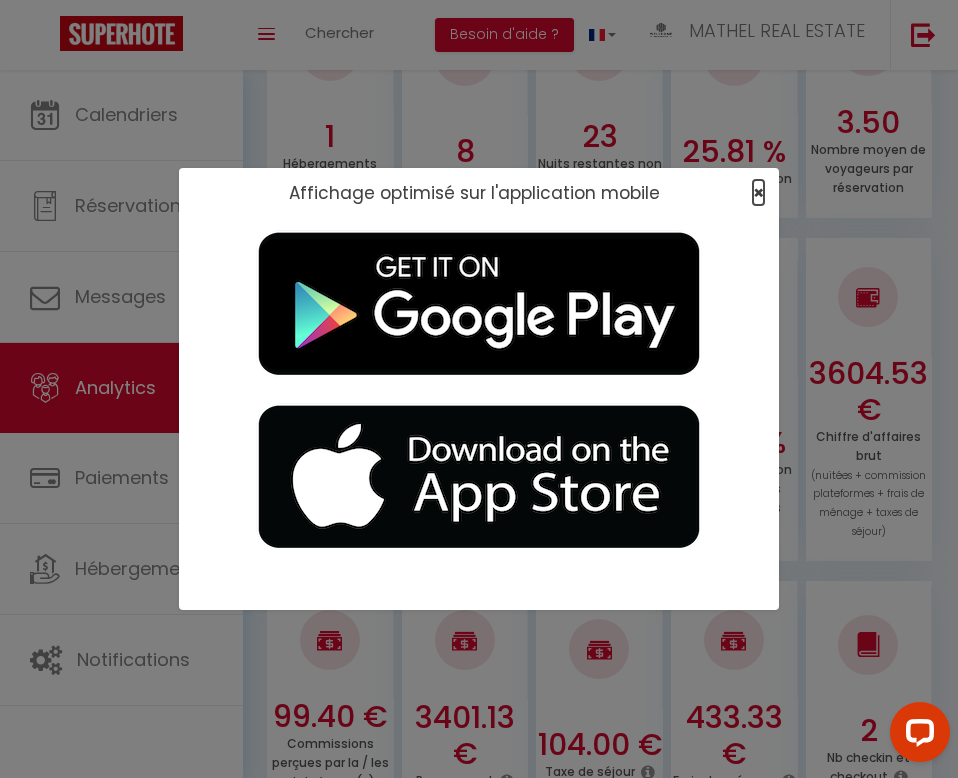 click on "×" at bounding box center [758, 192] 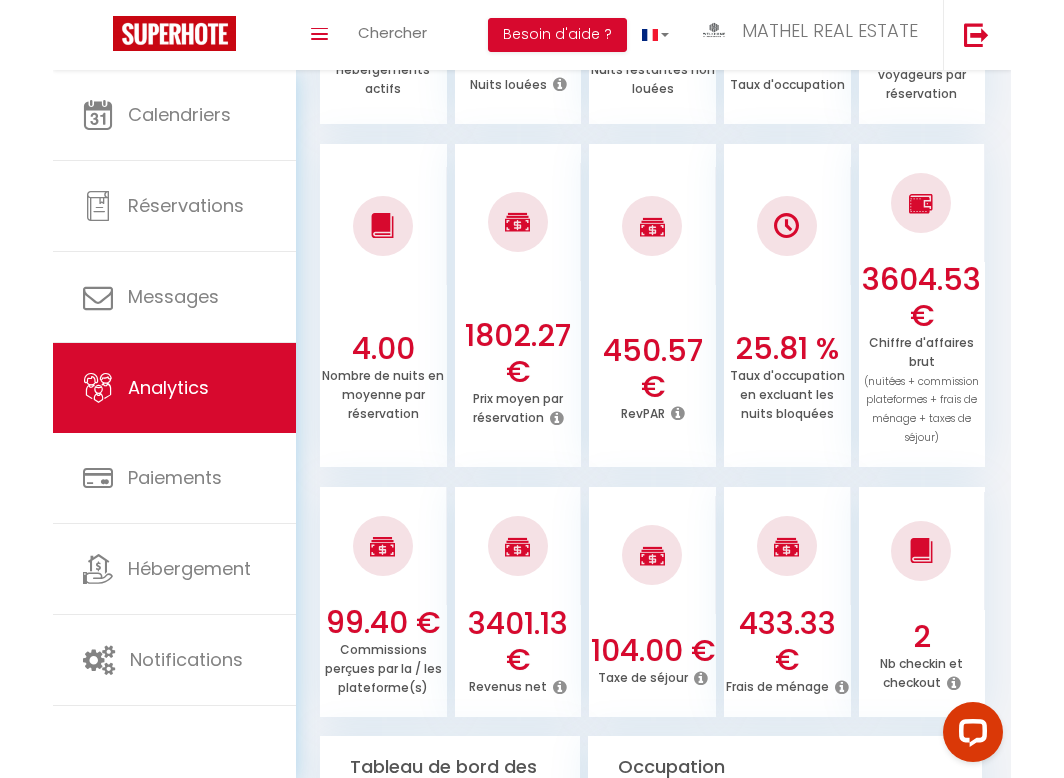 scroll, scrollTop: 584, scrollLeft: 0, axis: vertical 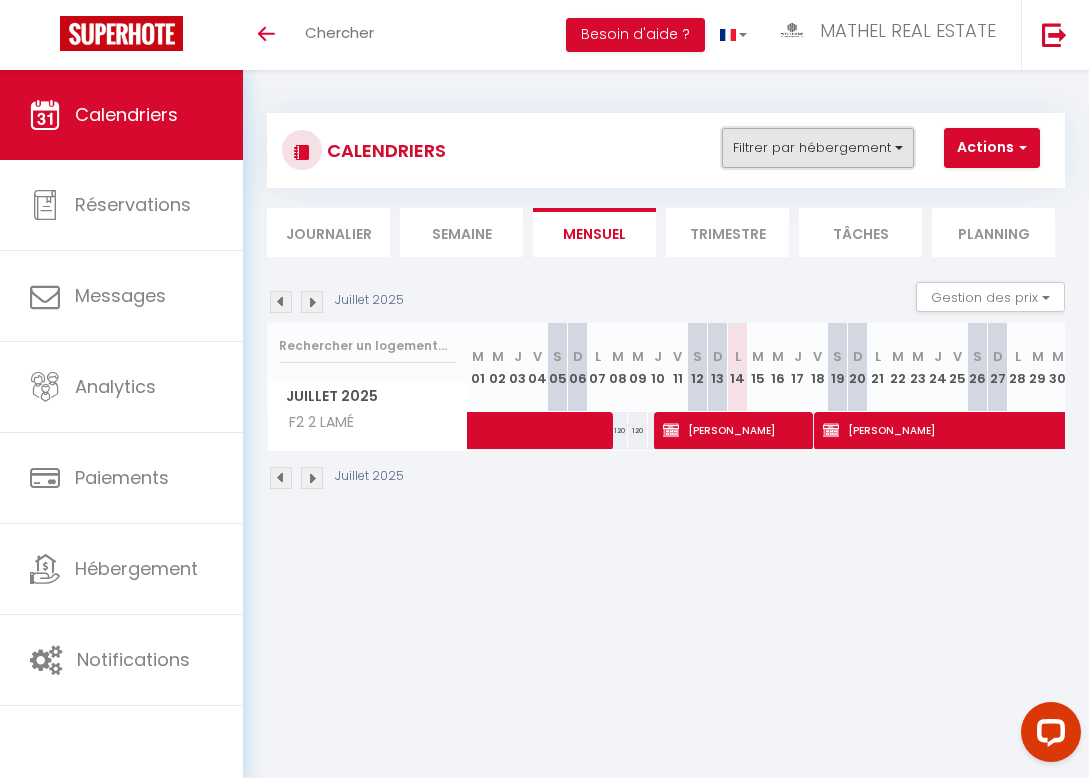 click on "Filtrer par hébergement" at bounding box center [818, 148] 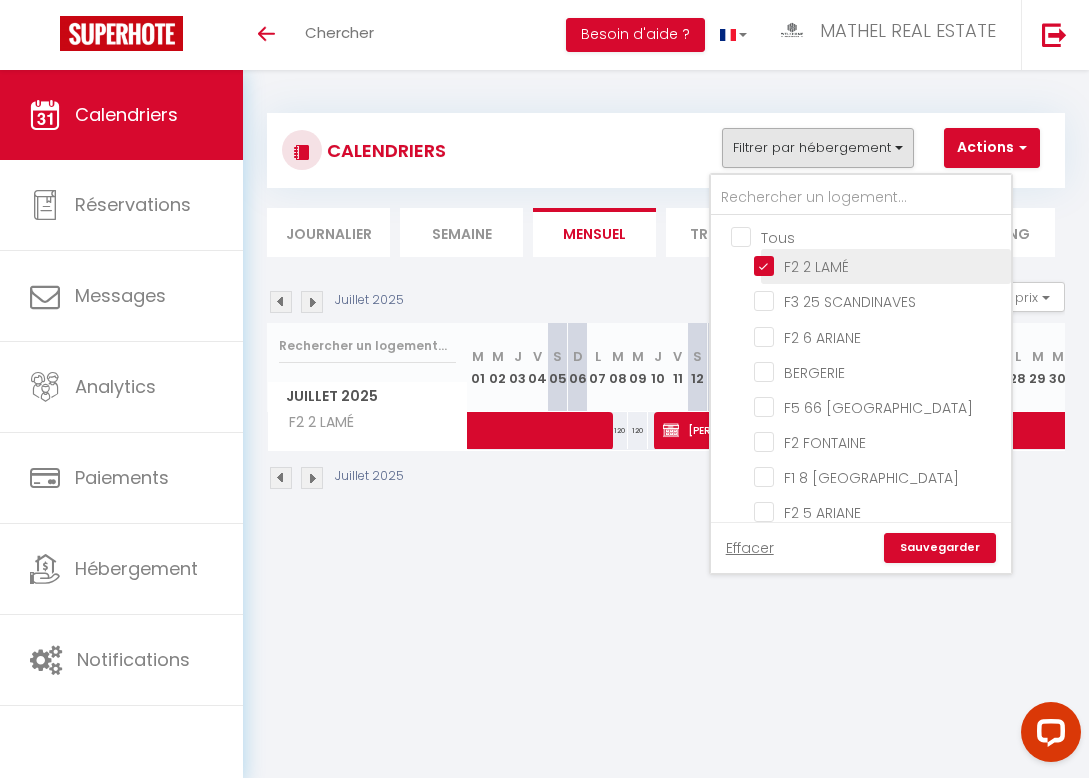 click on "F2 2 LAMÉ" at bounding box center [879, 265] 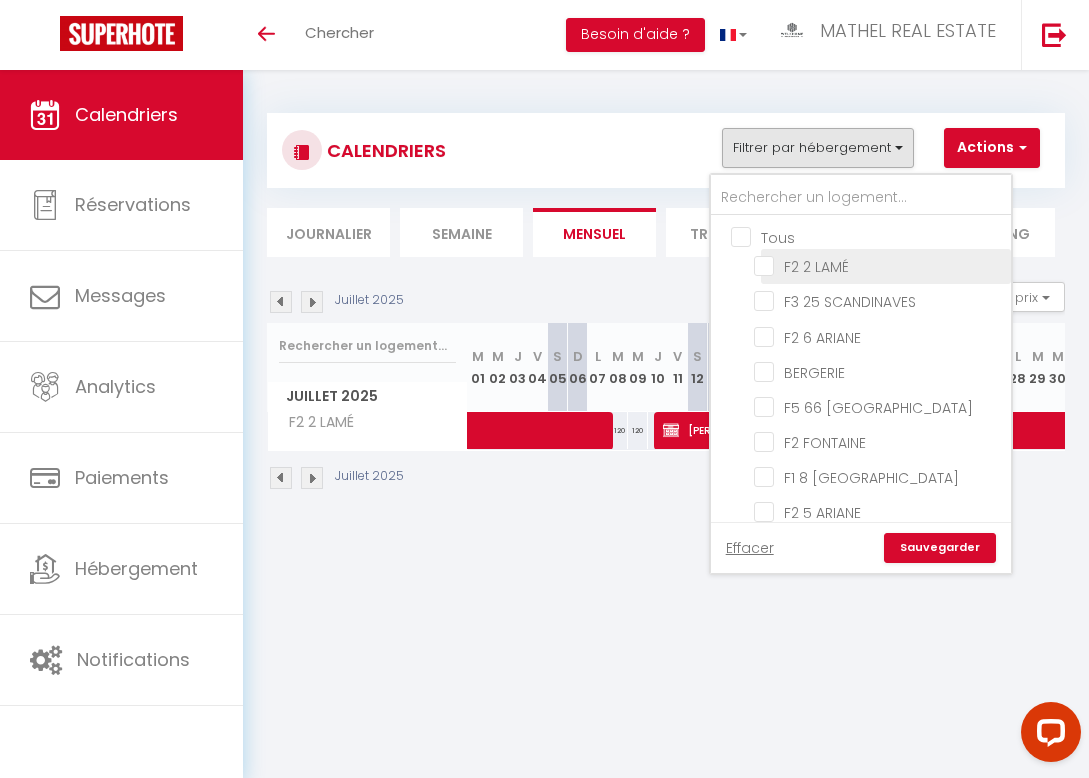 checkbox on "false" 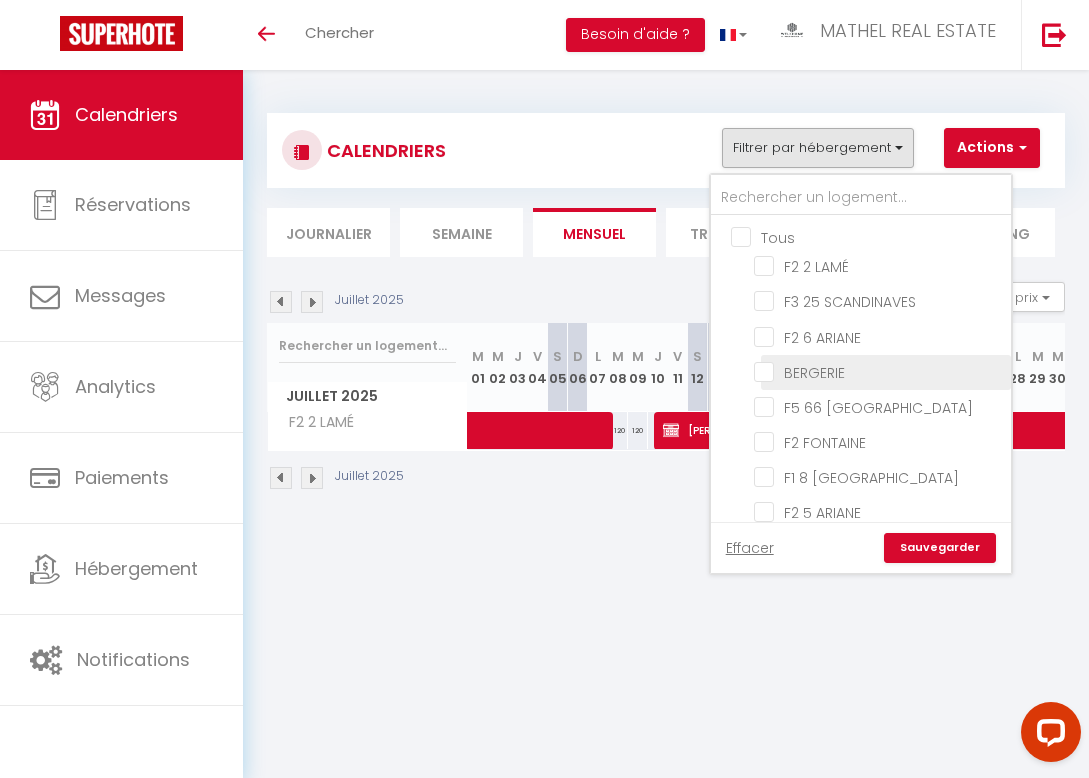 click on "BERGERIE" at bounding box center (879, 371) 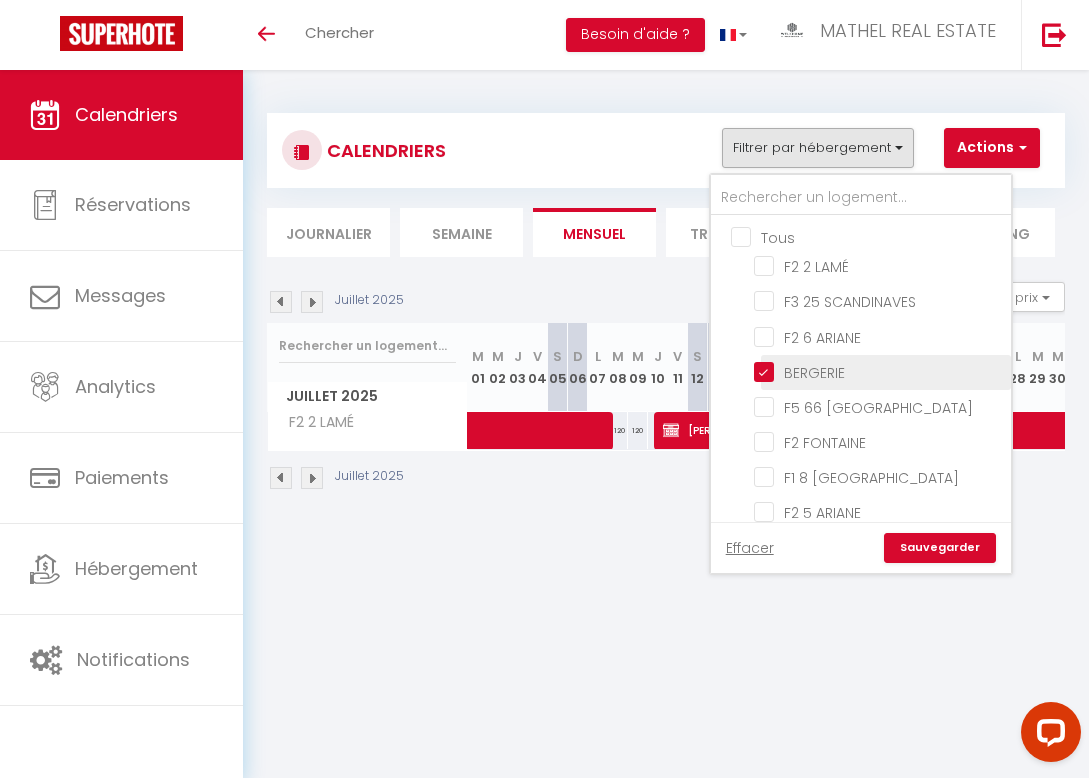 checkbox on "false" 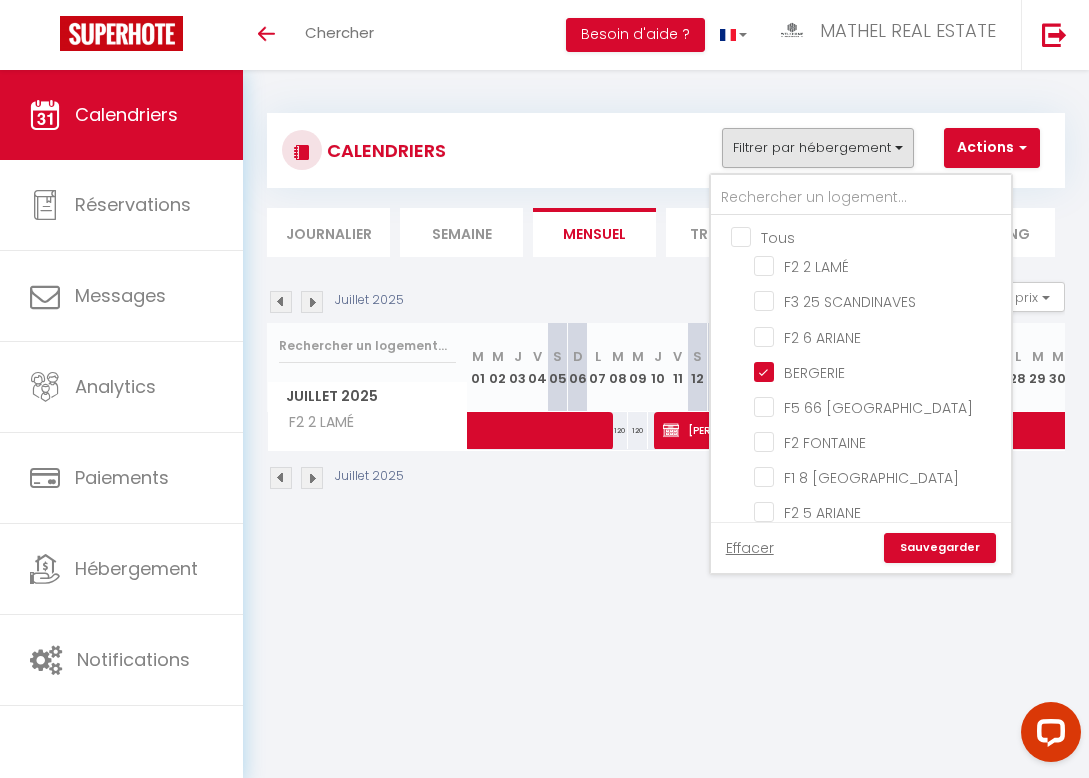 click on "Sauvegarder" at bounding box center [940, 548] 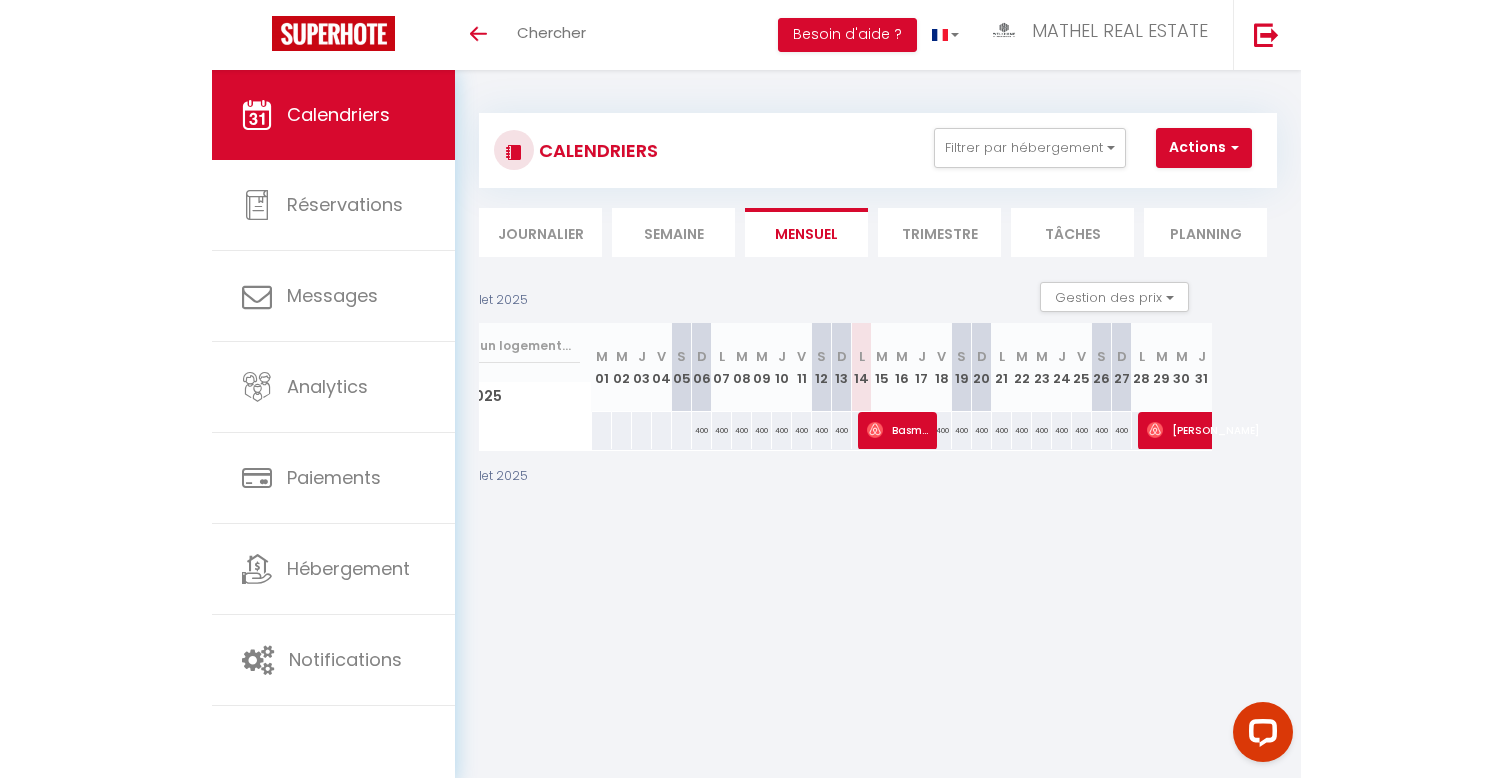 scroll, scrollTop: 0, scrollLeft: 233, axis: horizontal 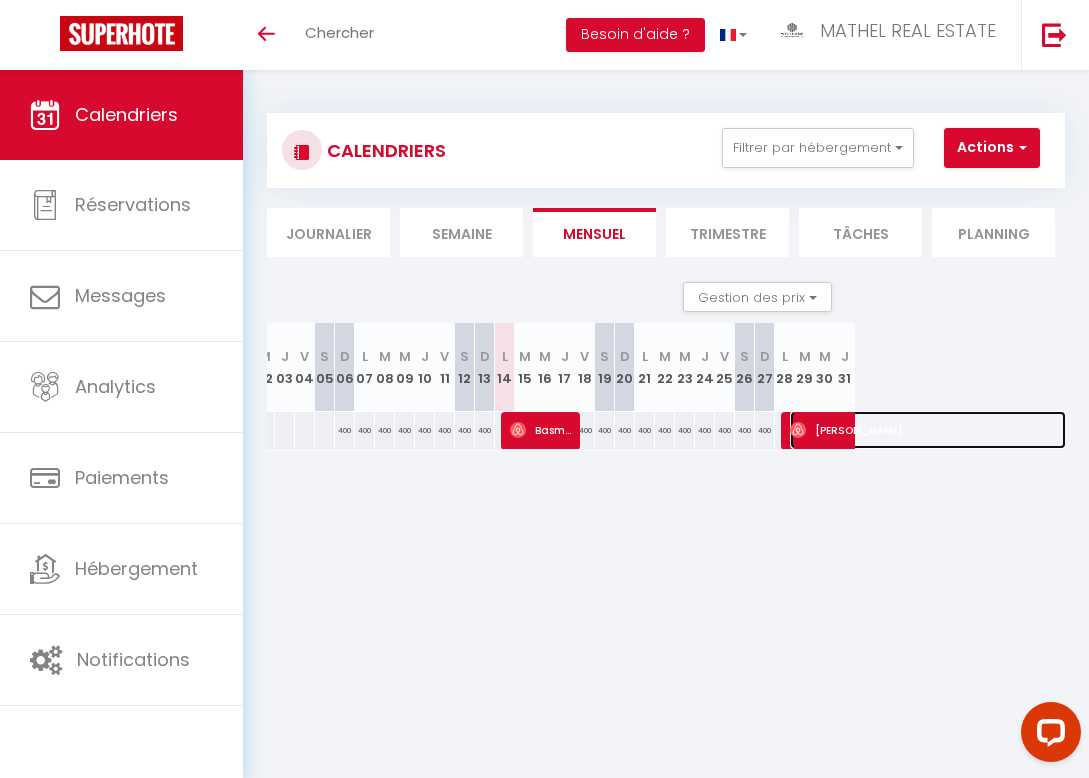 click on "[PERSON_NAME]" at bounding box center (928, 430) 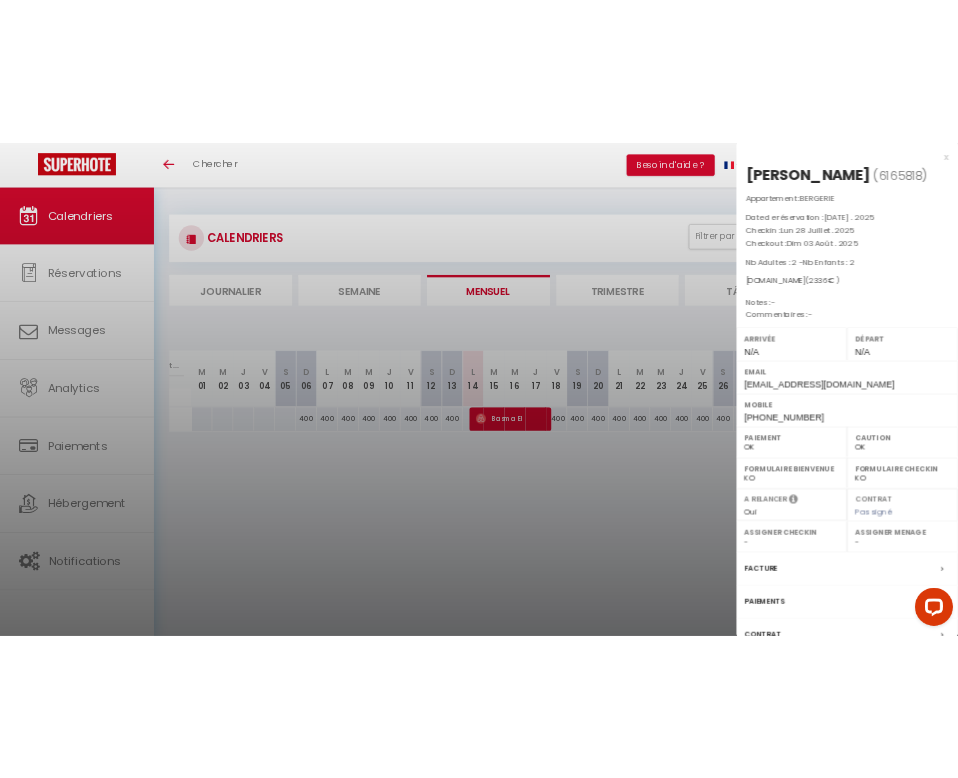 scroll, scrollTop: 0, scrollLeft: 165, axis: horizontal 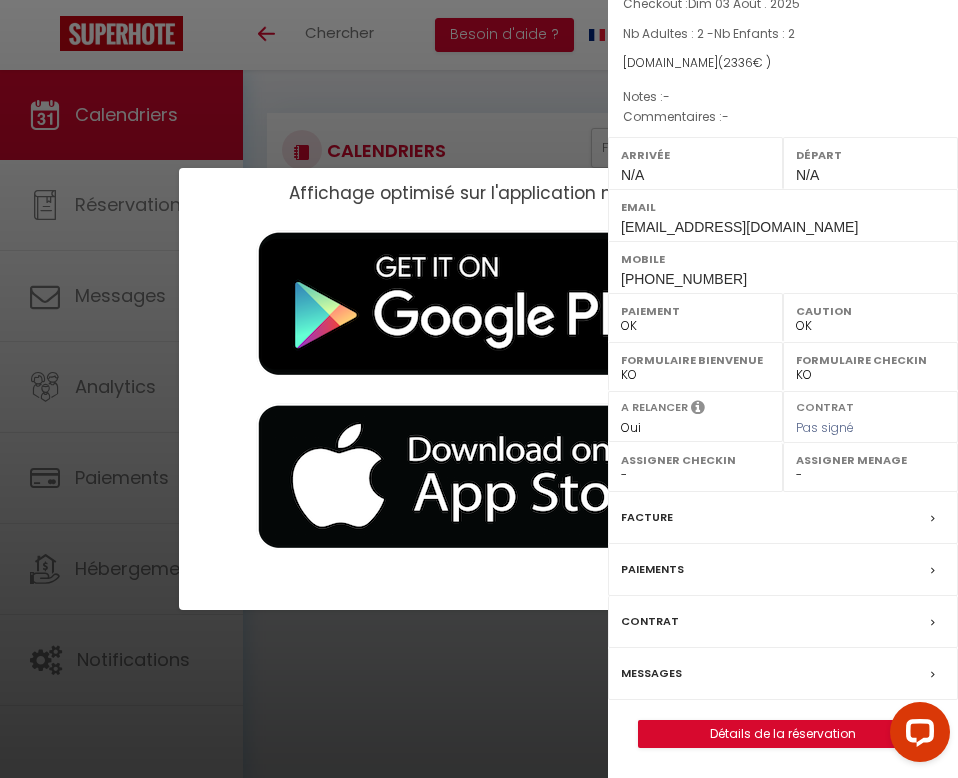 click on "Affichage optimisé sur l'application mobile   ×" at bounding box center [479, 389] 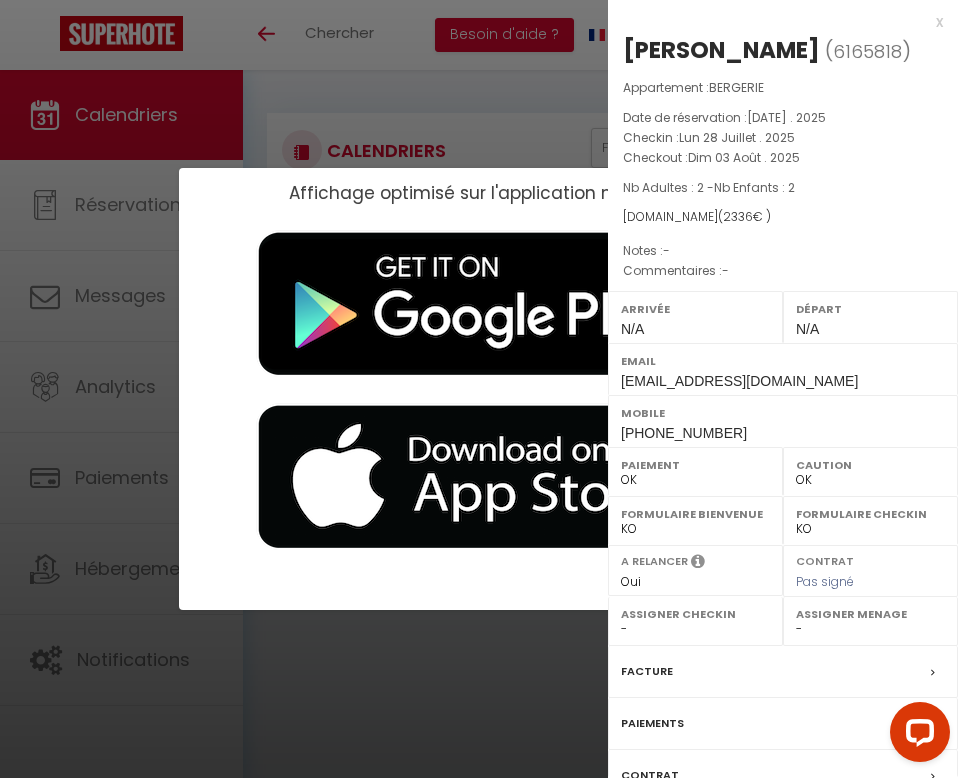 click on "x" at bounding box center (775, 22) 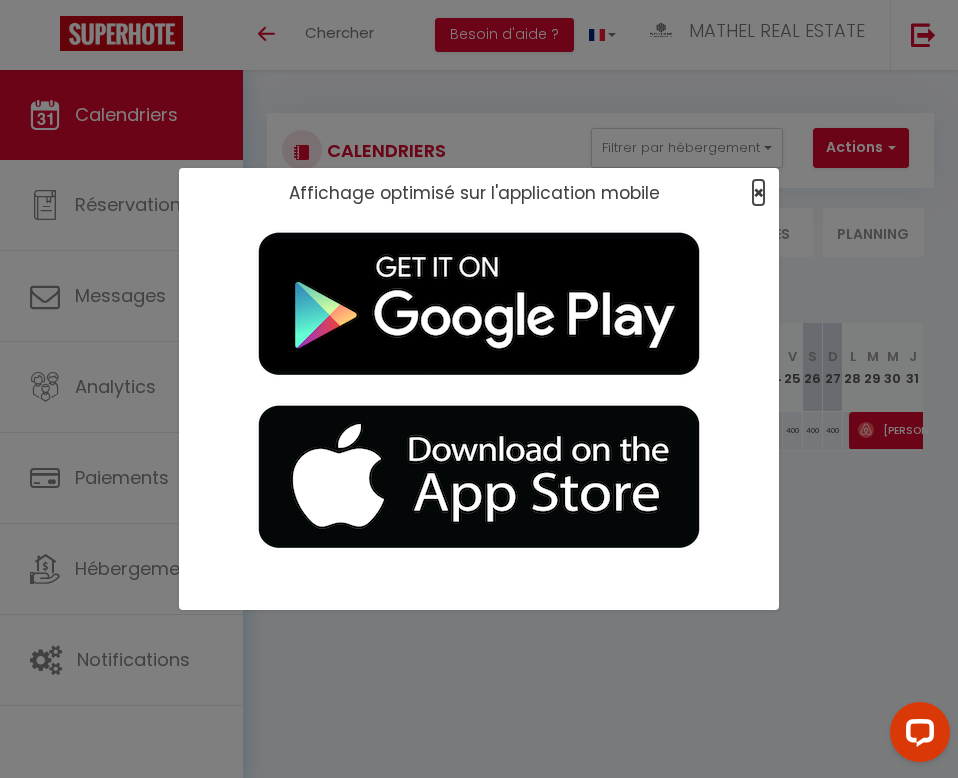 click on "×" at bounding box center (758, 192) 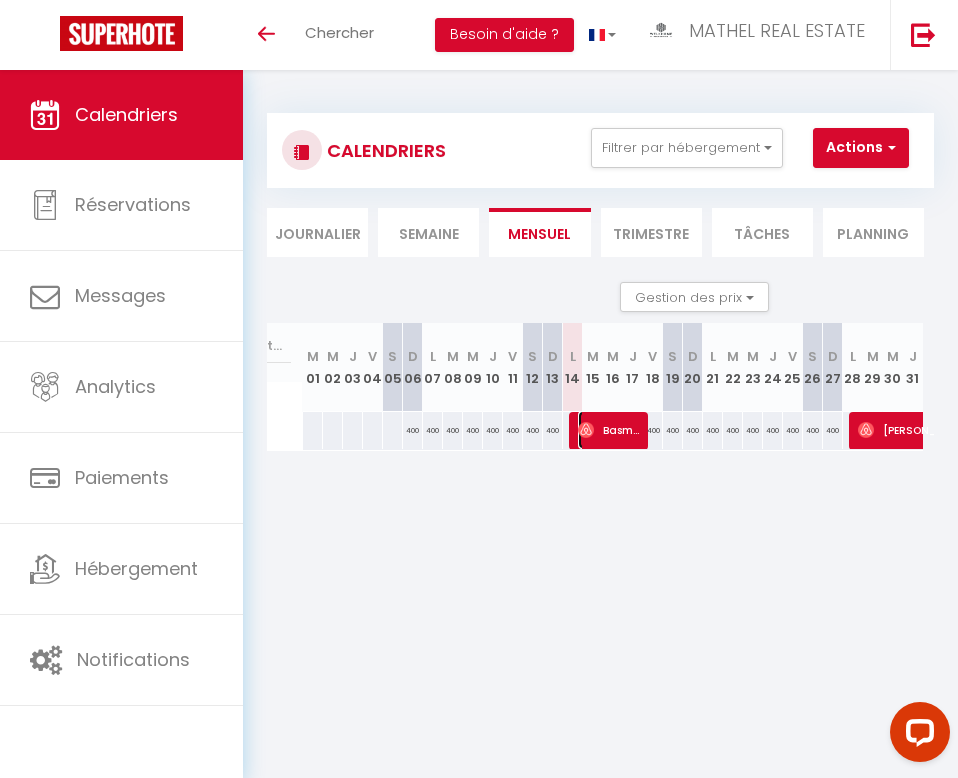 click on "Basma El" at bounding box center [611, 430] 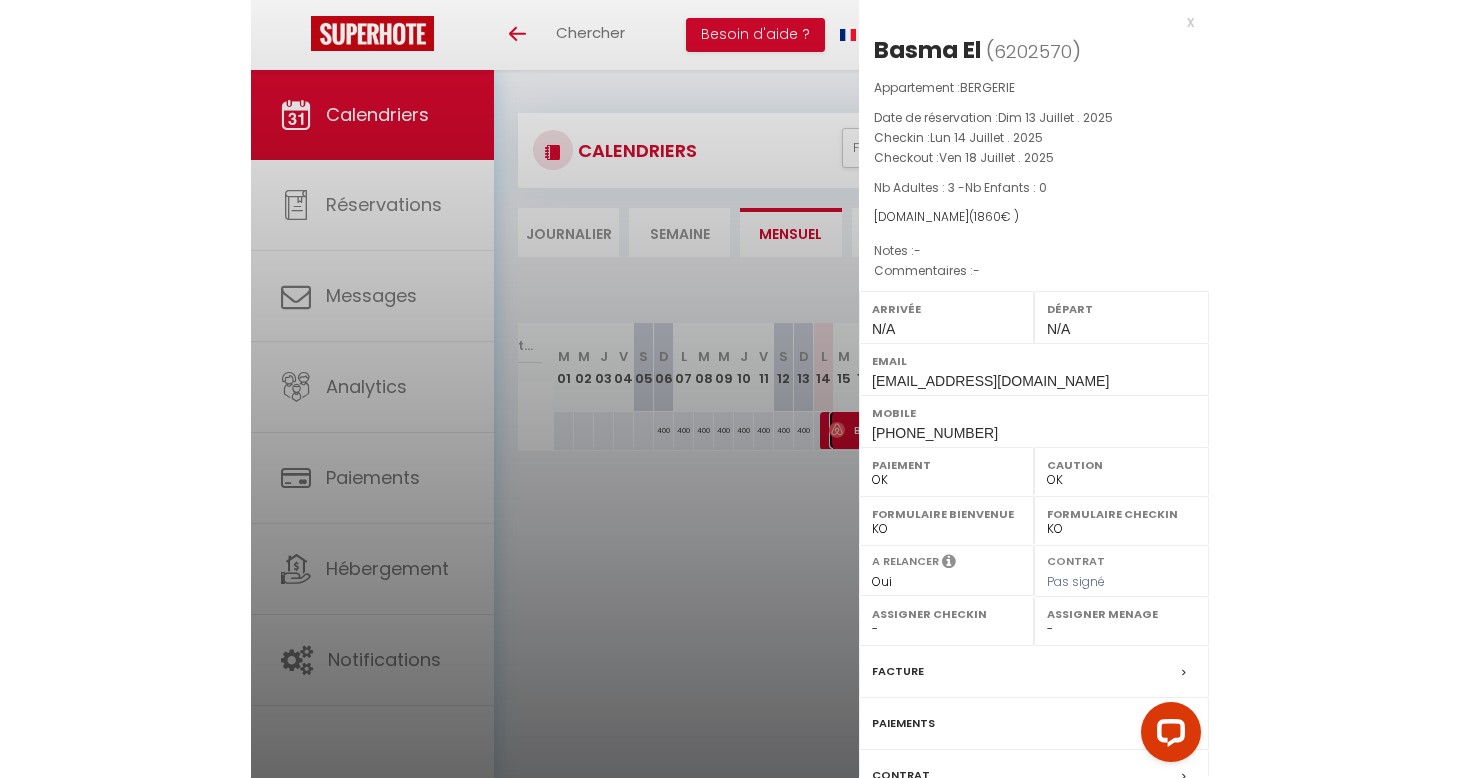 scroll, scrollTop: 154, scrollLeft: 0, axis: vertical 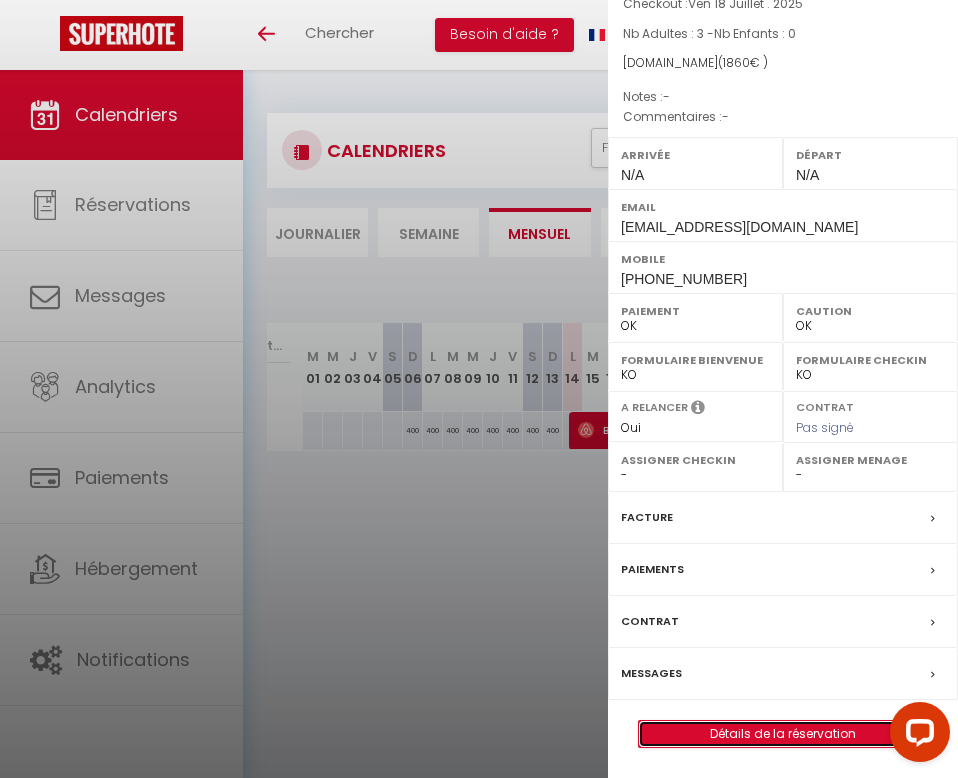 click on "Détails de la réservation" at bounding box center (783, 734) 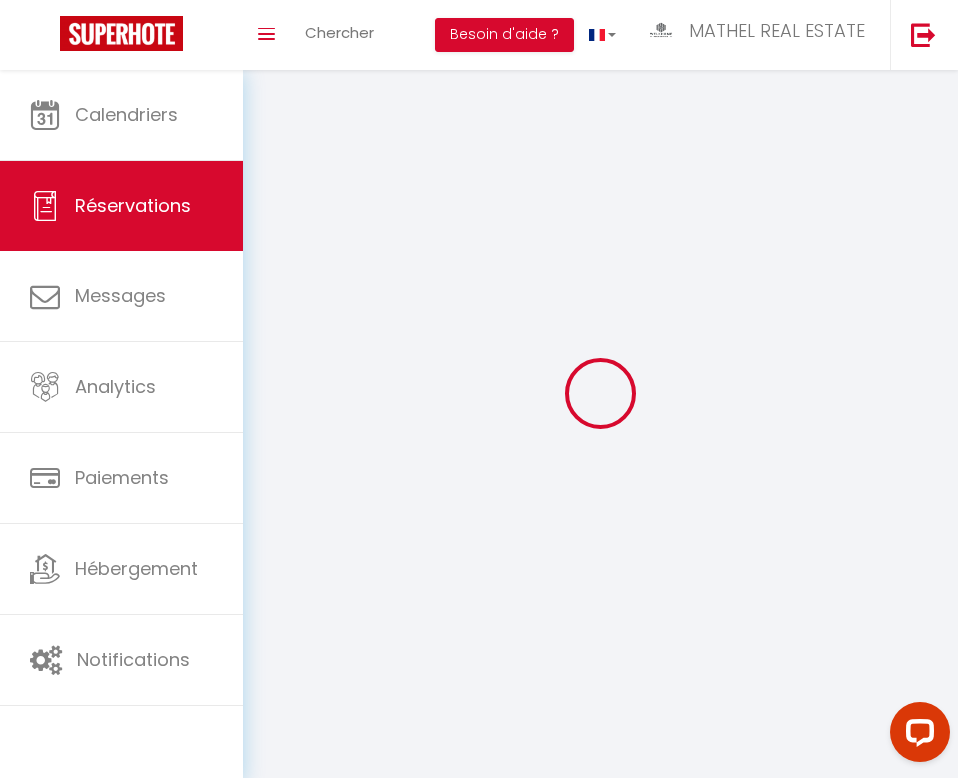 type on "Basma" 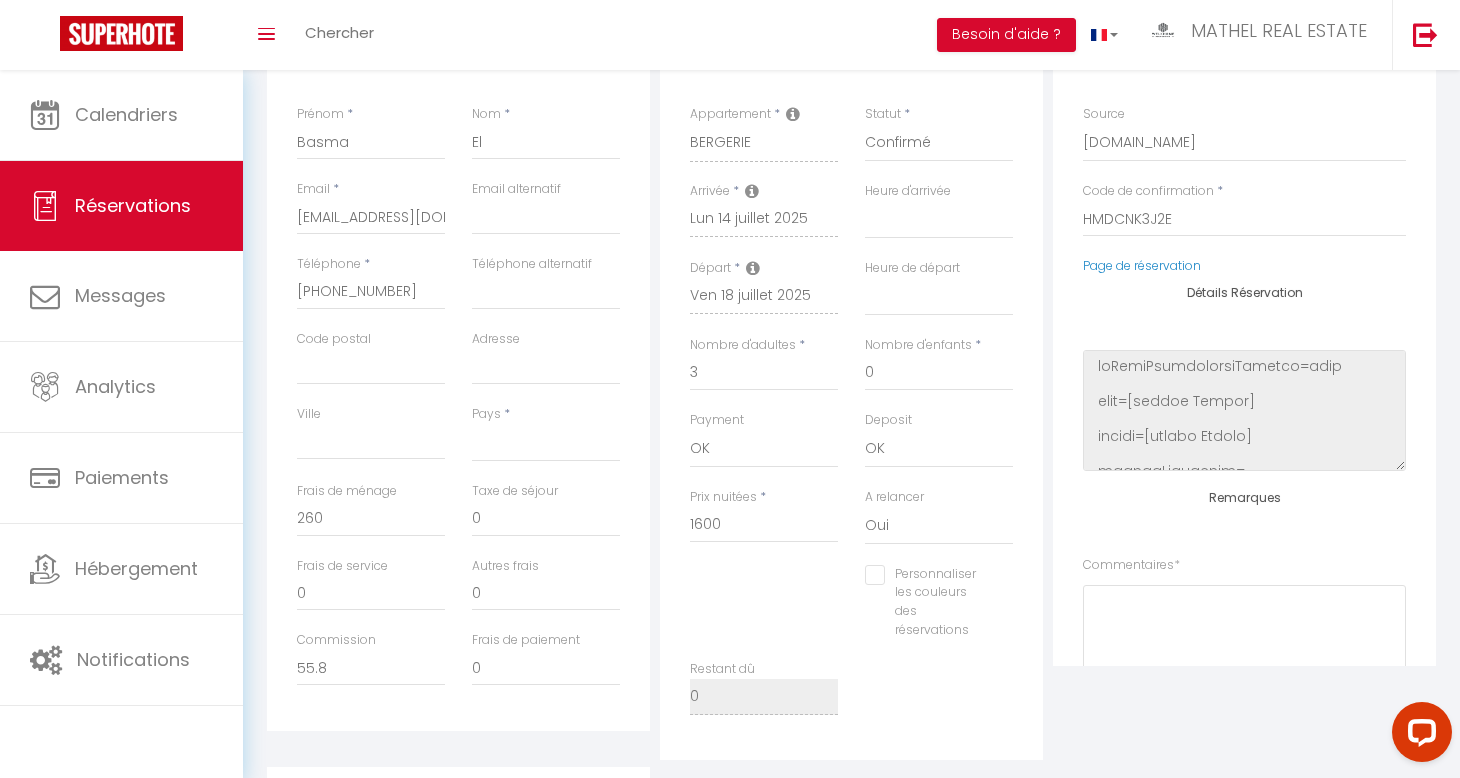 scroll, scrollTop: 325, scrollLeft: 0, axis: vertical 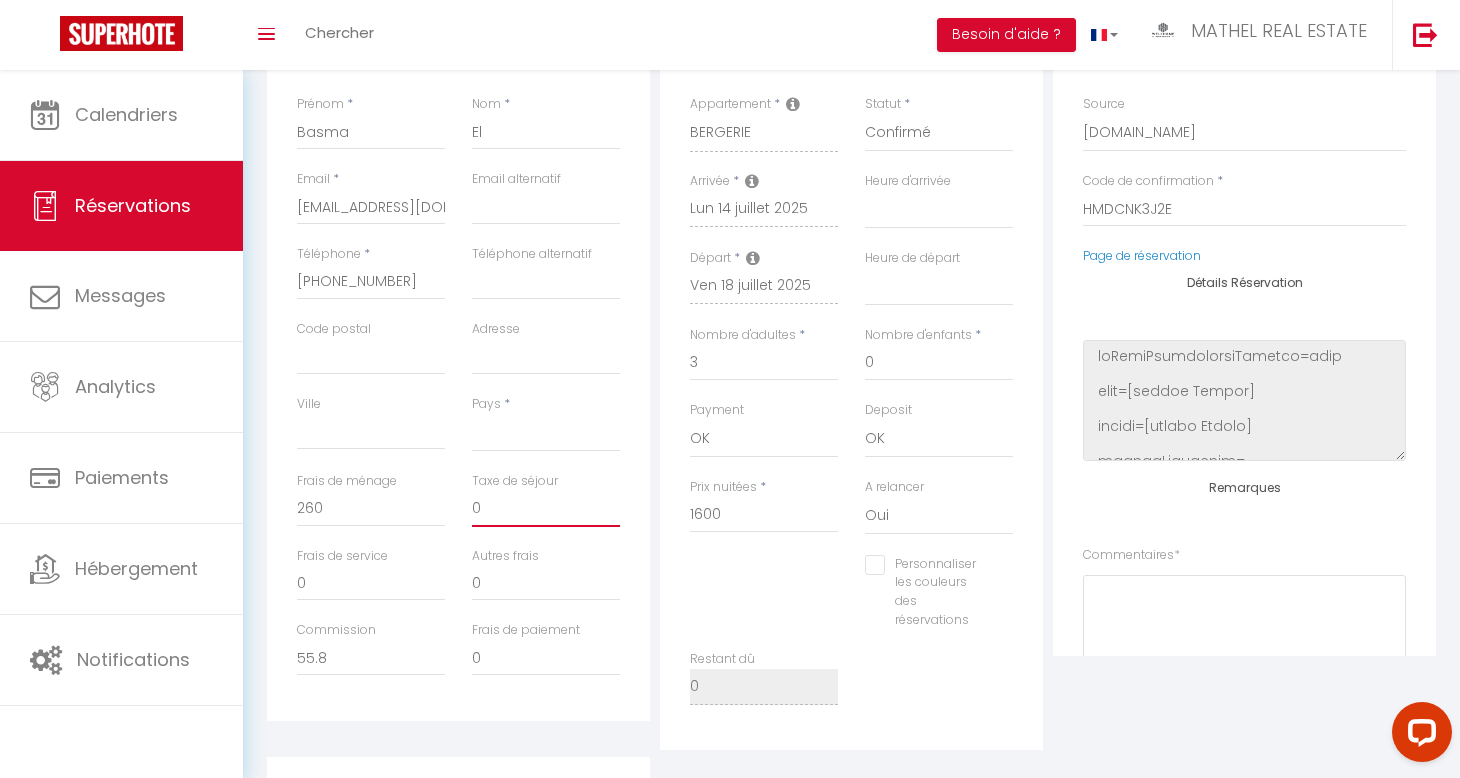 drag, startPoint x: 515, startPoint y: 496, endPoint x: 521, endPoint y: 522, distance: 26.683329 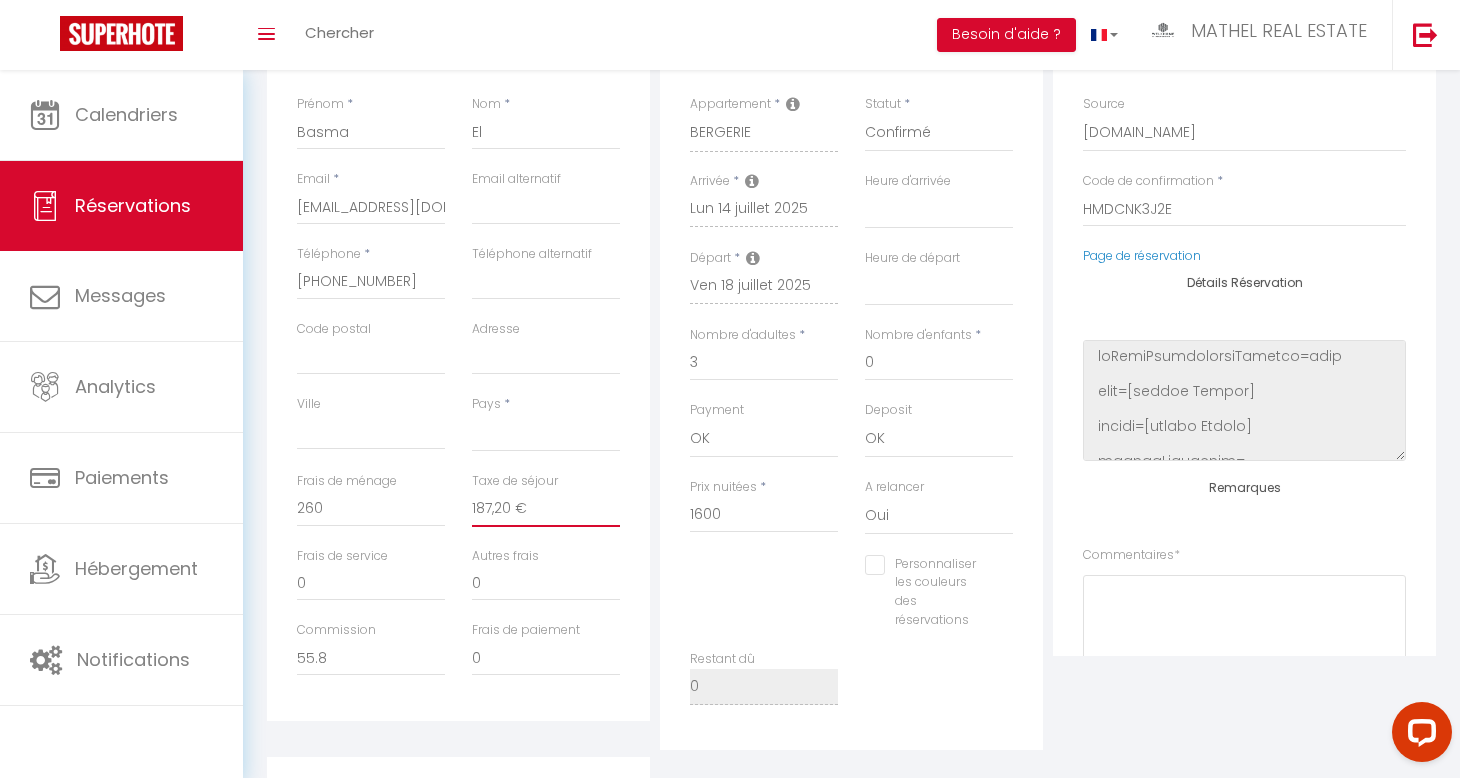 select 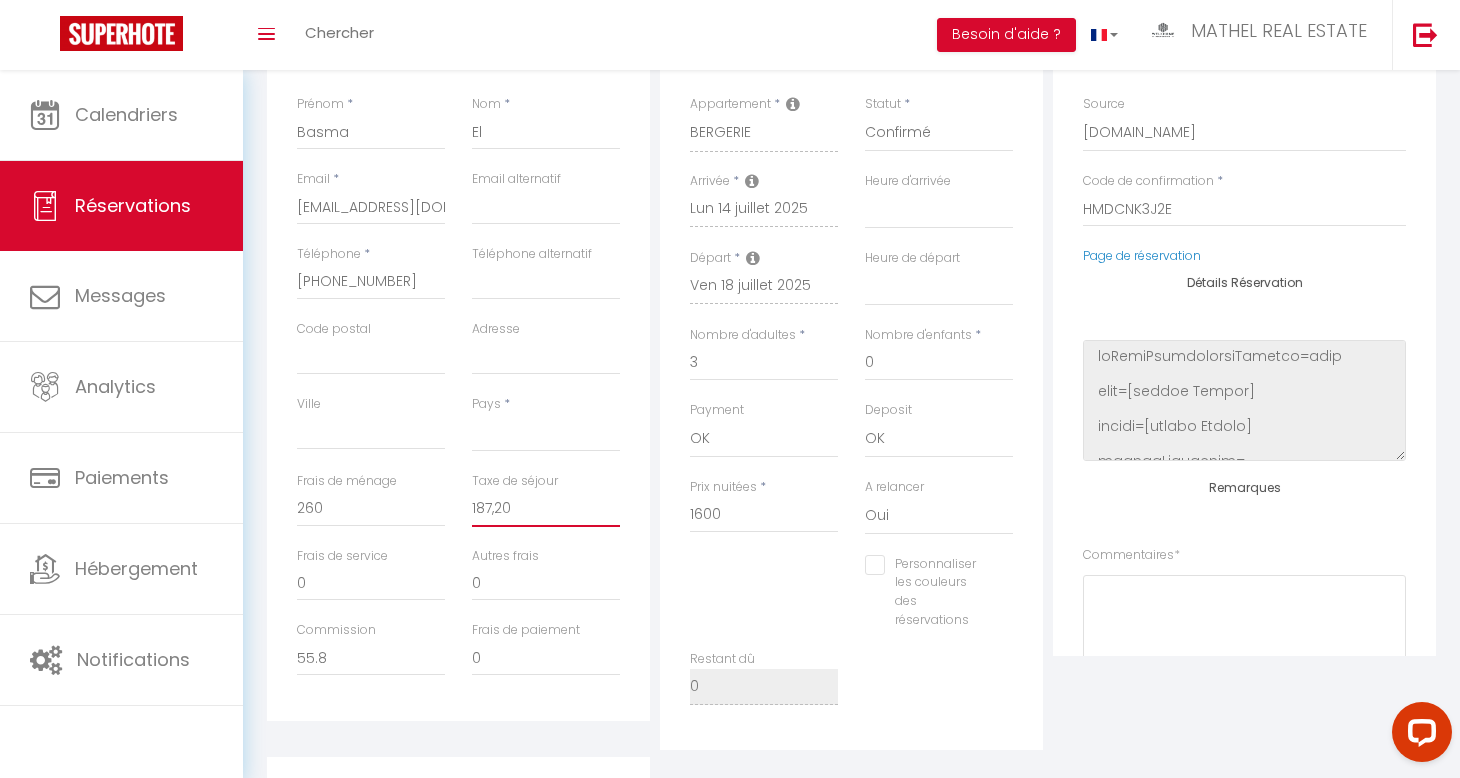 select 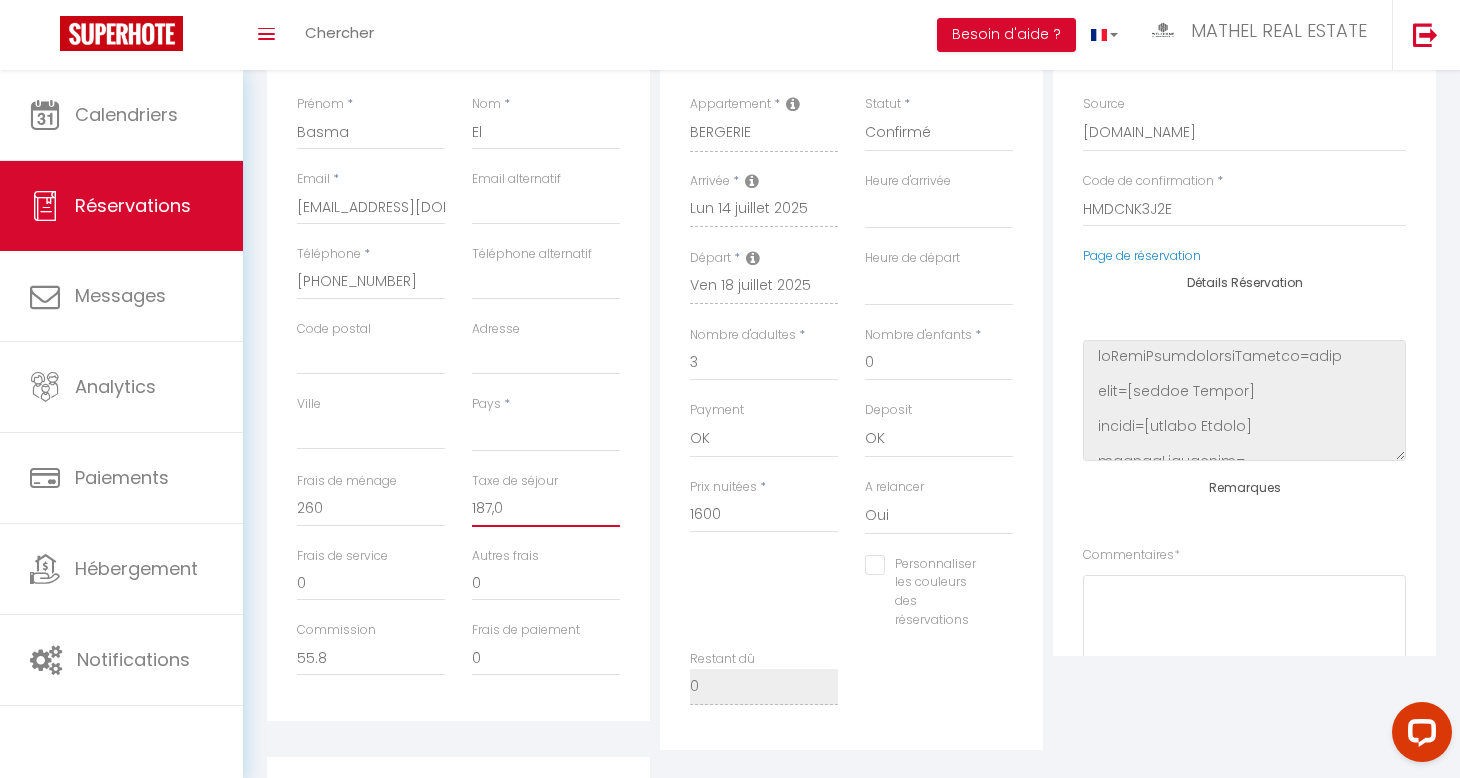 select 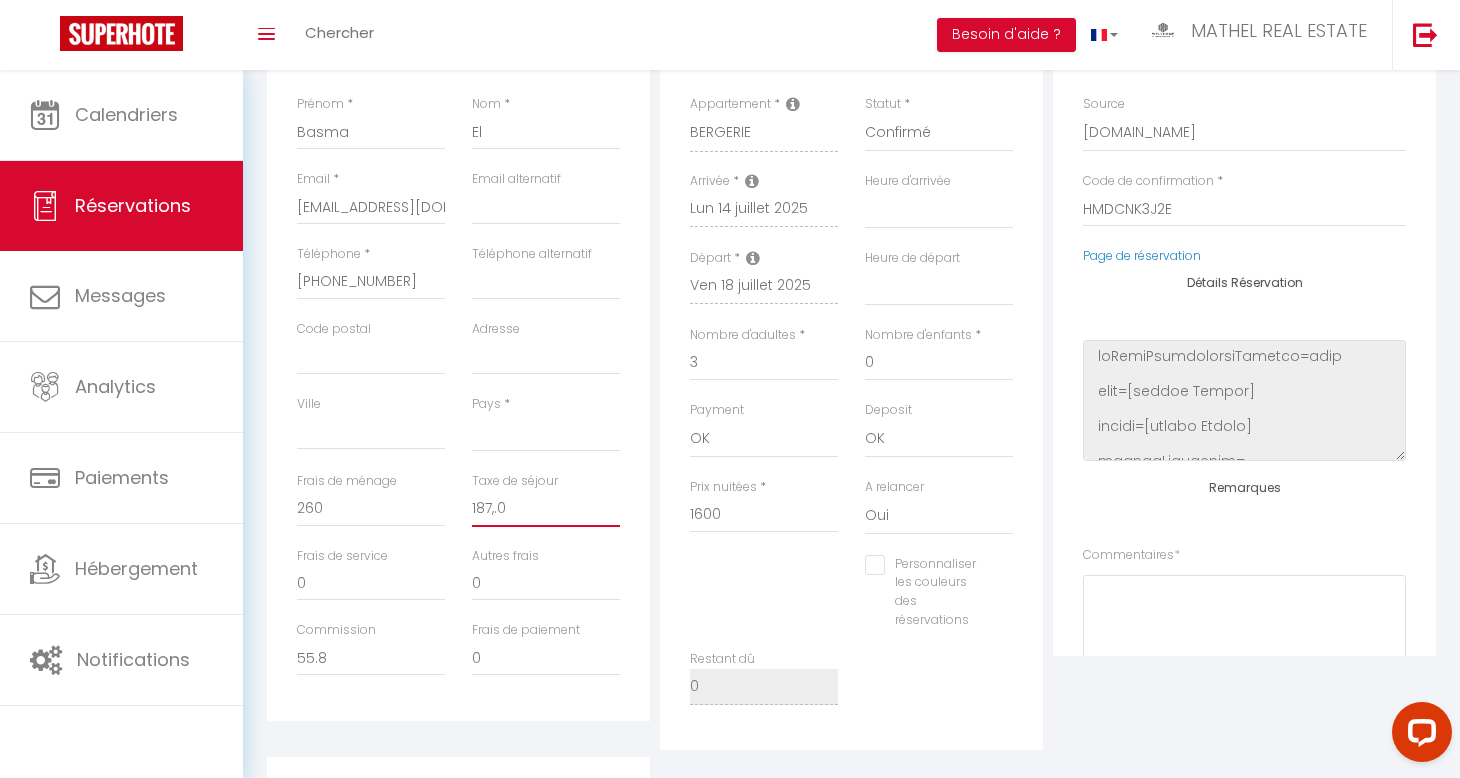 select 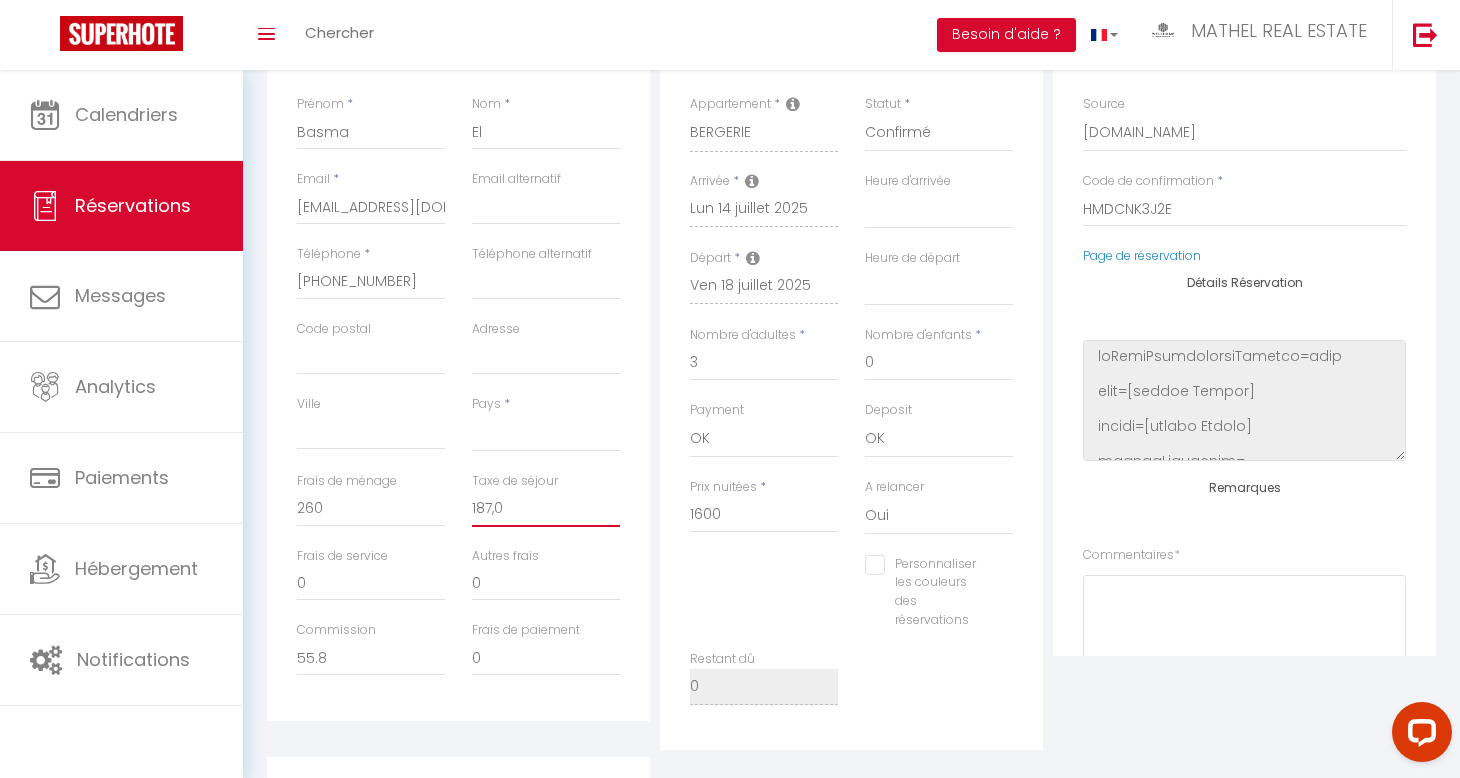 select 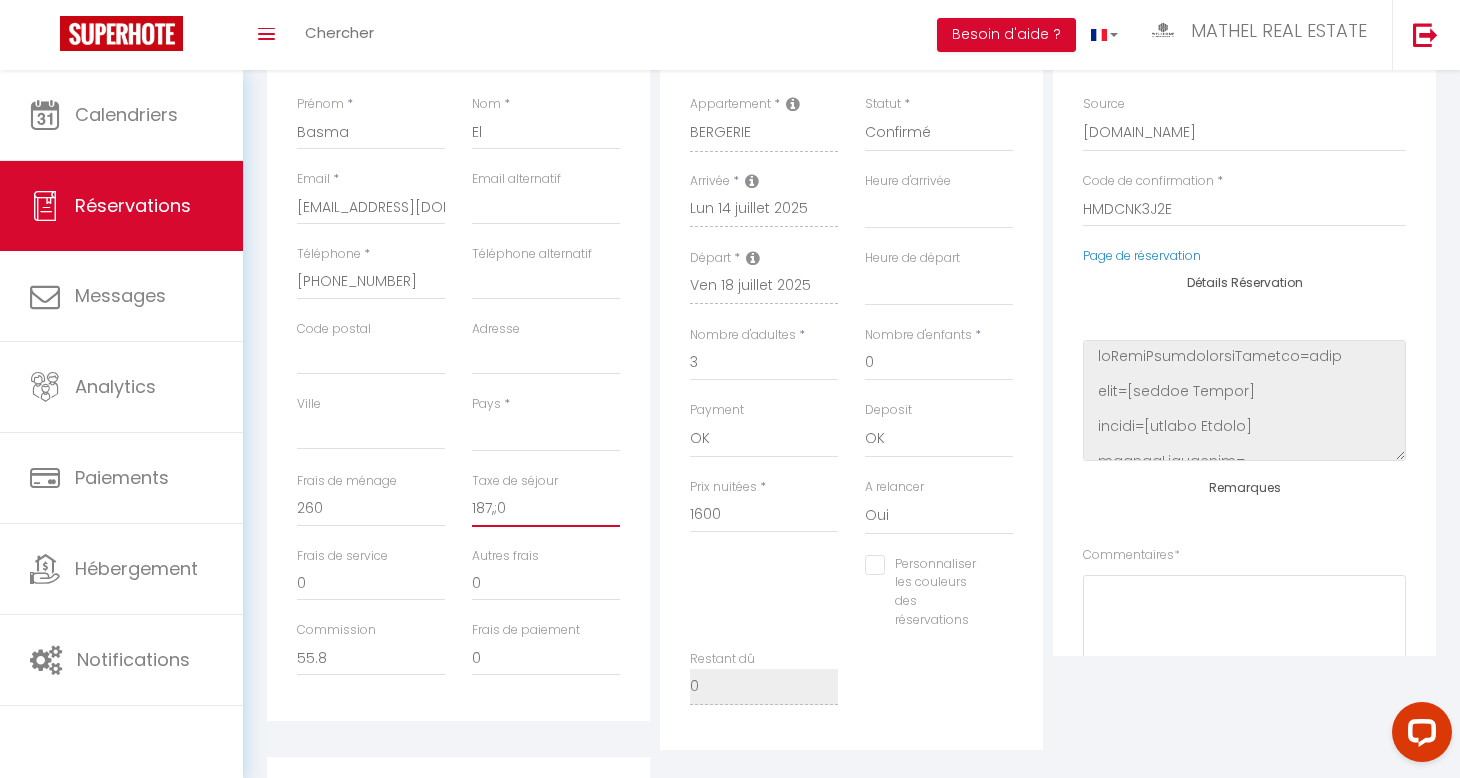select 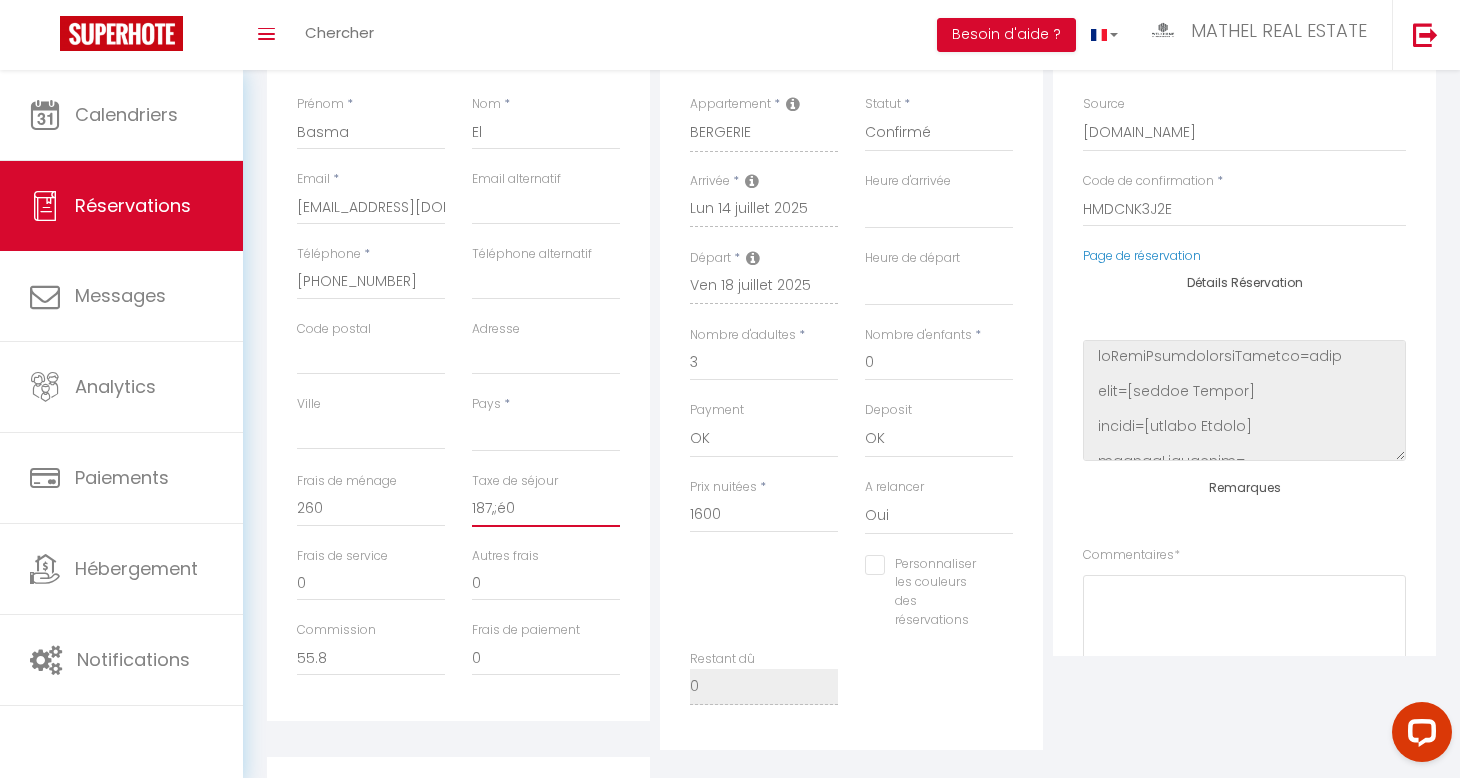 select 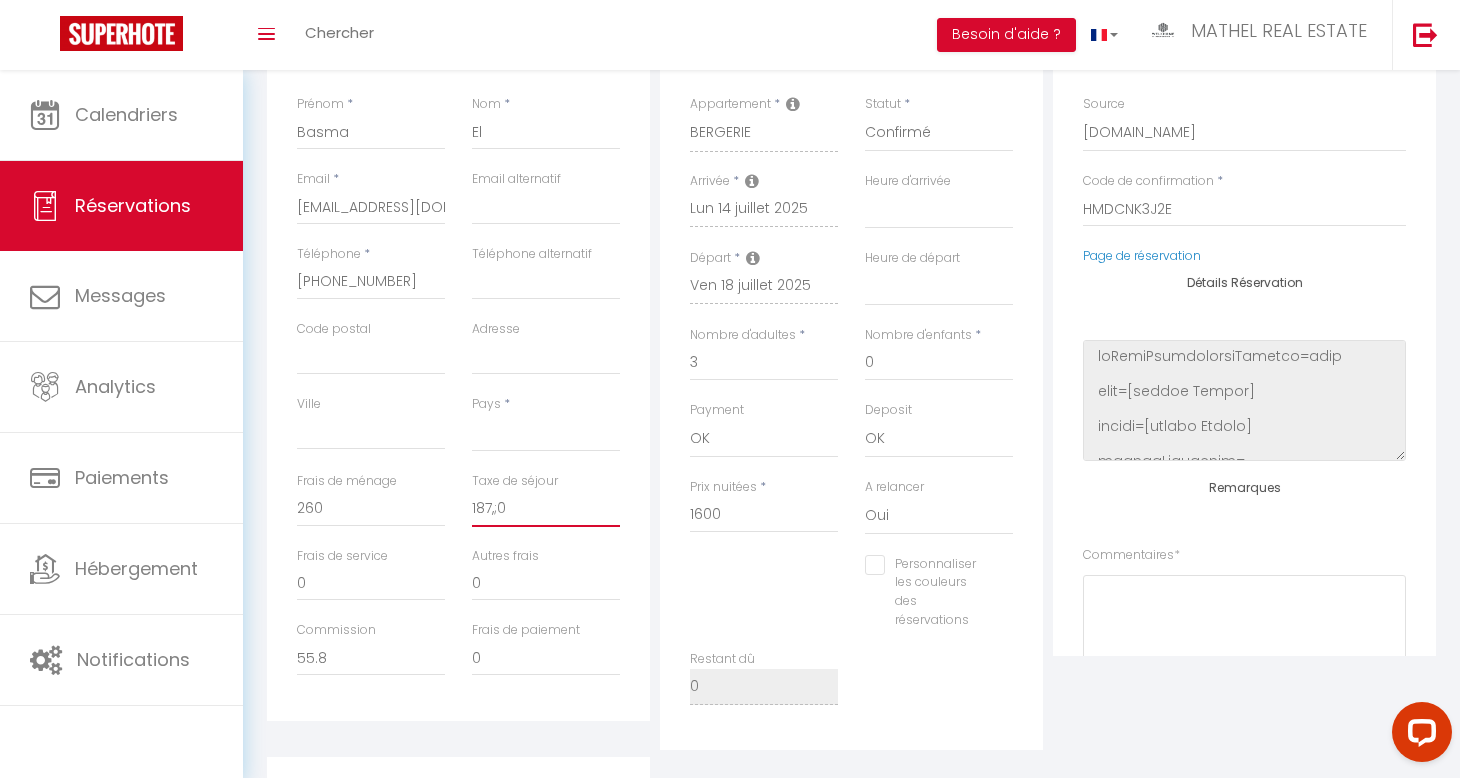 select 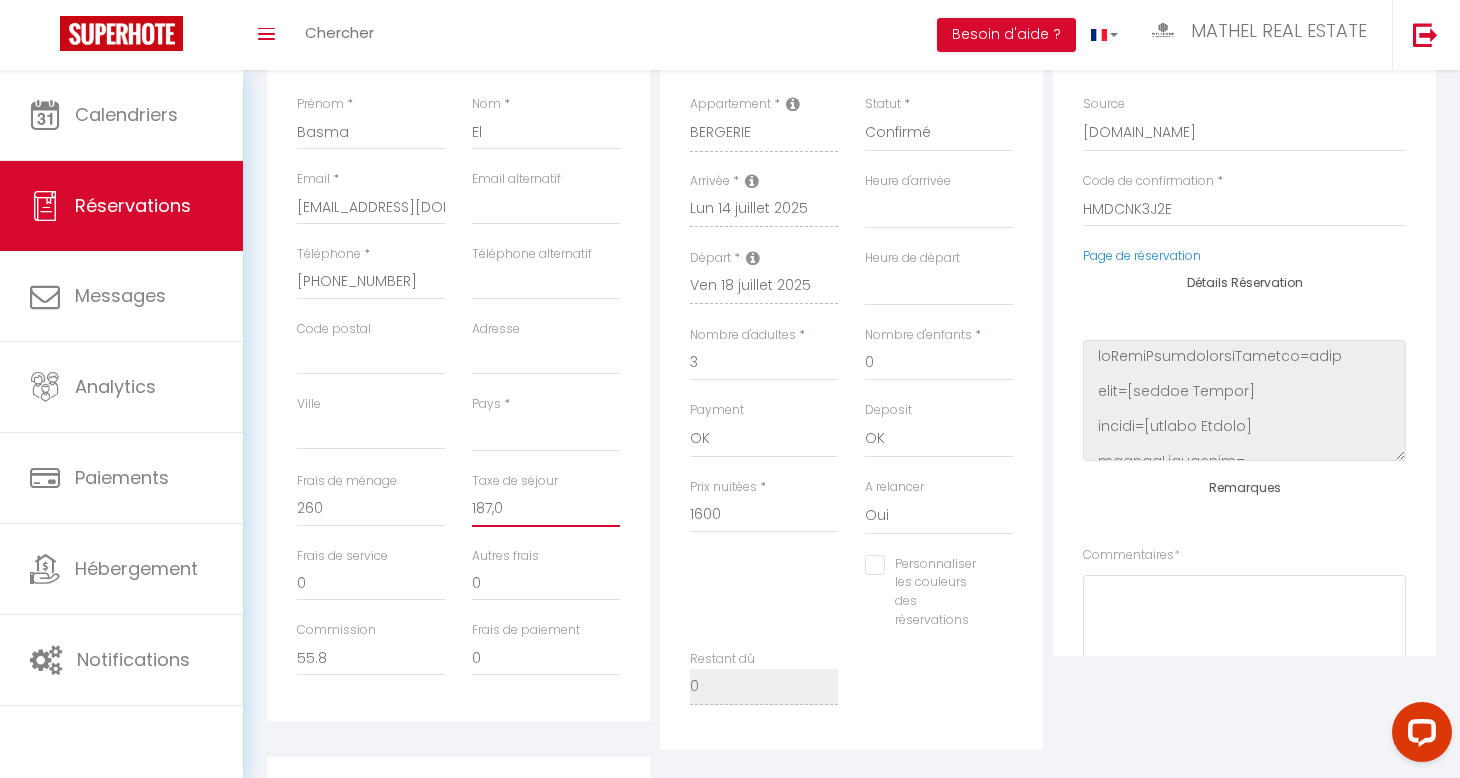 select 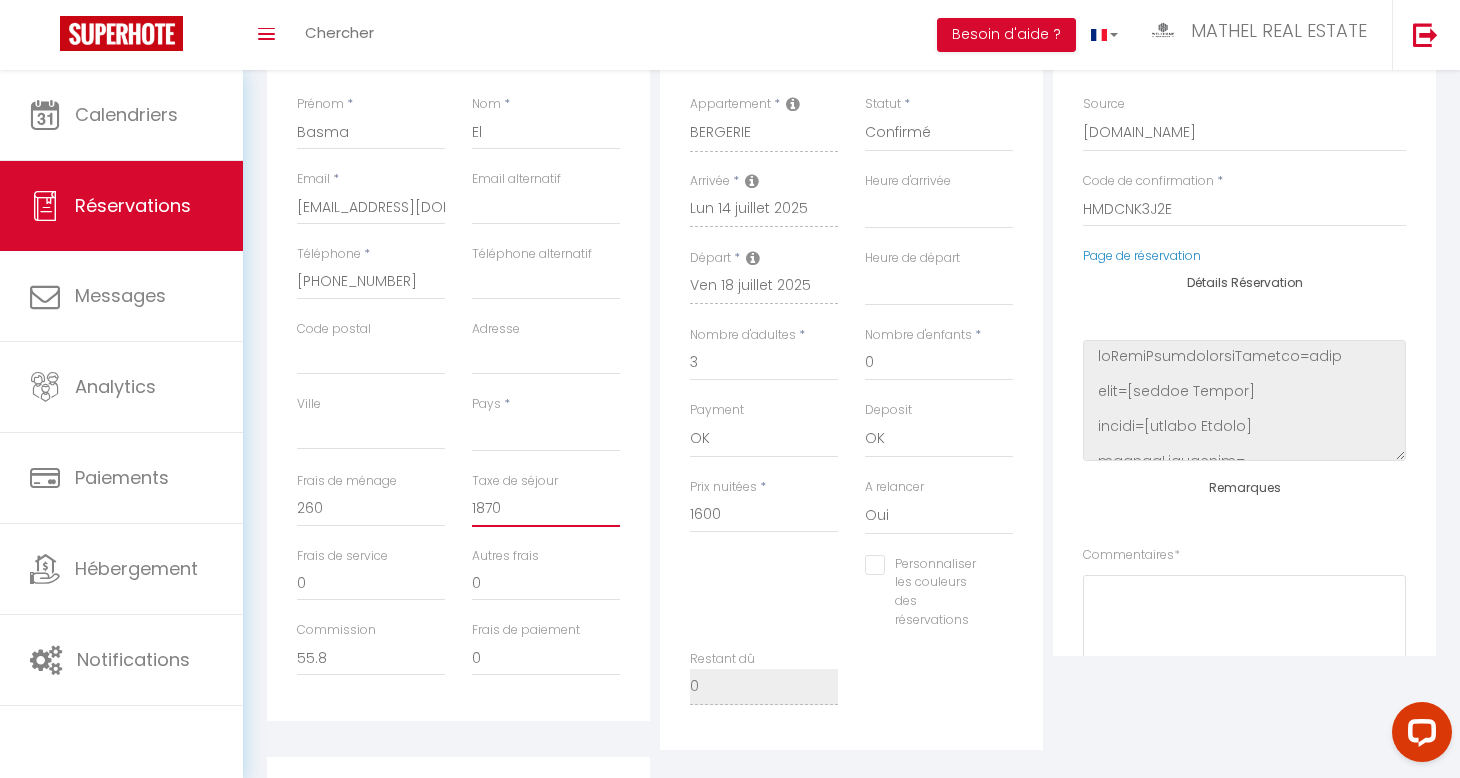 select 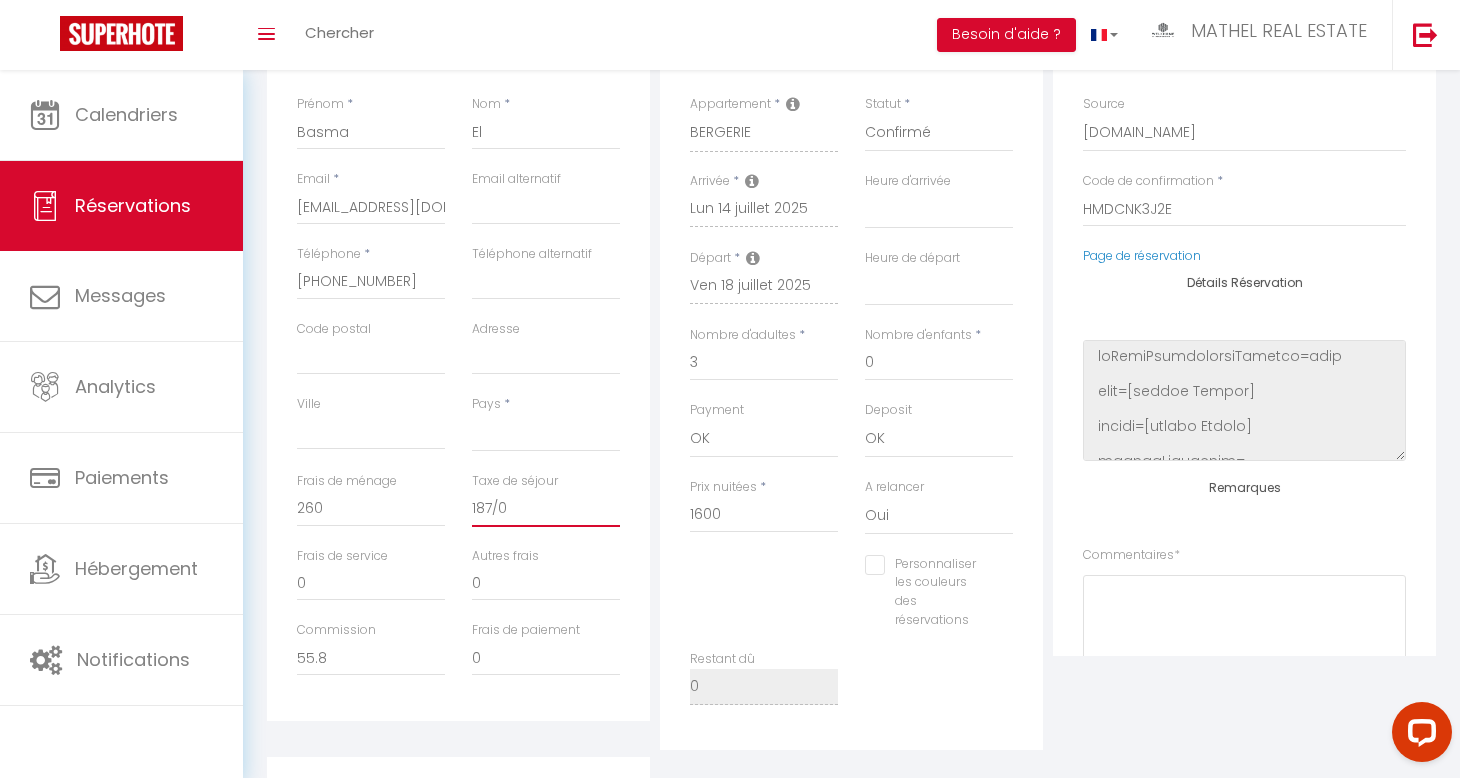 select 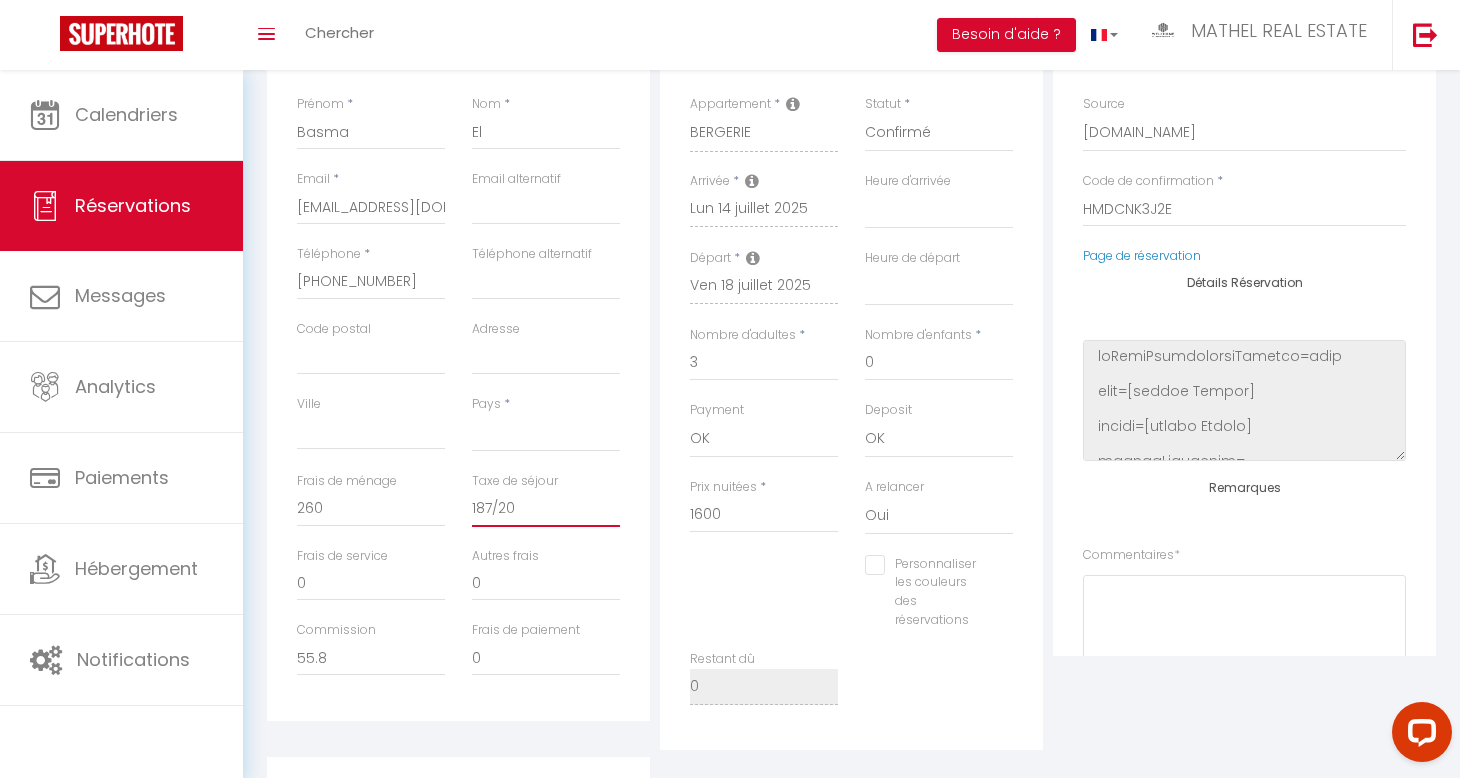 select 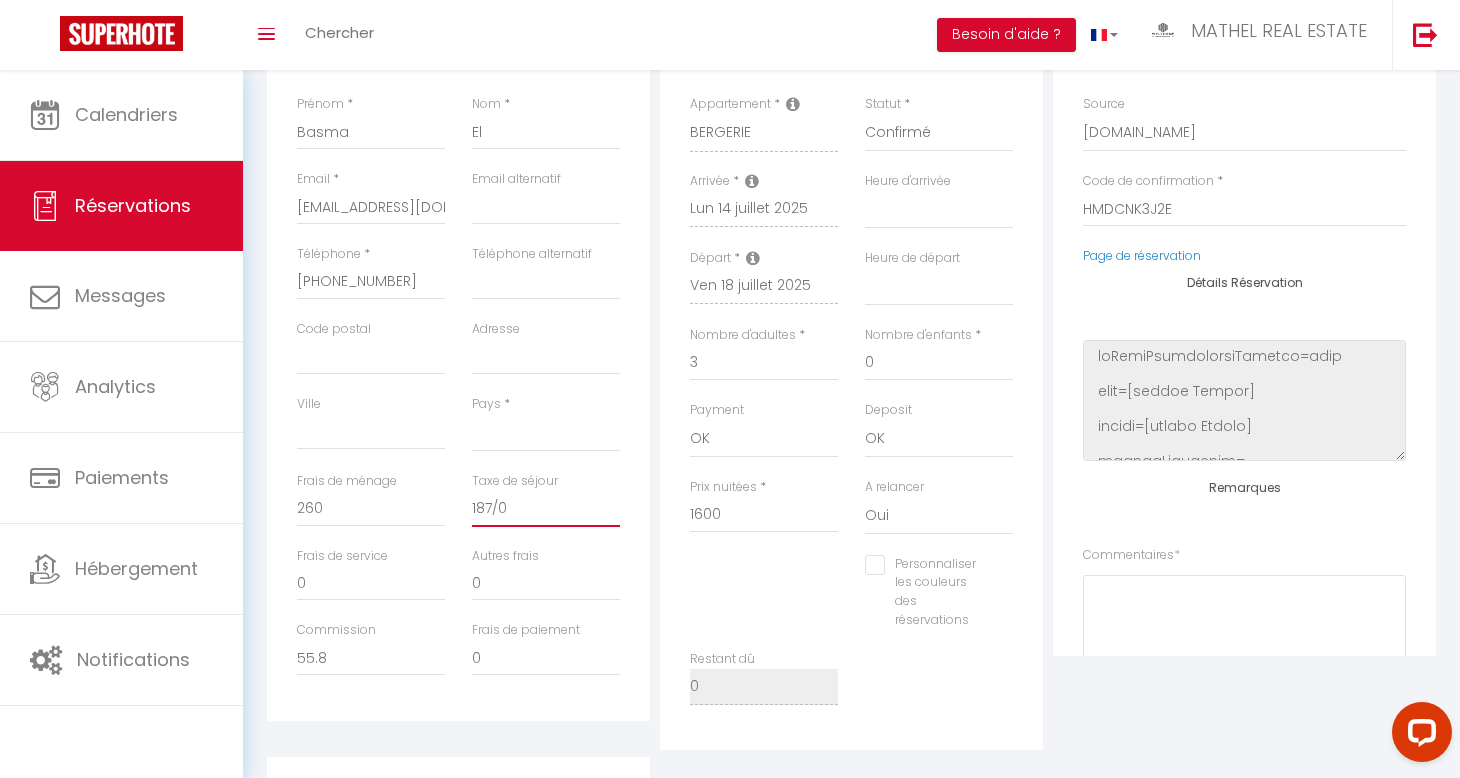 select 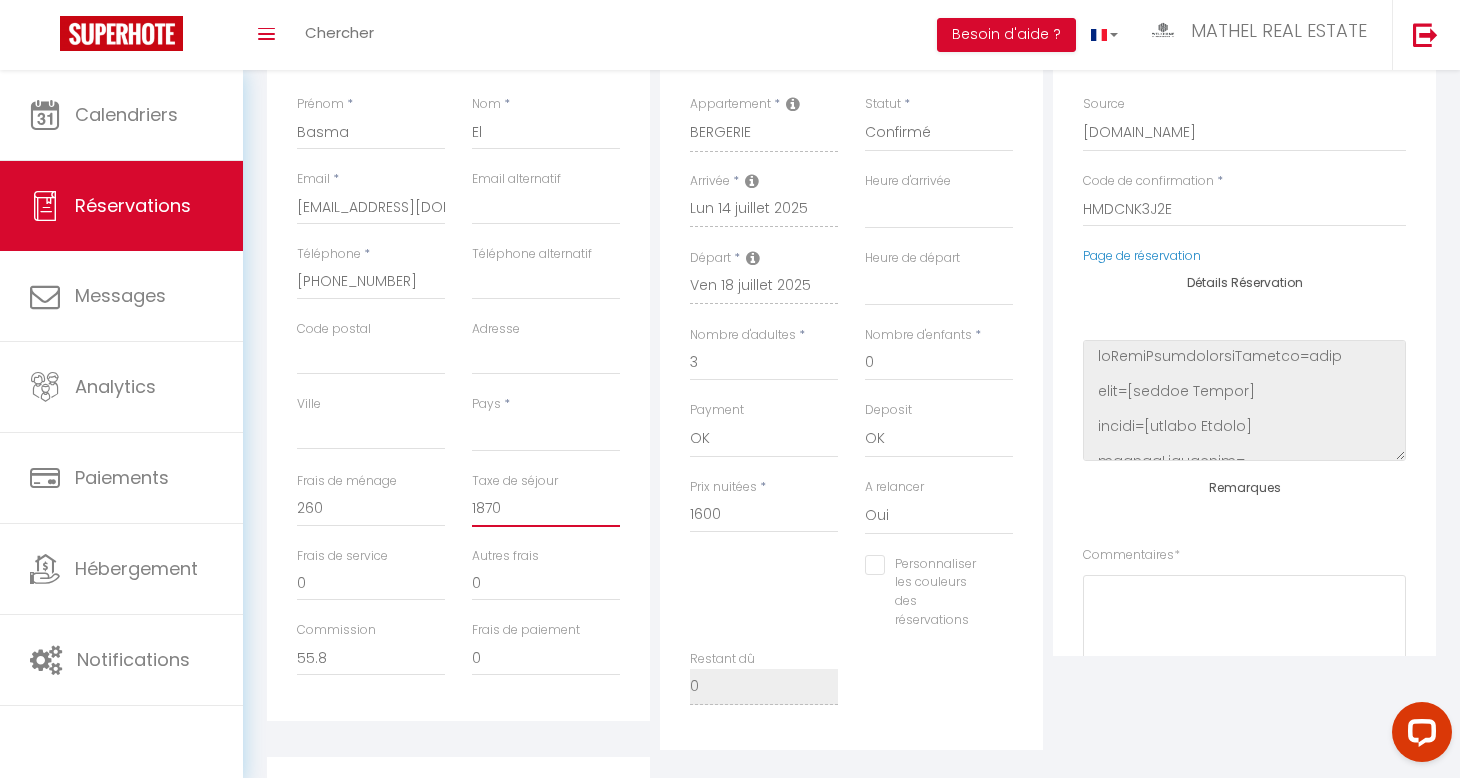 select 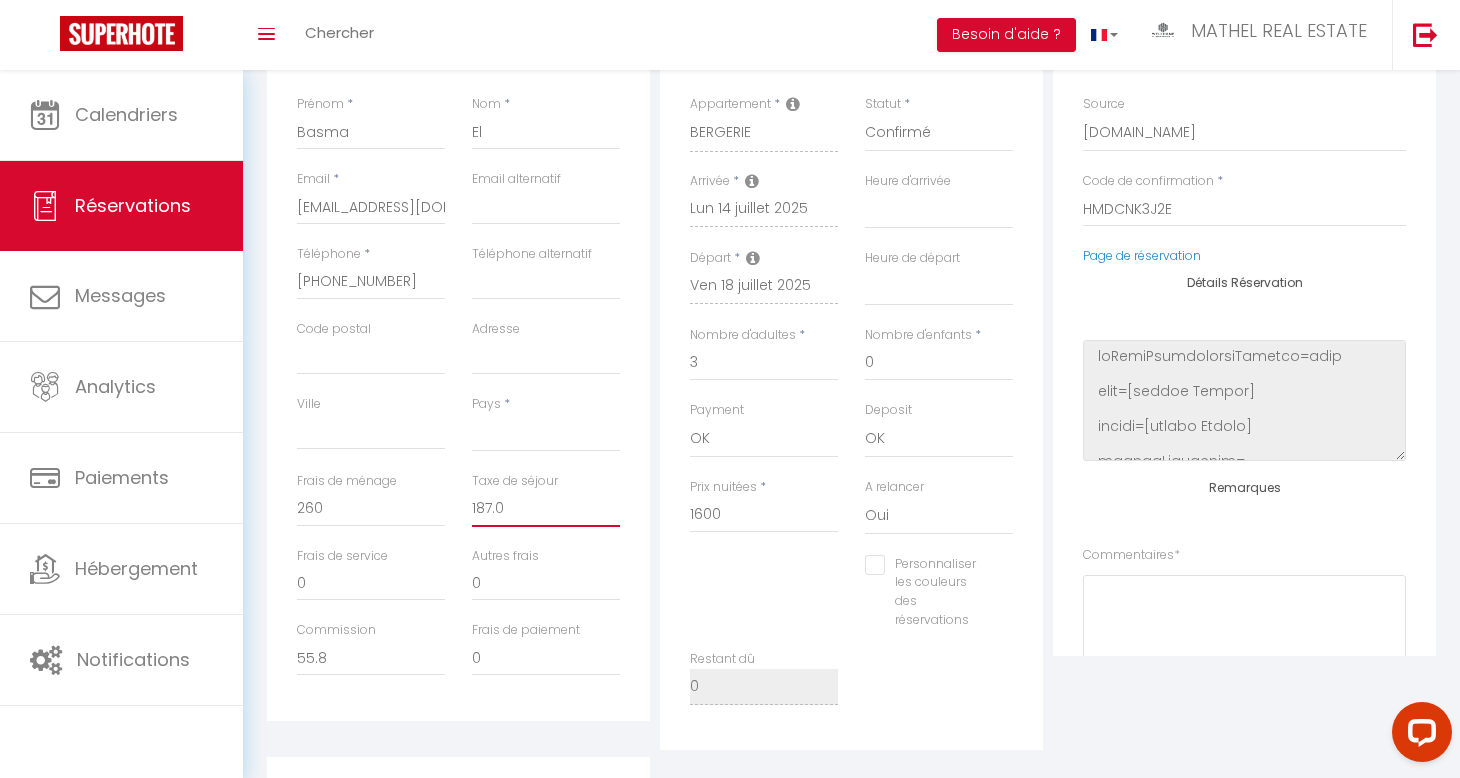 select 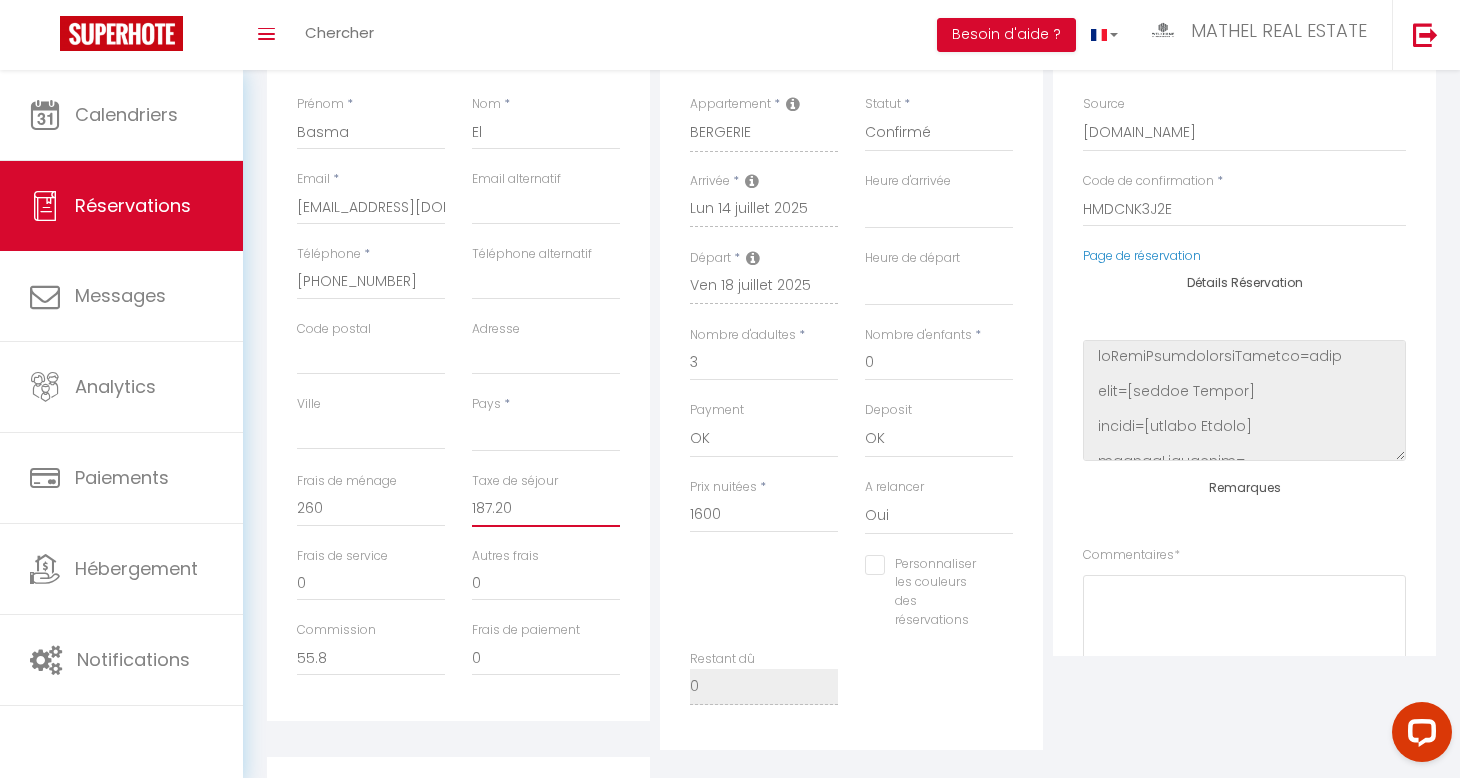 select 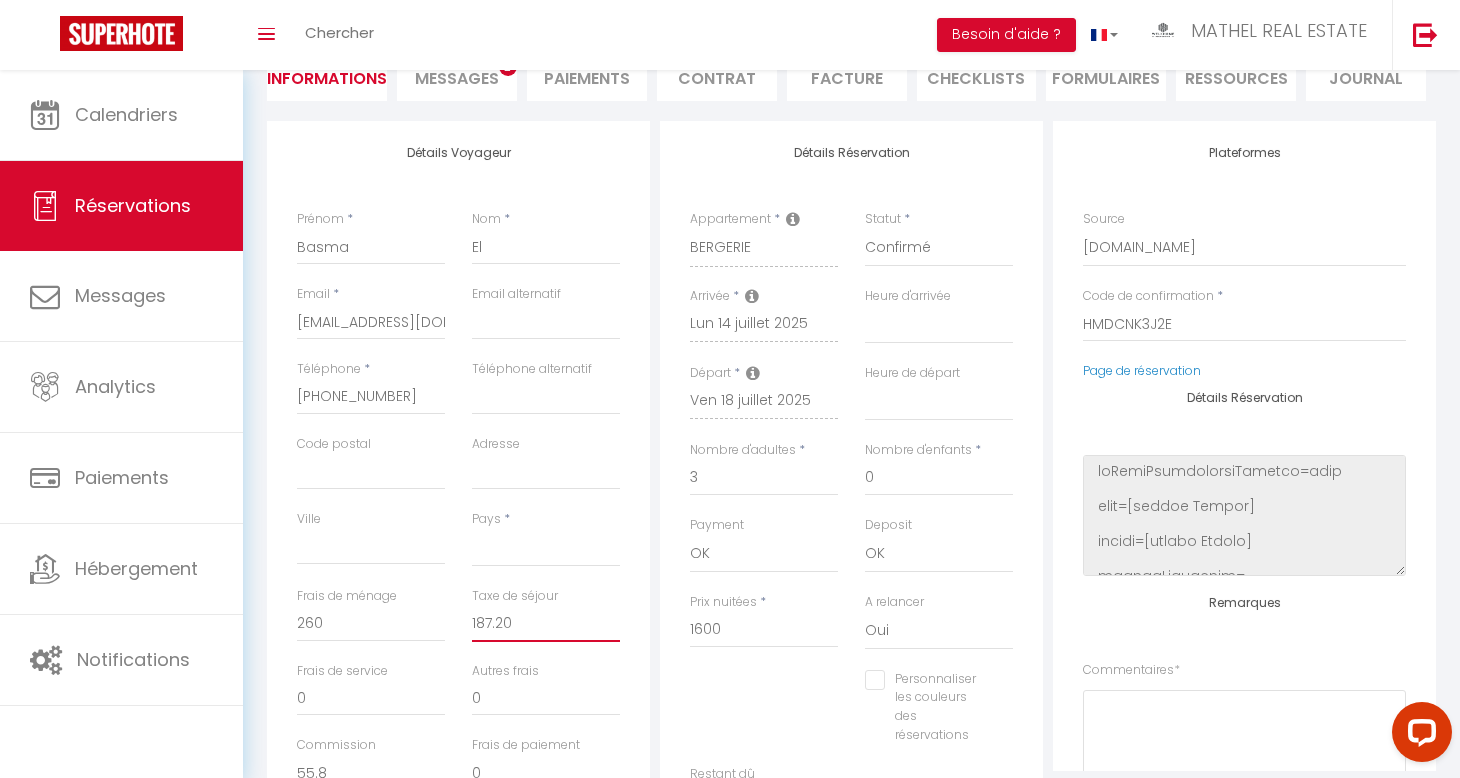 scroll, scrollTop: 0, scrollLeft: 0, axis: both 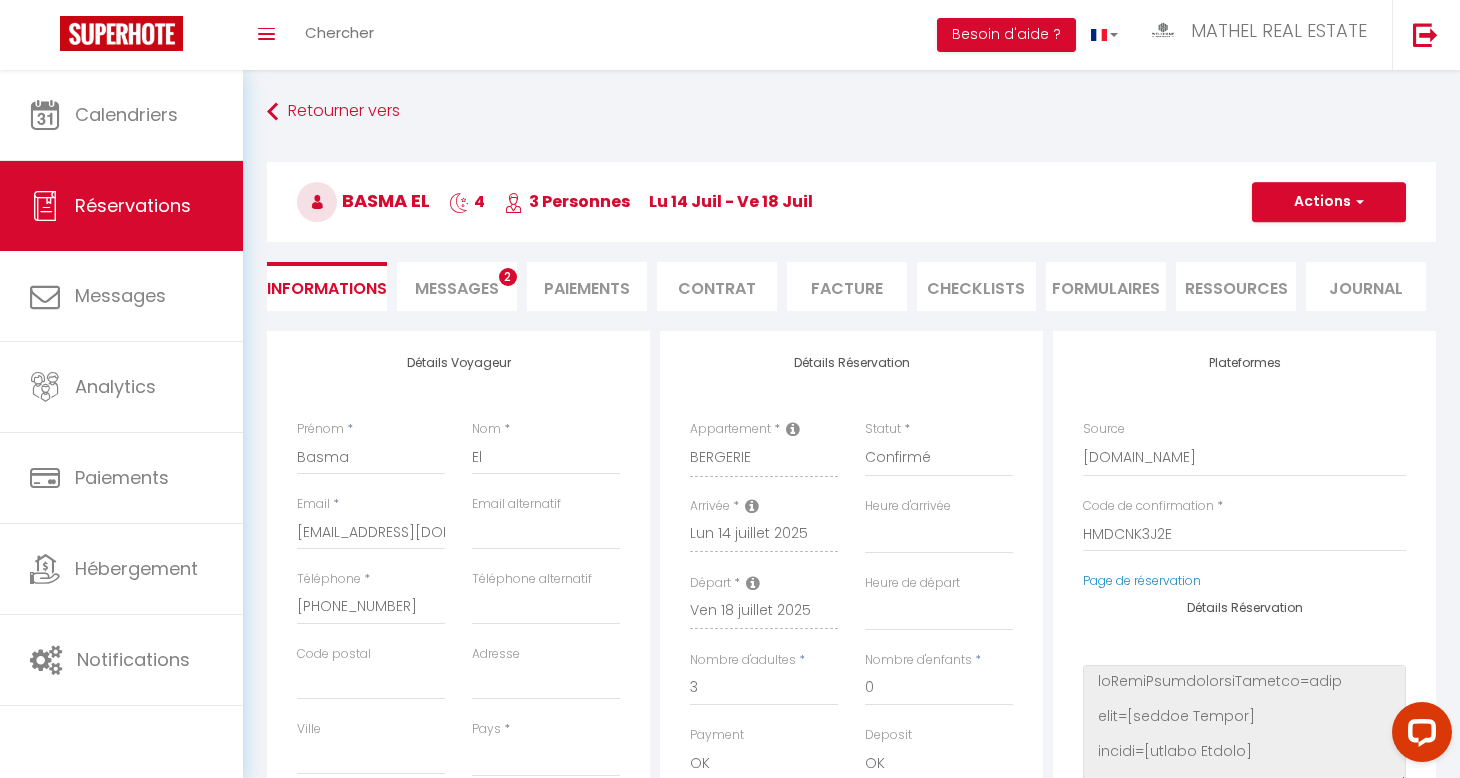 type on "187.20" 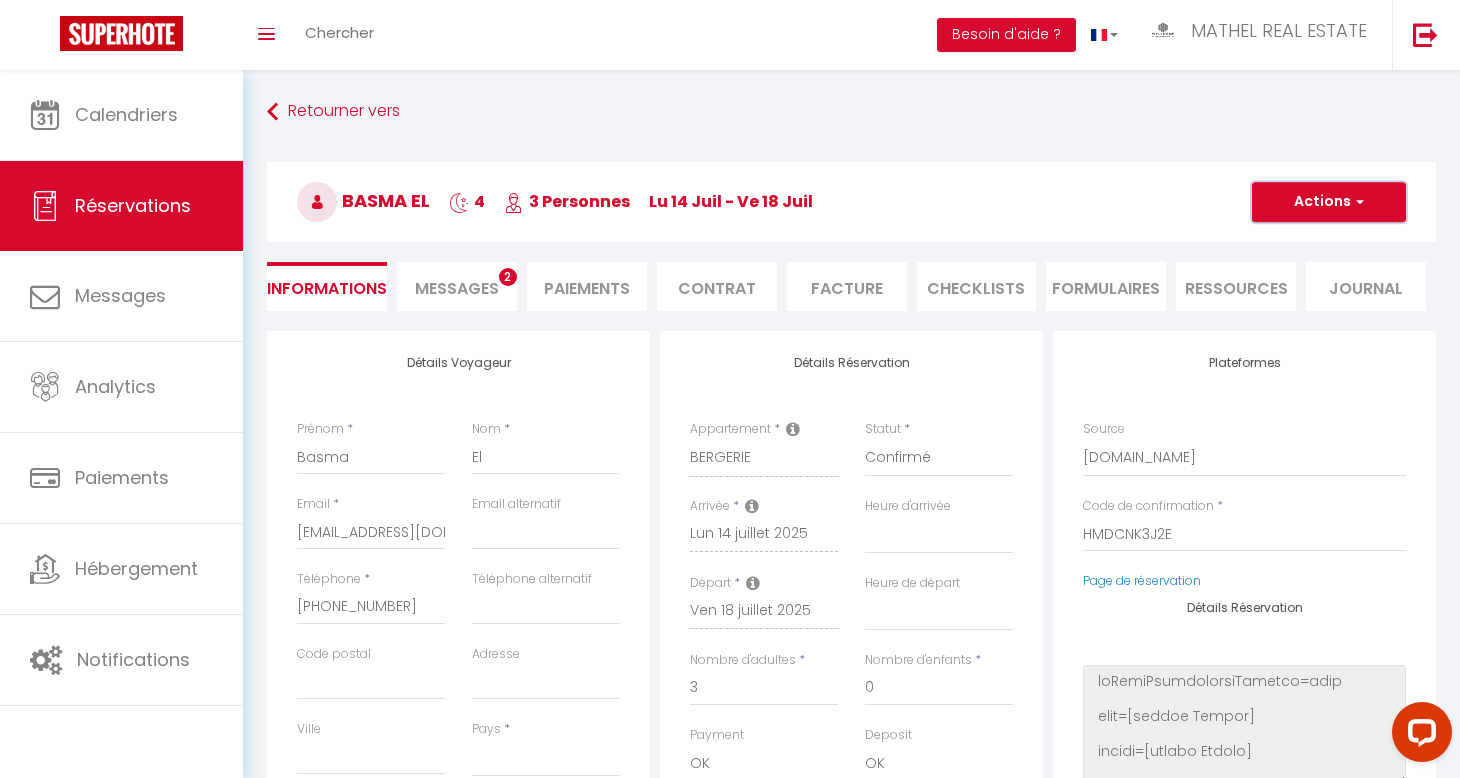 click on "Actions" at bounding box center [1329, 202] 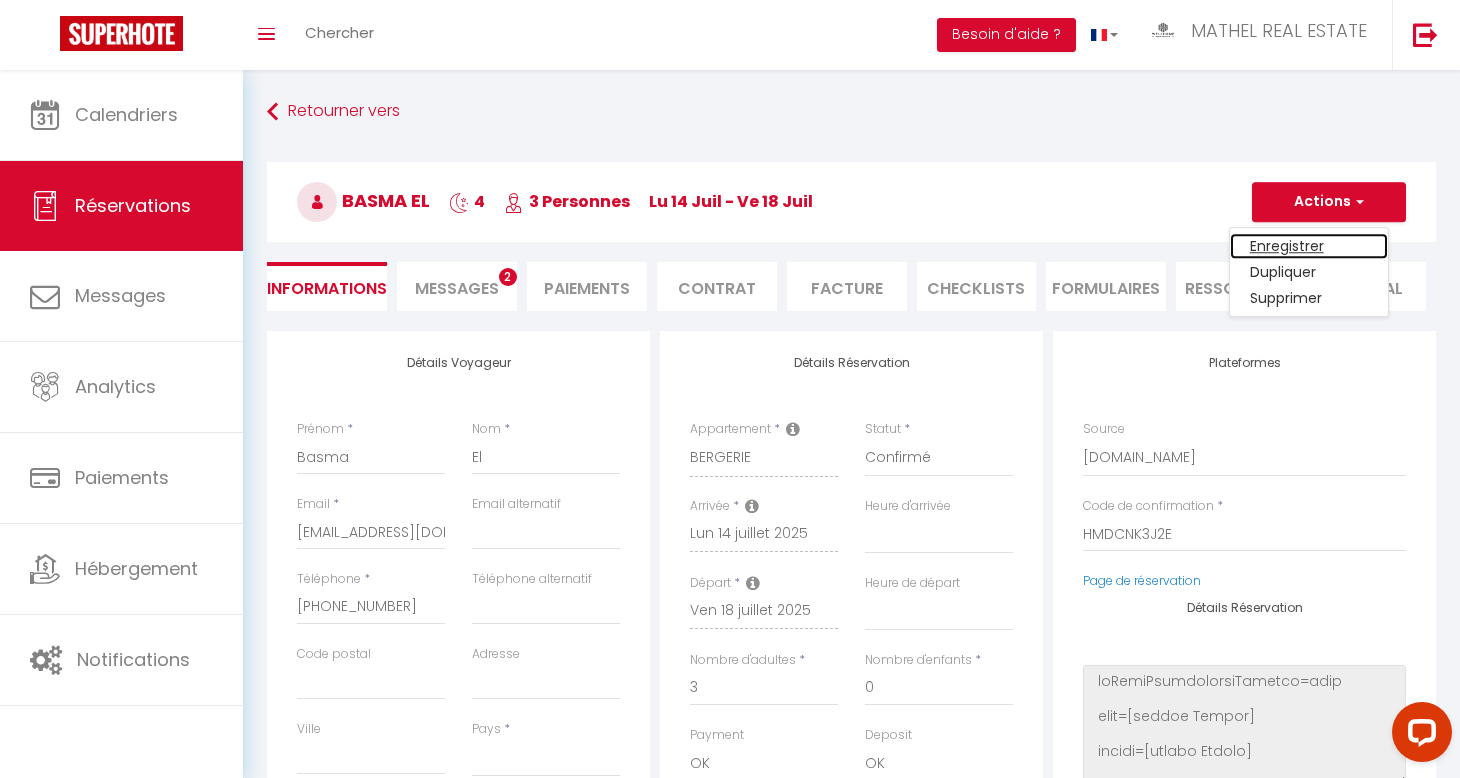 click on "Enregistrer" at bounding box center [1309, 246] 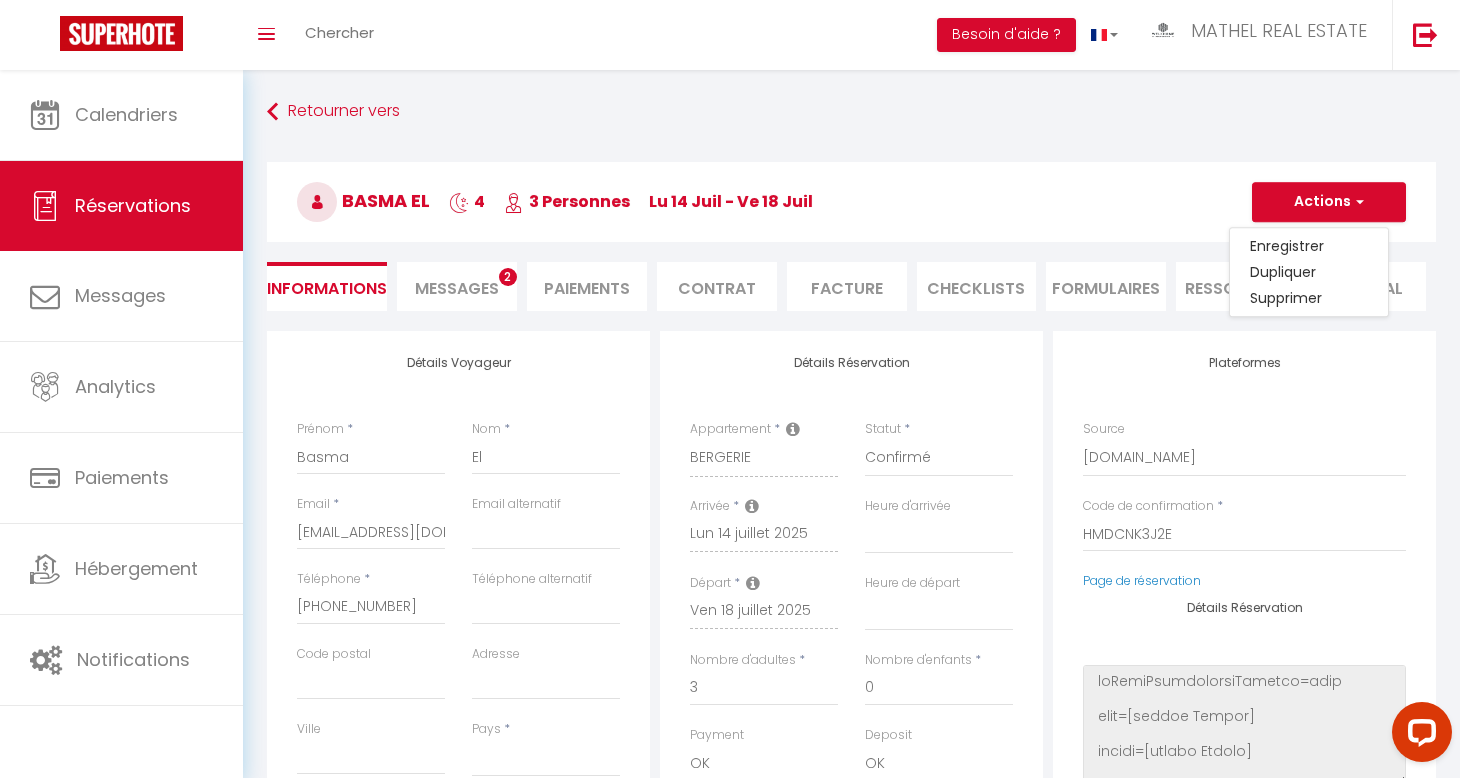 select on "not_cancelled" 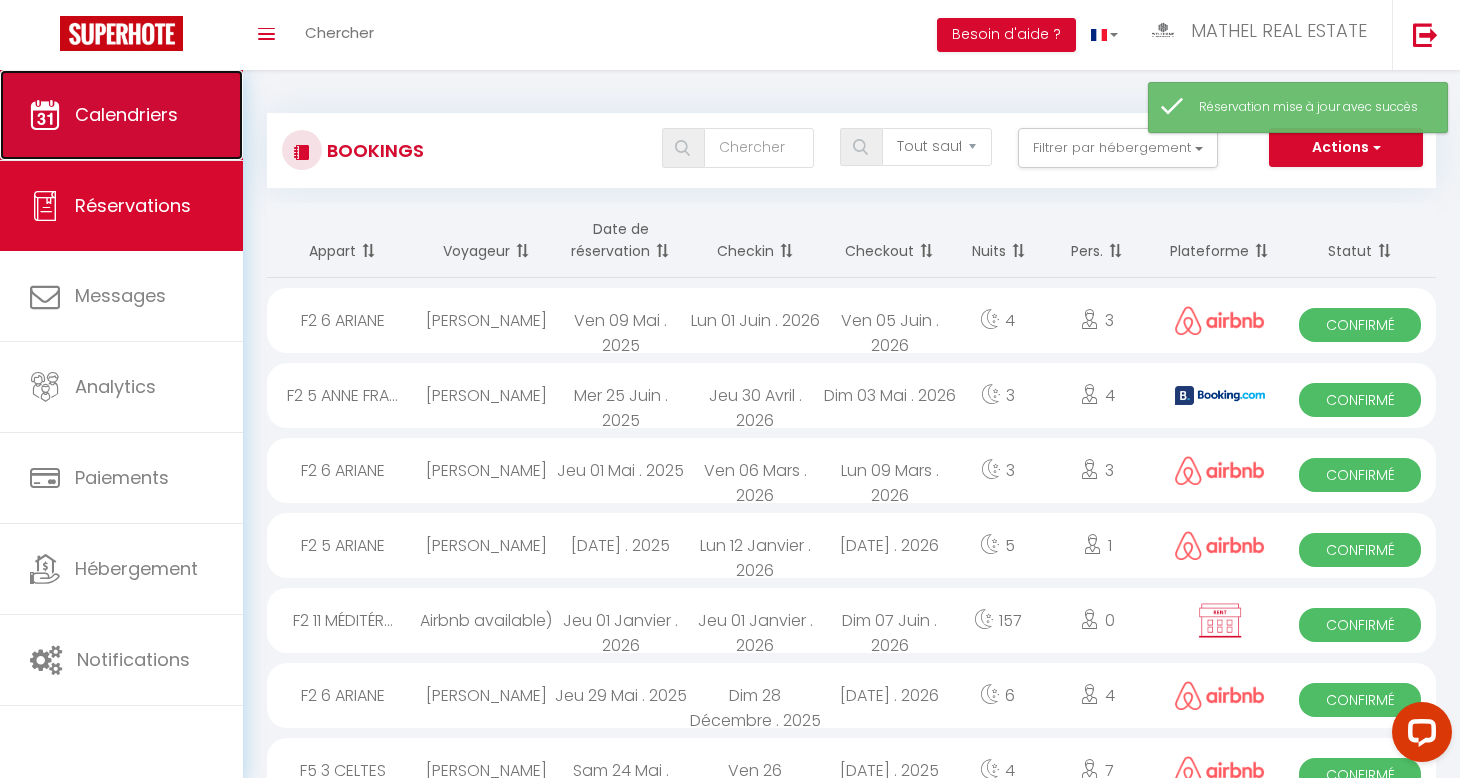 click on "Calendriers" at bounding box center [126, 114] 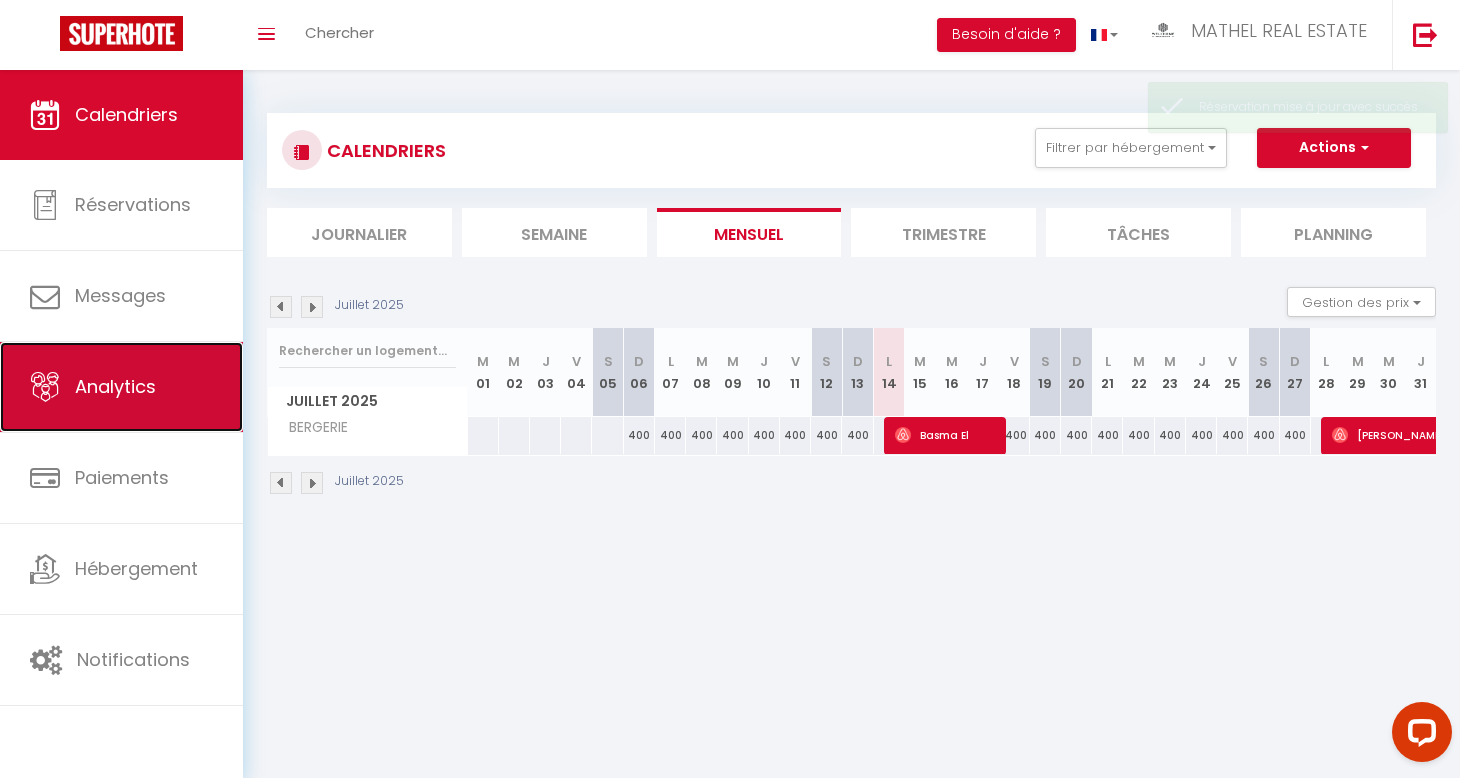 click on "Analytics" at bounding box center [121, 387] 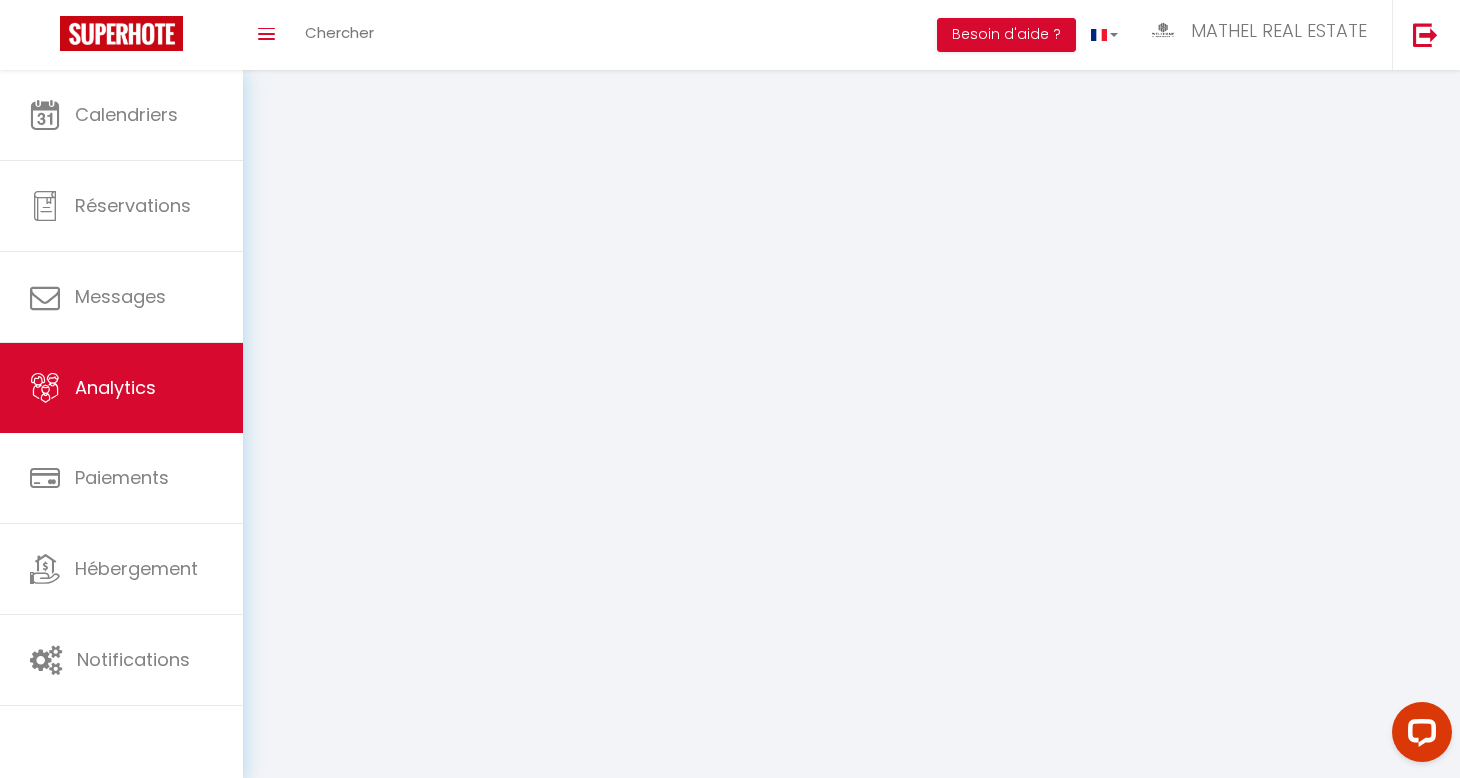 select on "2025" 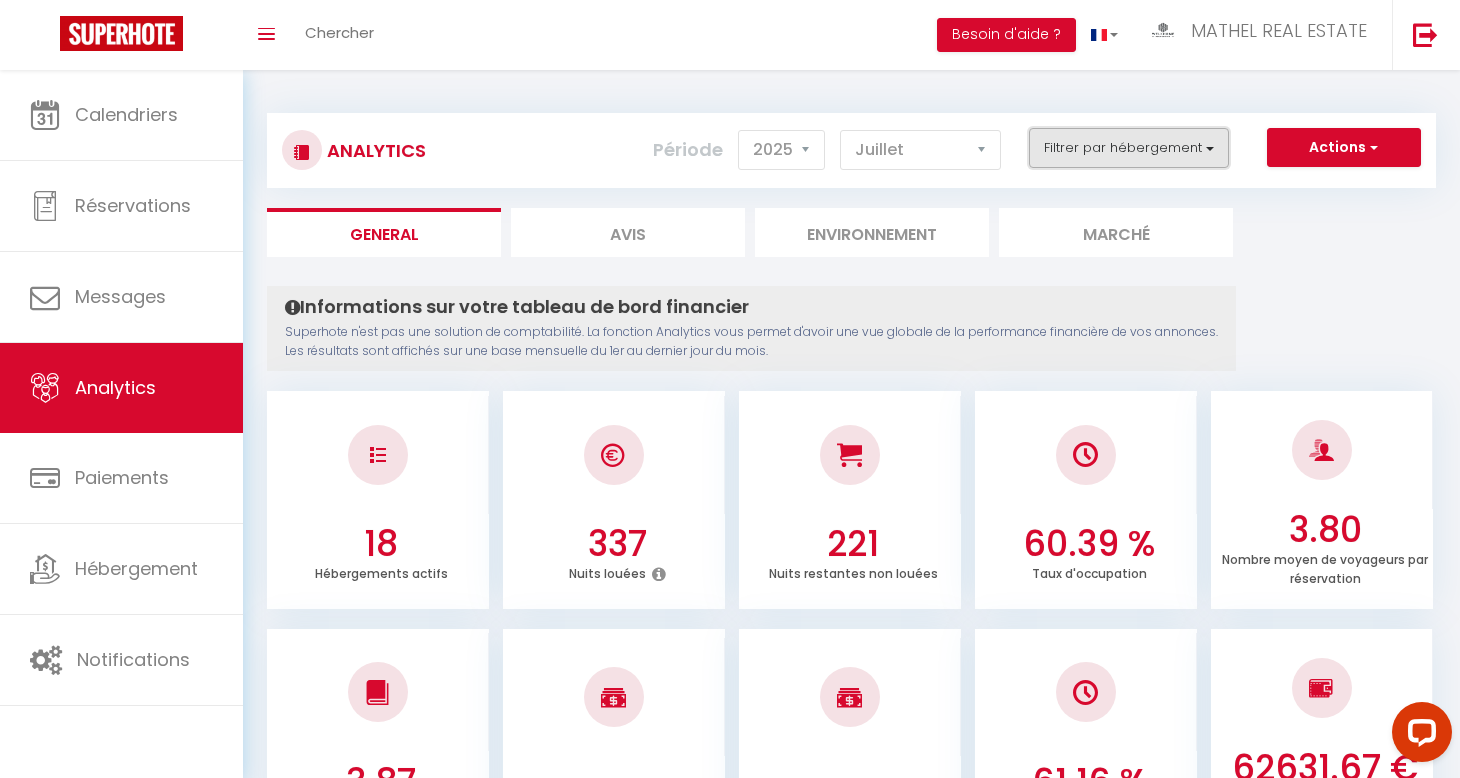 click on "Filtrer par hébergement" at bounding box center (1129, 148) 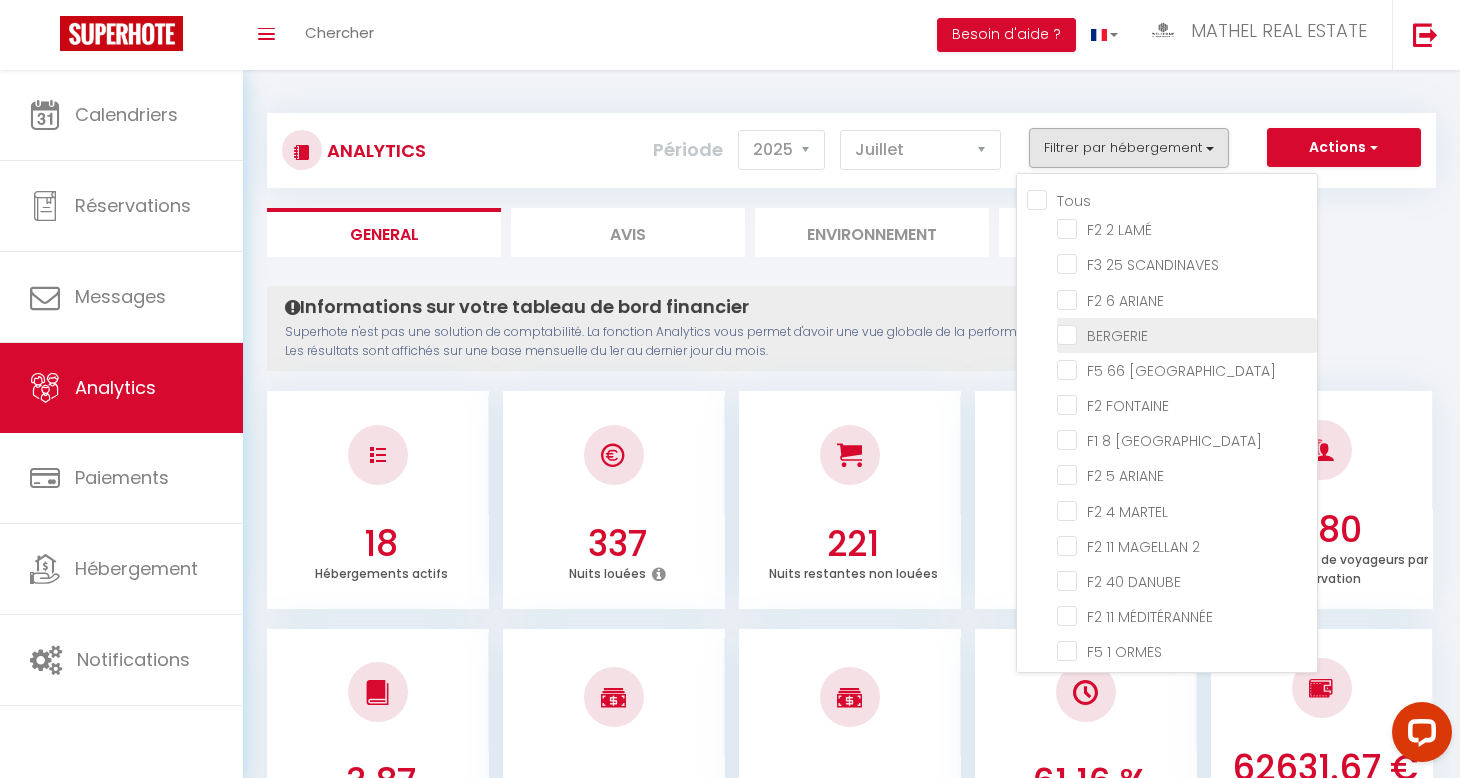 click at bounding box center [1187, 334] 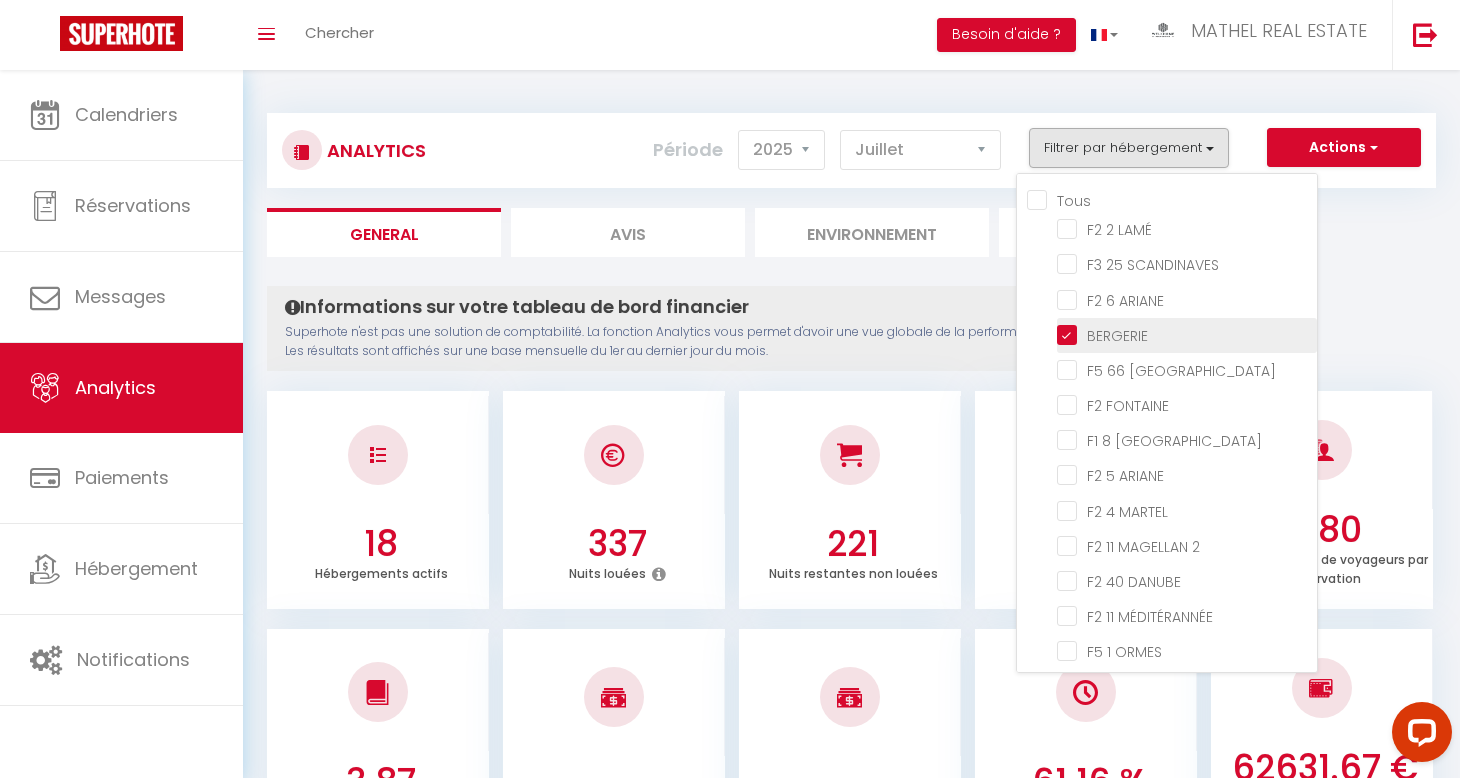 checkbox on "false" 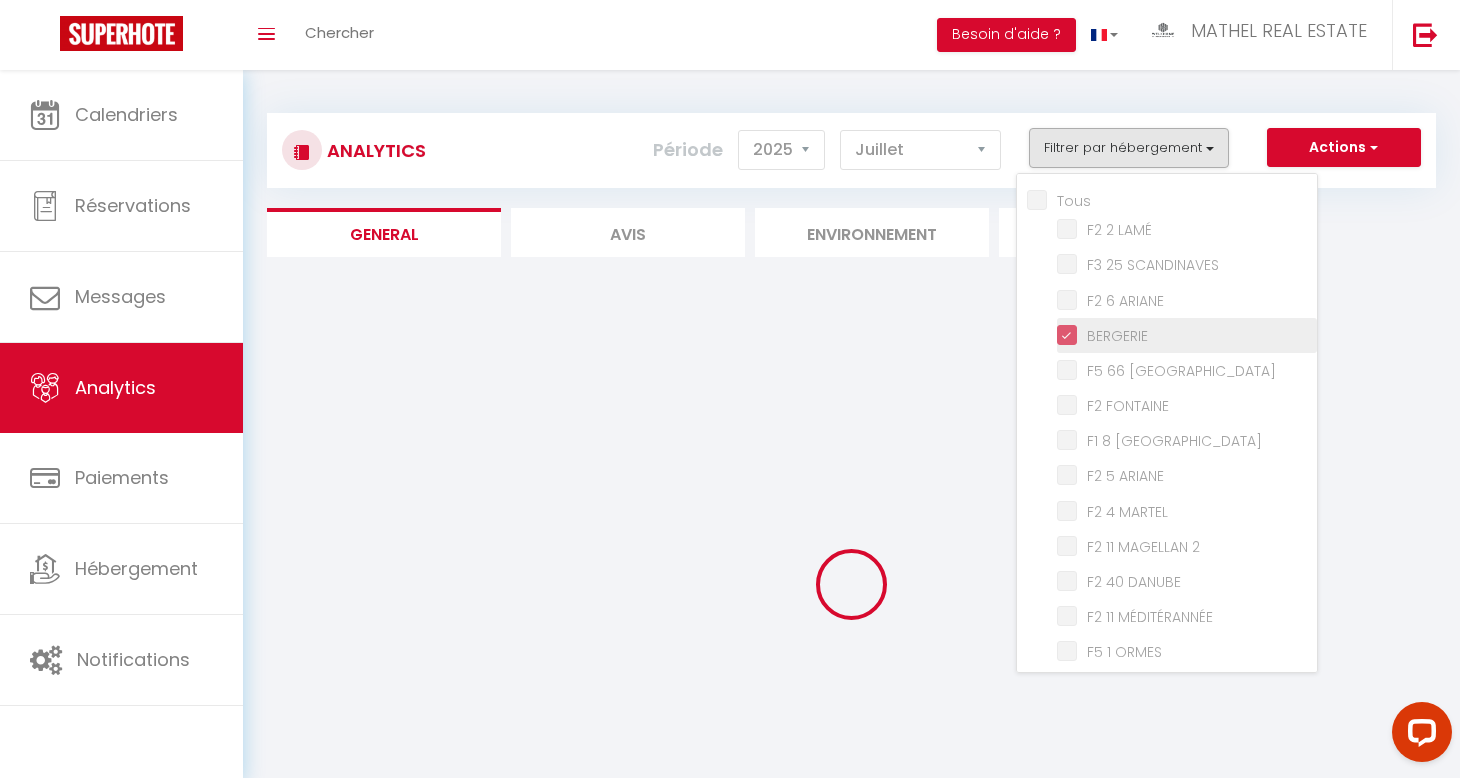 type 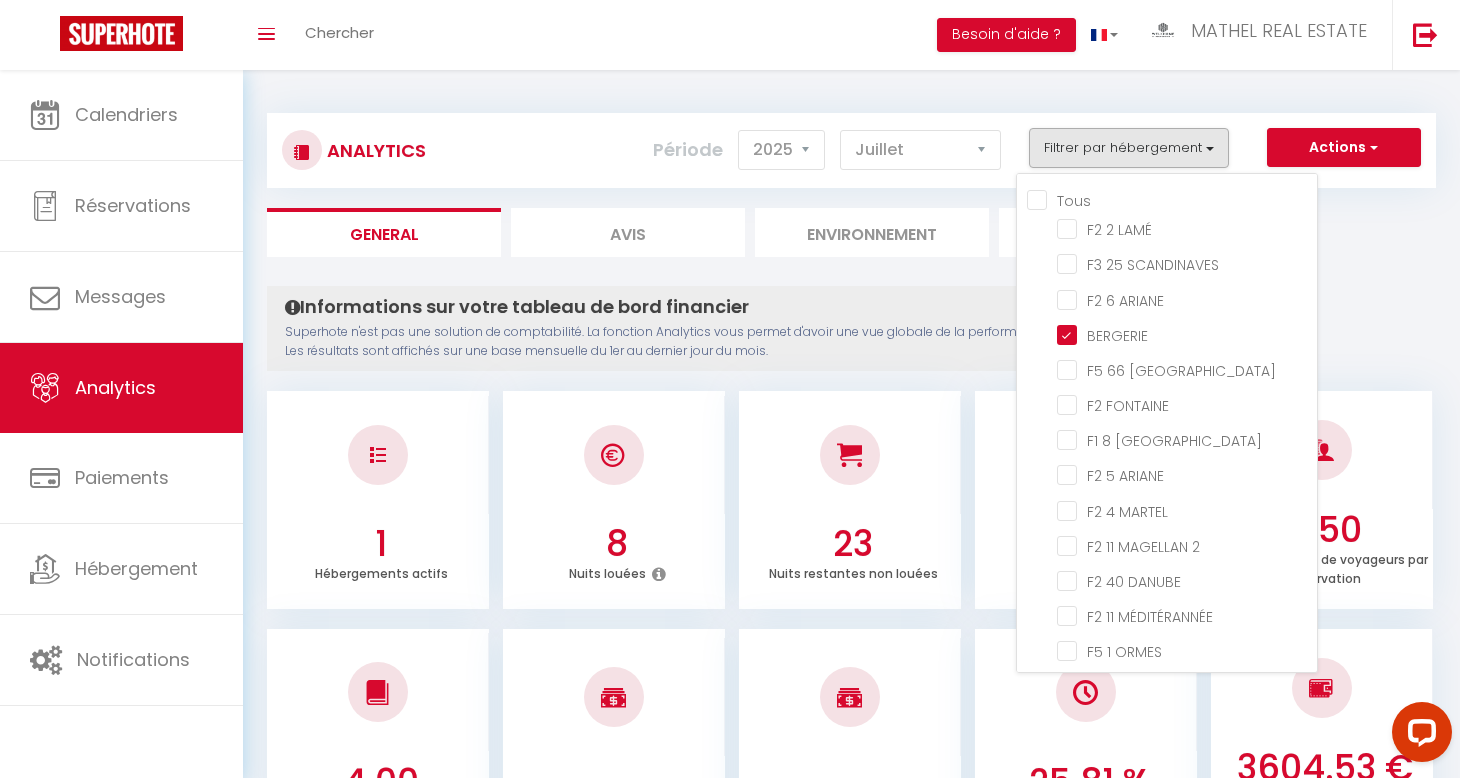 click on "Analytics
Actions
Génération SuperConciergerie   Génération SuperAnalyzer   Génération SuperExtractor   Exporter Taxe de séjour
Filtrer par hébergement
Tous
F2 2 LAMÉ
F3 25 SCANDINAVES
F2 6 ARIANE
BERGERIE
F5 66 PRAGUE
F2 FONTAINE
F1 8 AMSTERDAM
F2 5 ARIANE
F2 4 MARTEL
F2 11 MAGELLAN 2
Période   2014 2015 2016 2017" at bounding box center (851, 1489) 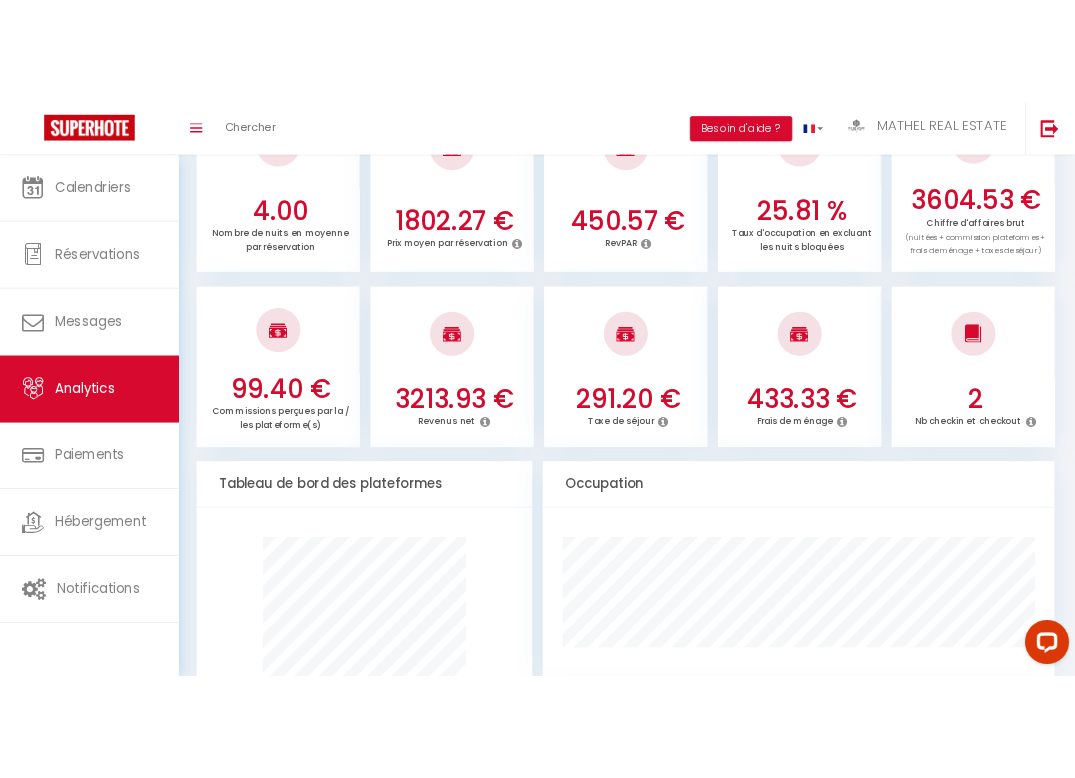 scroll, scrollTop: 709, scrollLeft: 0, axis: vertical 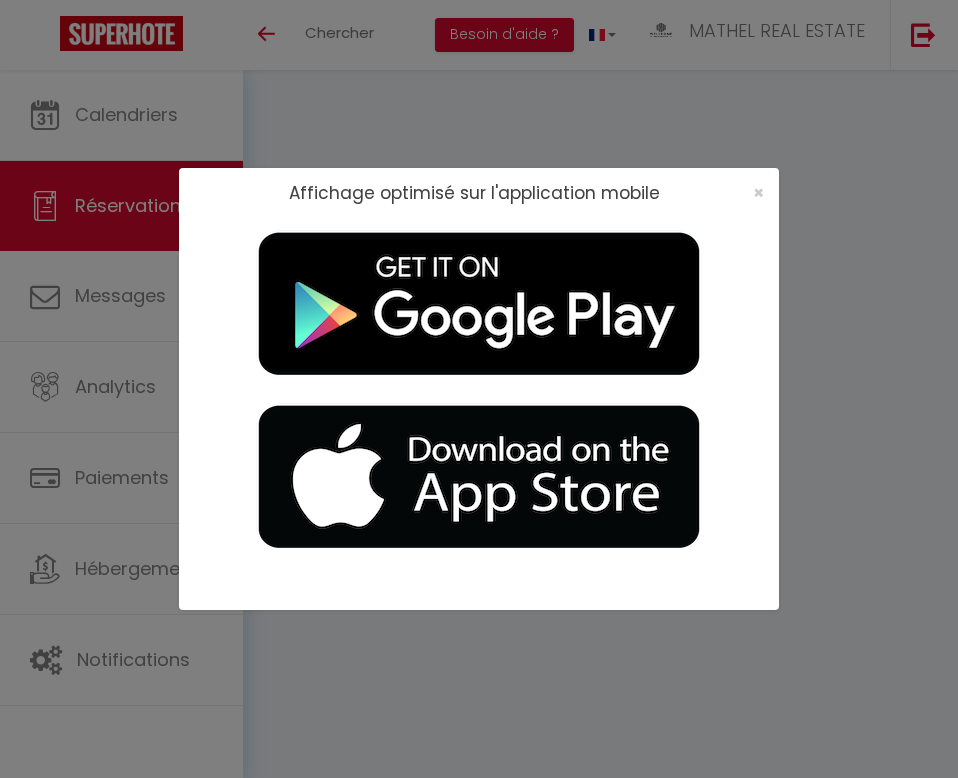 type on "[PERSON_NAME]" 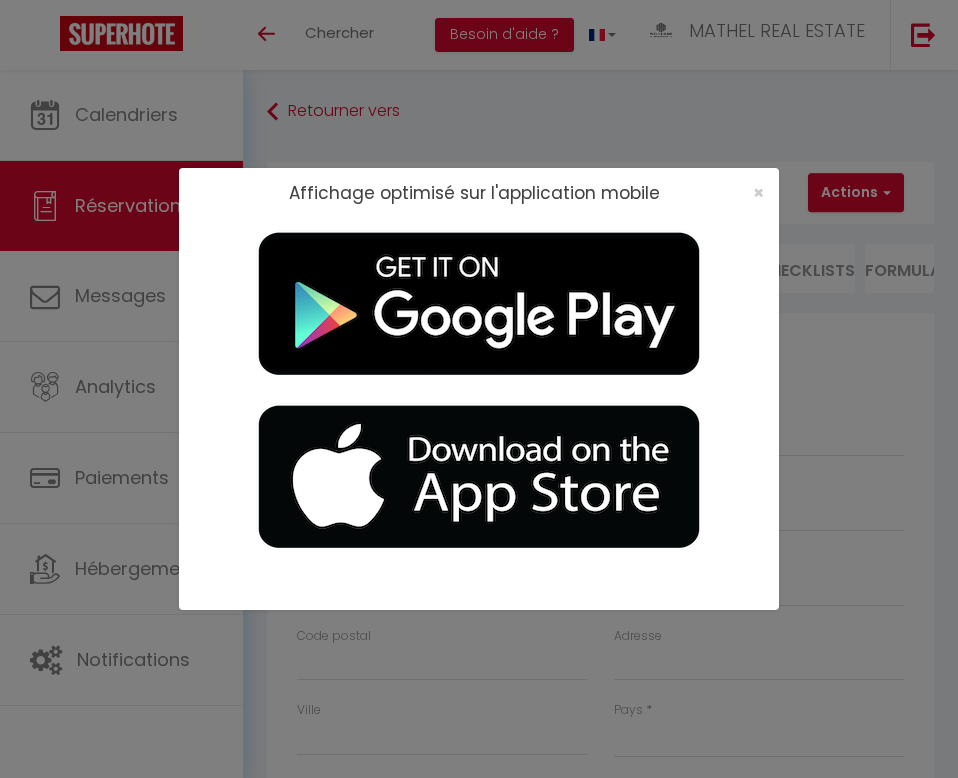 scroll, scrollTop: 0, scrollLeft: 0, axis: both 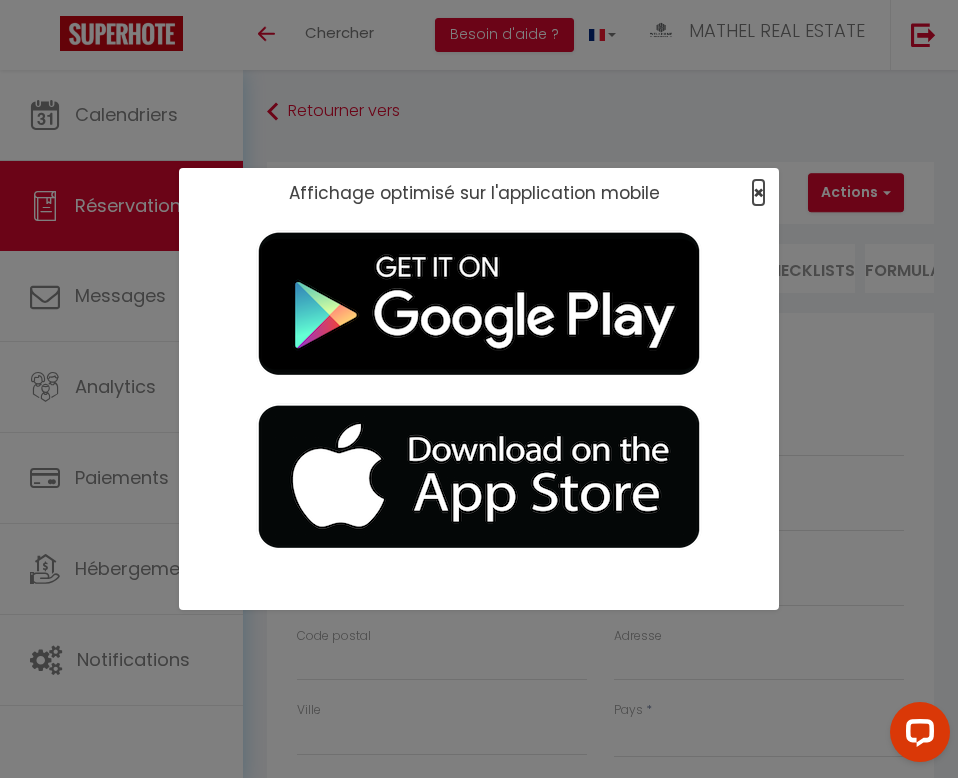 click on "×" at bounding box center [758, 192] 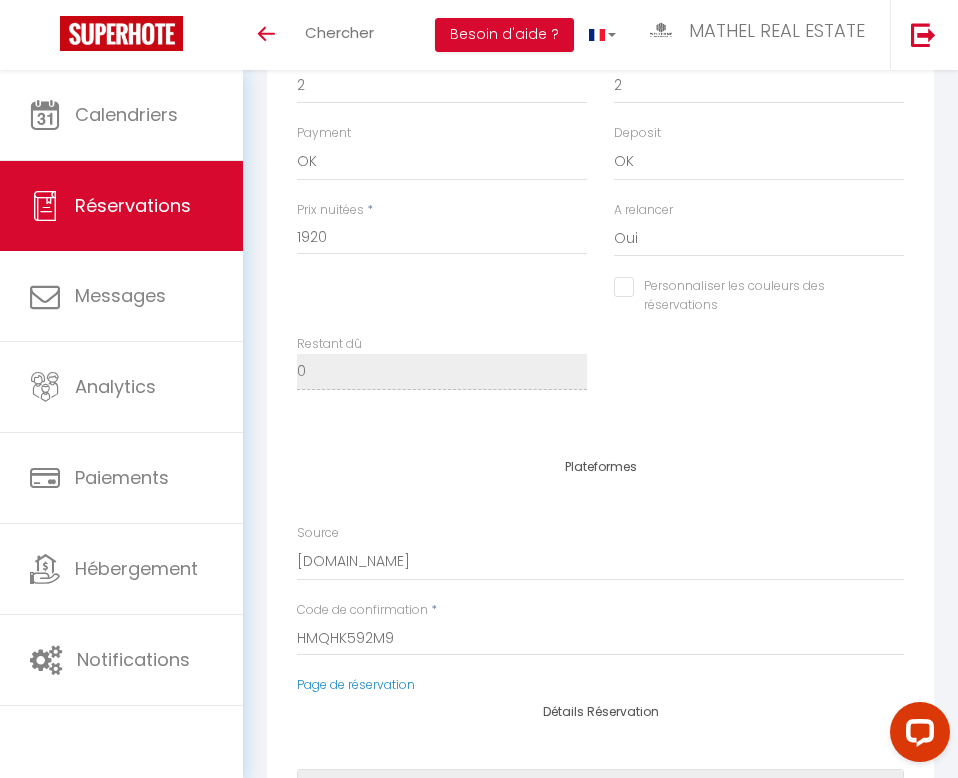 scroll, scrollTop: 1343, scrollLeft: 0, axis: vertical 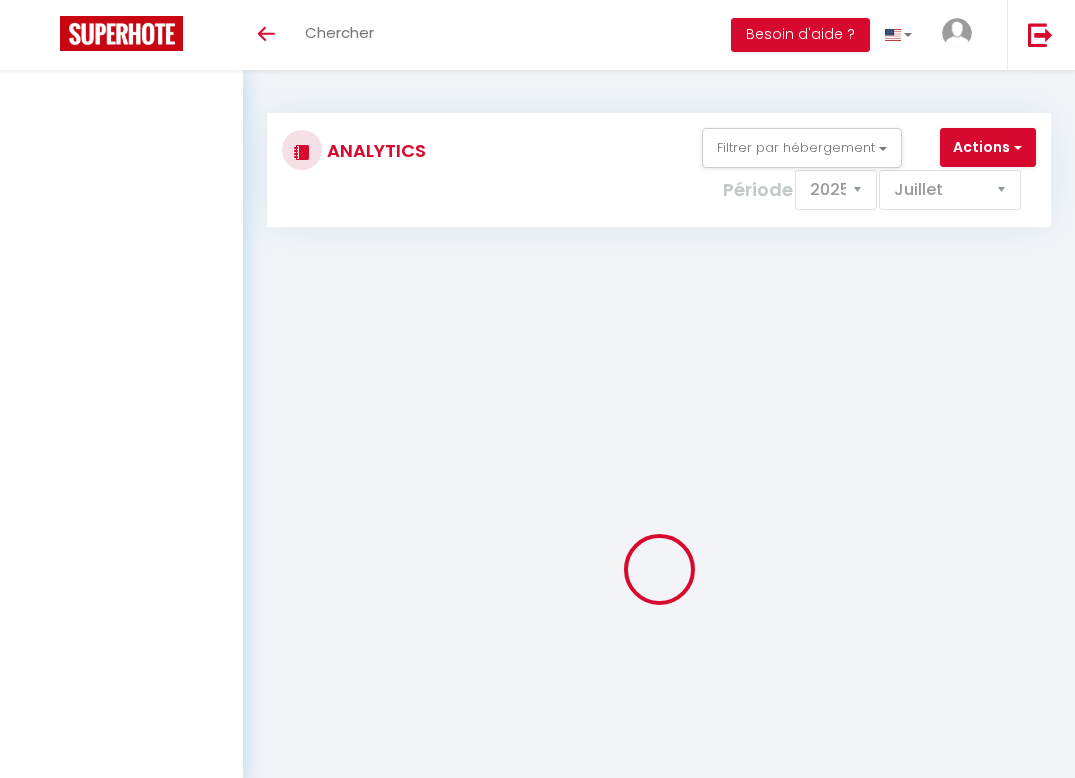 select on "2025" 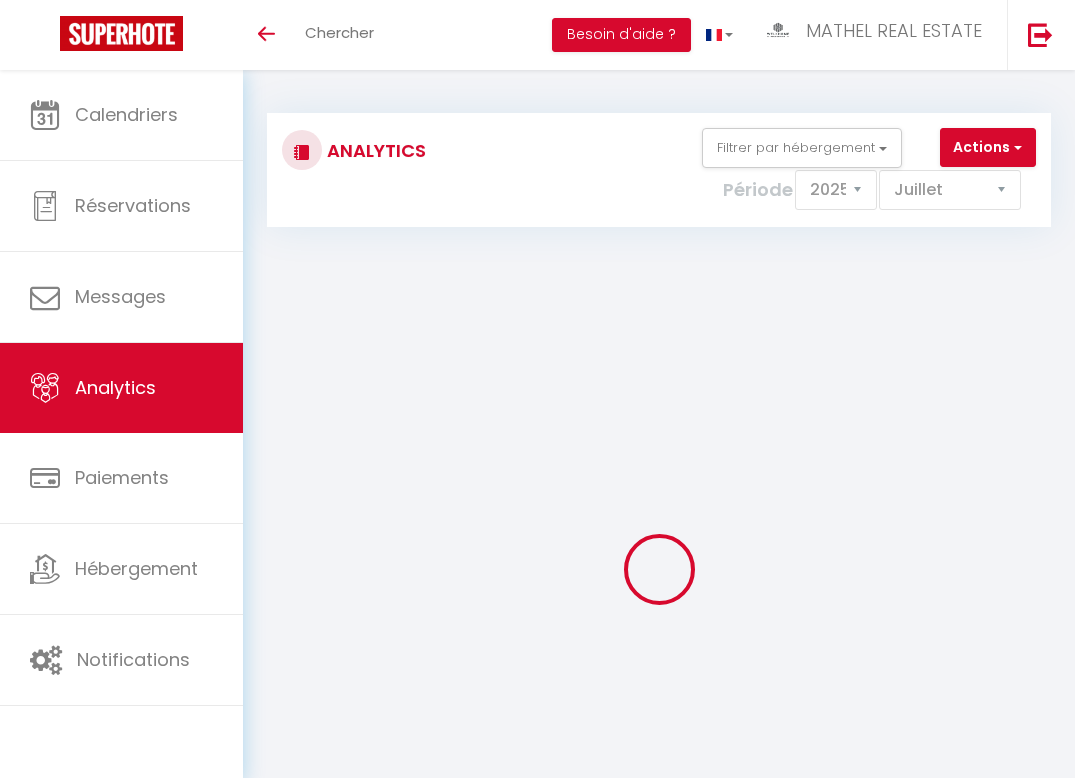 scroll, scrollTop: 125, scrollLeft: 0, axis: vertical 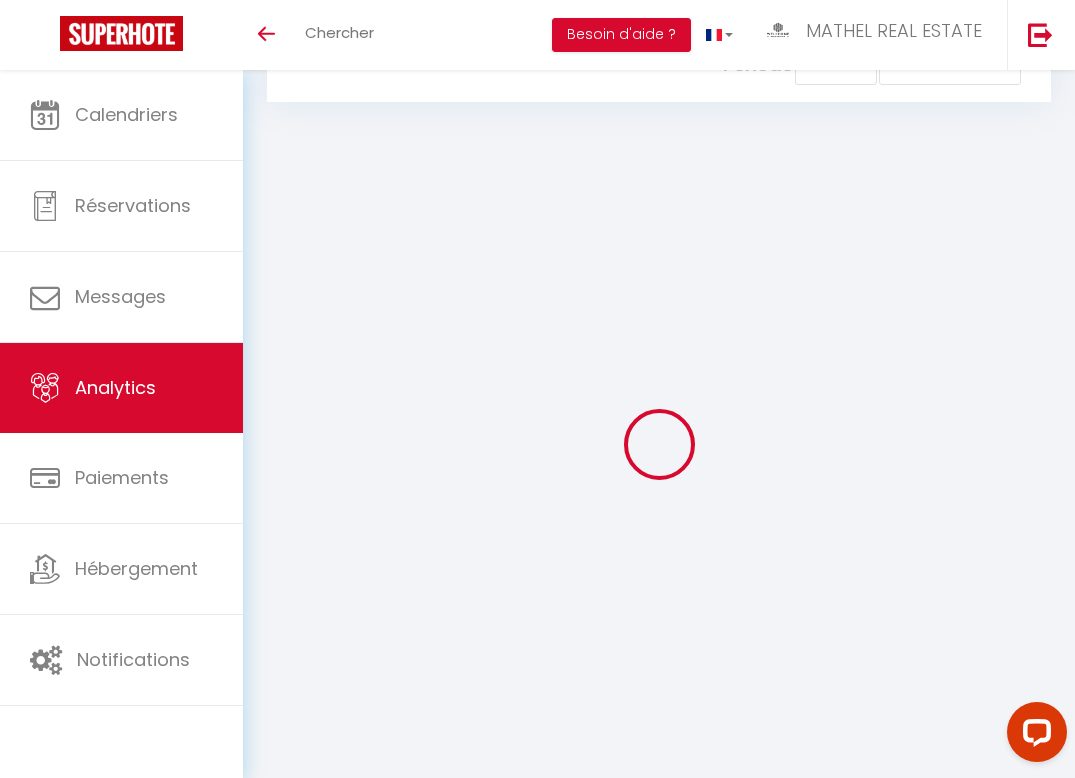 checkbox on "false" 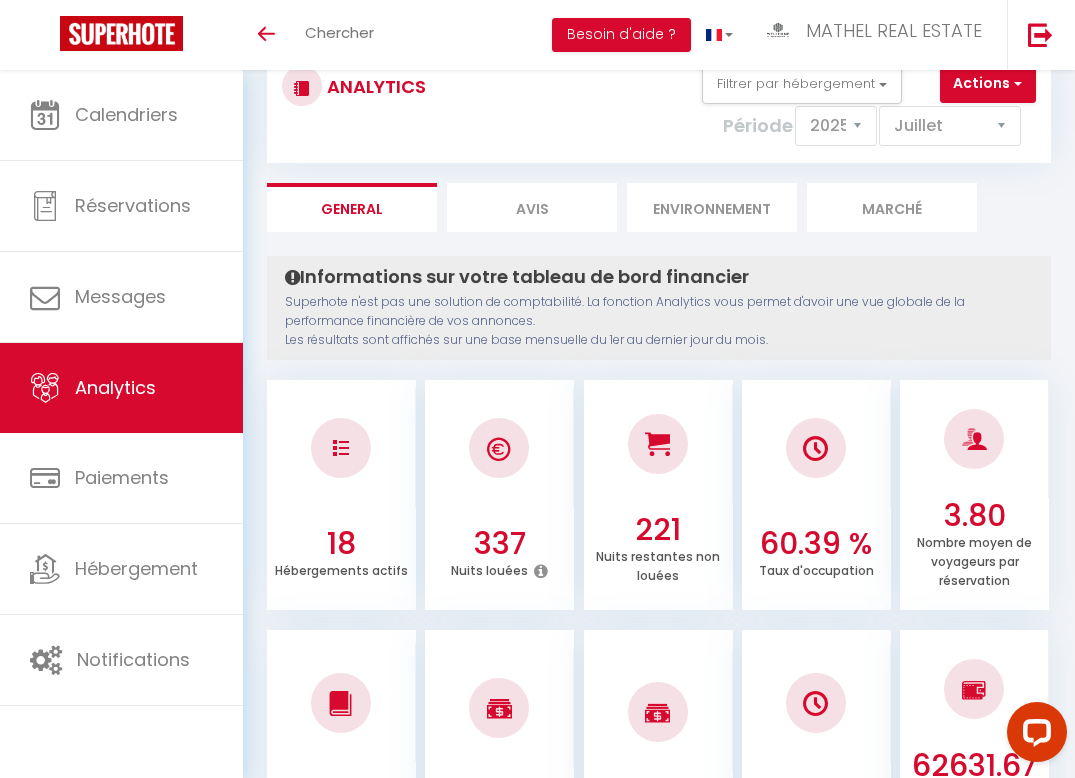scroll, scrollTop: 0, scrollLeft: 0, axis: both 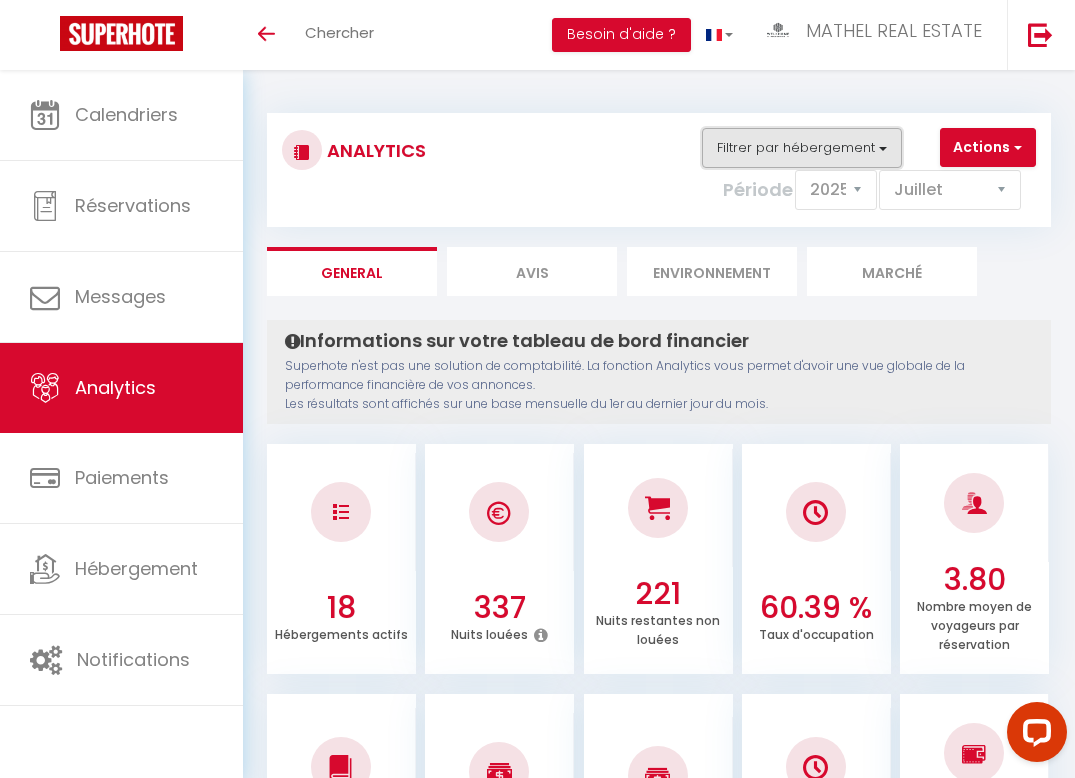 click on "Filtrer par hébergement" at bounding box center (802, 148) 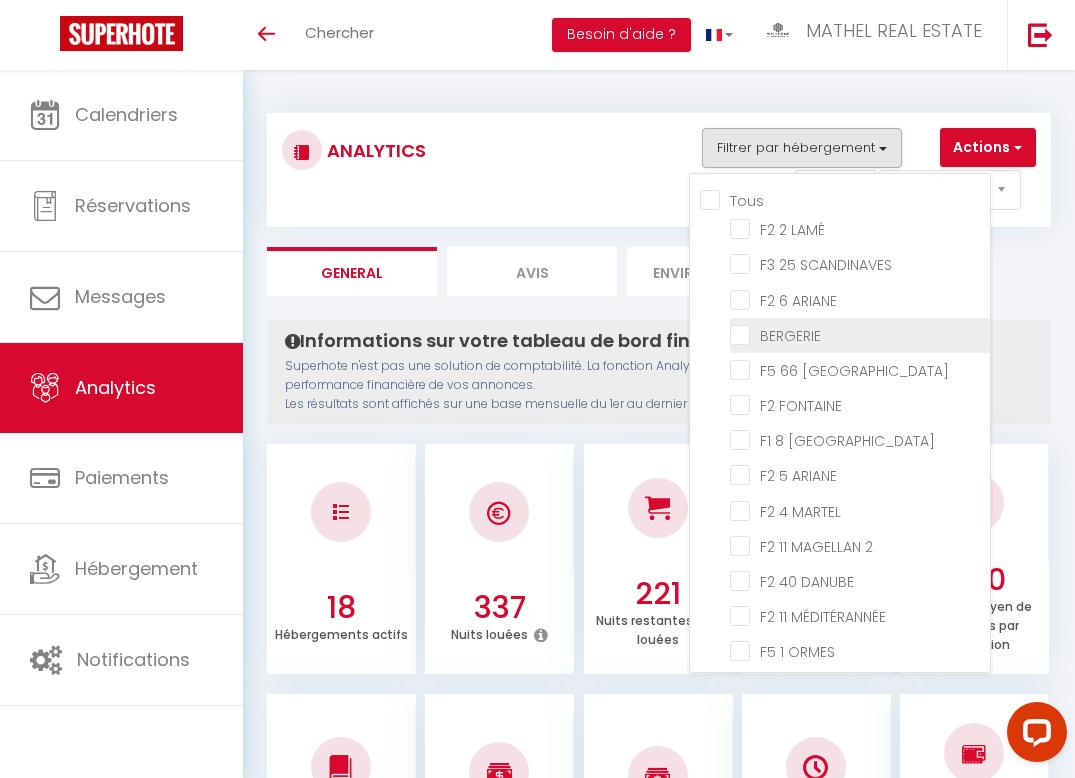 click at bounding box center [860, 334] 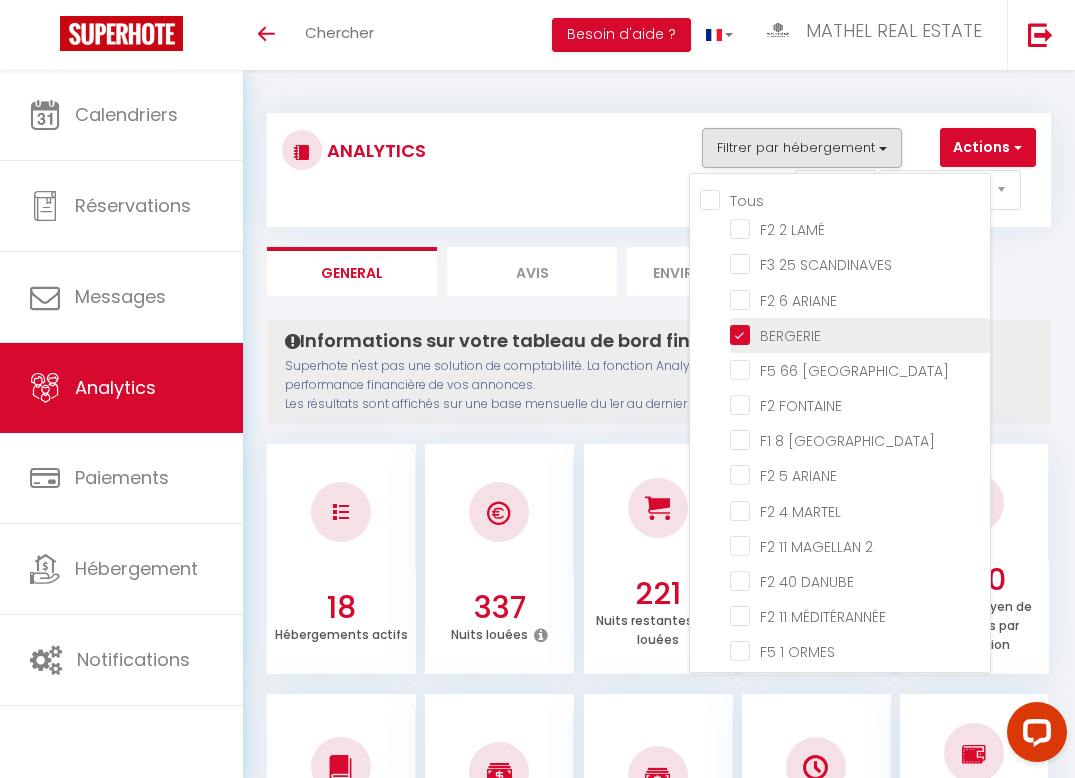 checkbox on "false" 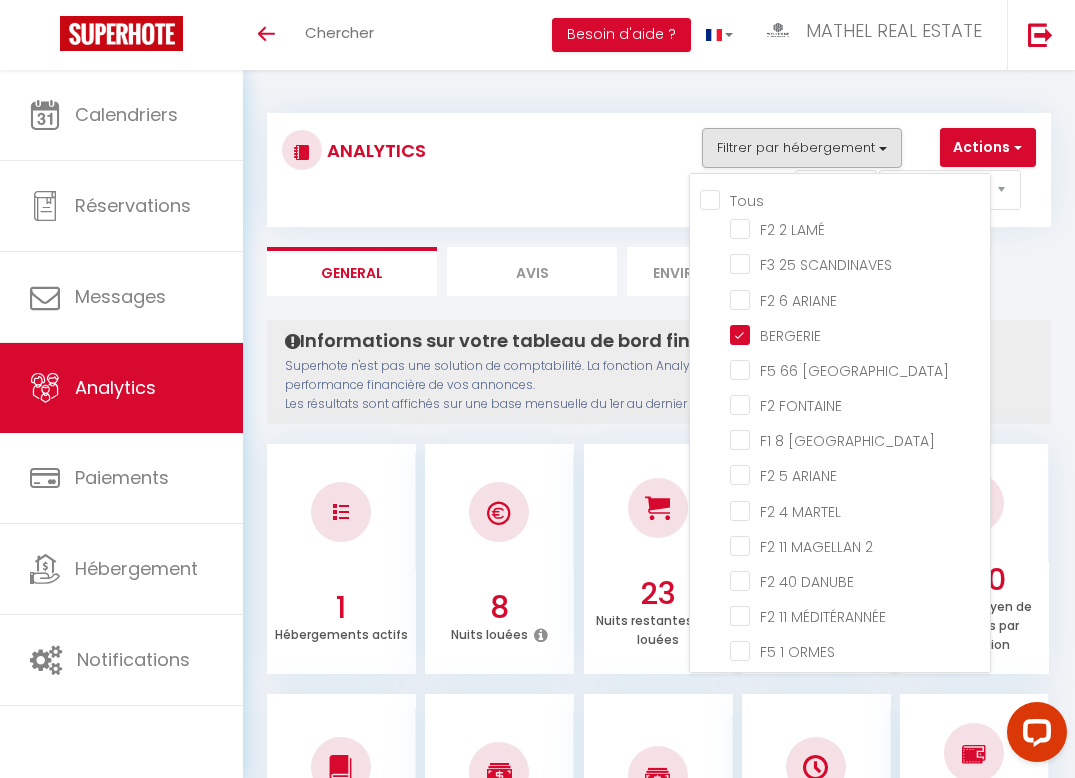 click on "Informations sur votre tableau de bord financier   Superhote n'est pas une solution de comptabilité. La fonction Analytics vous permet d'avoir une vue globale de la performance financière de vos annonces.
Les résultats sont affichés sur une base mensuelle du 1er au dernier jour du mois." at bounding box center (659, 372) 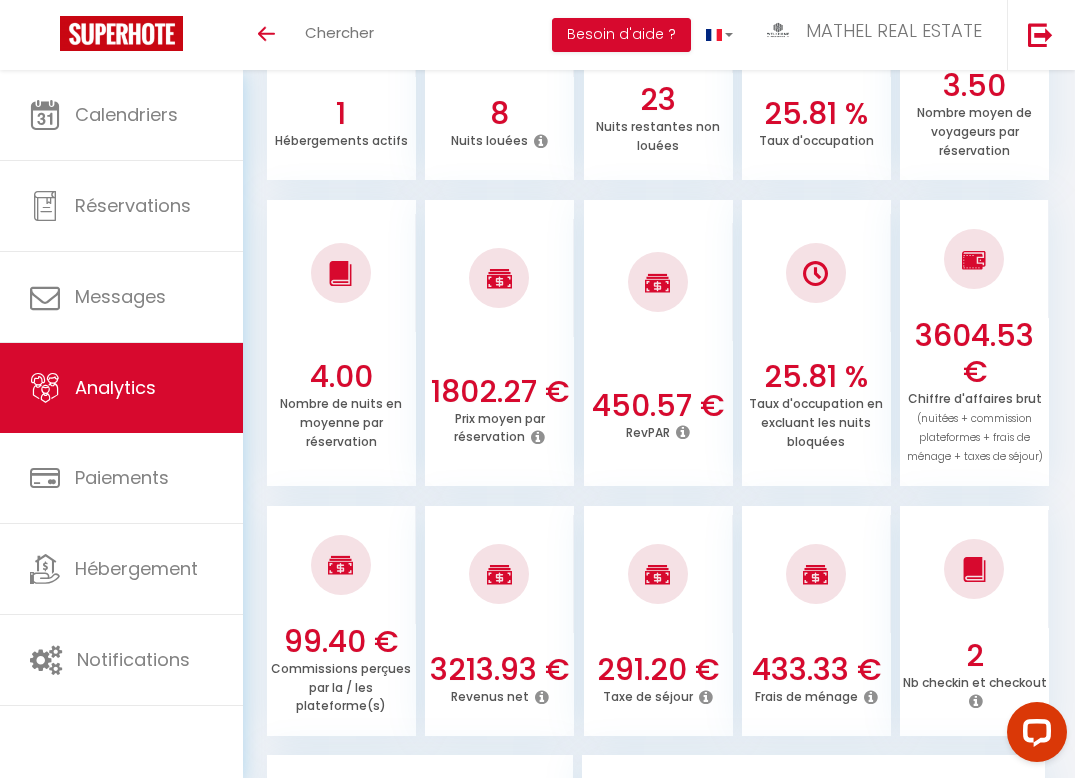 scroll, scrollTop: 730, scrollLeft: 0, axis: vertical 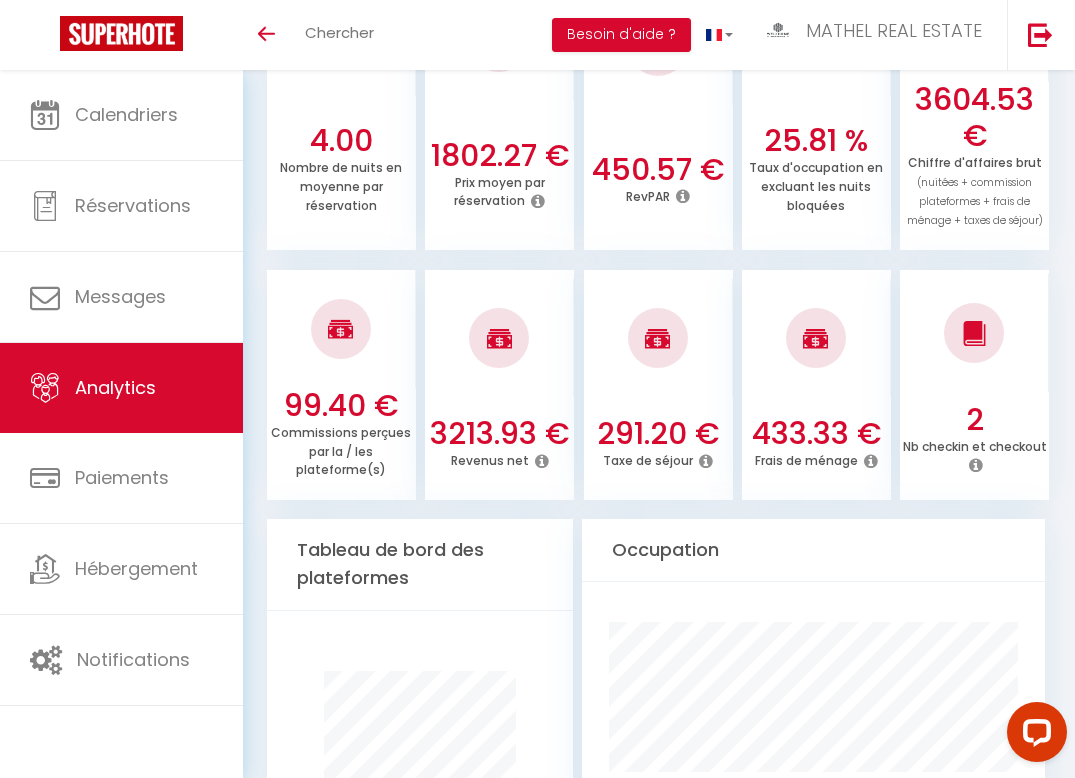 click at bounding box center [706, 461] 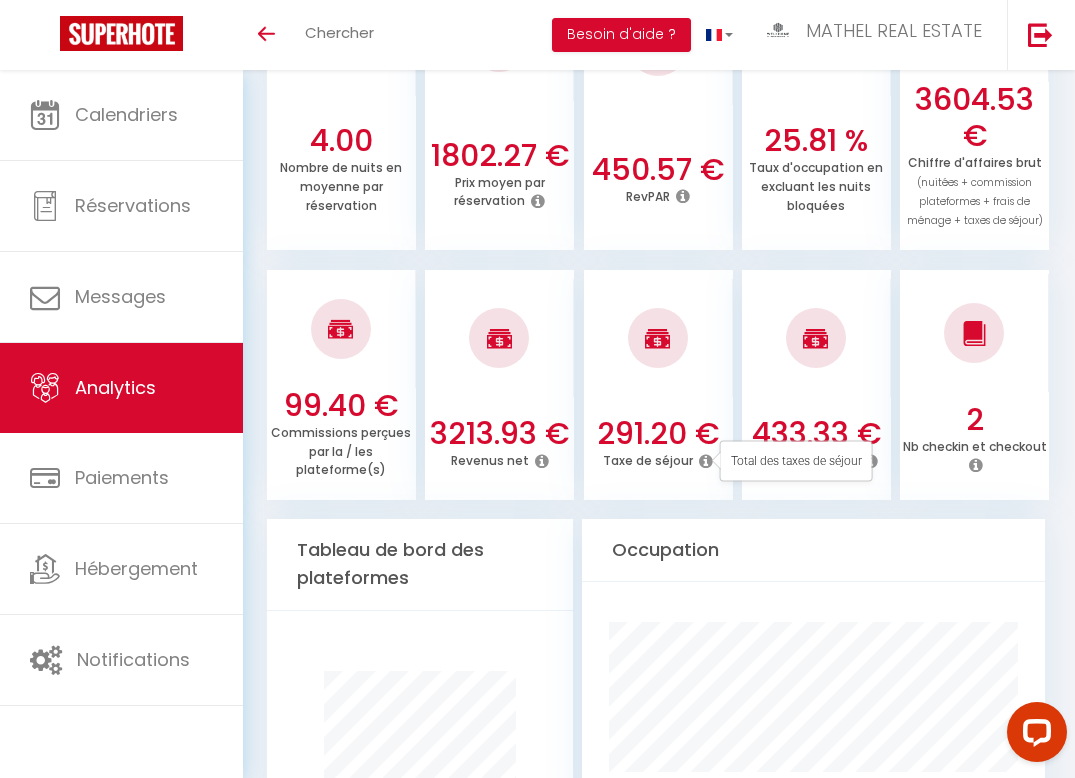click on "Total des taxes de séjour" at bounding box center (796, 461) 